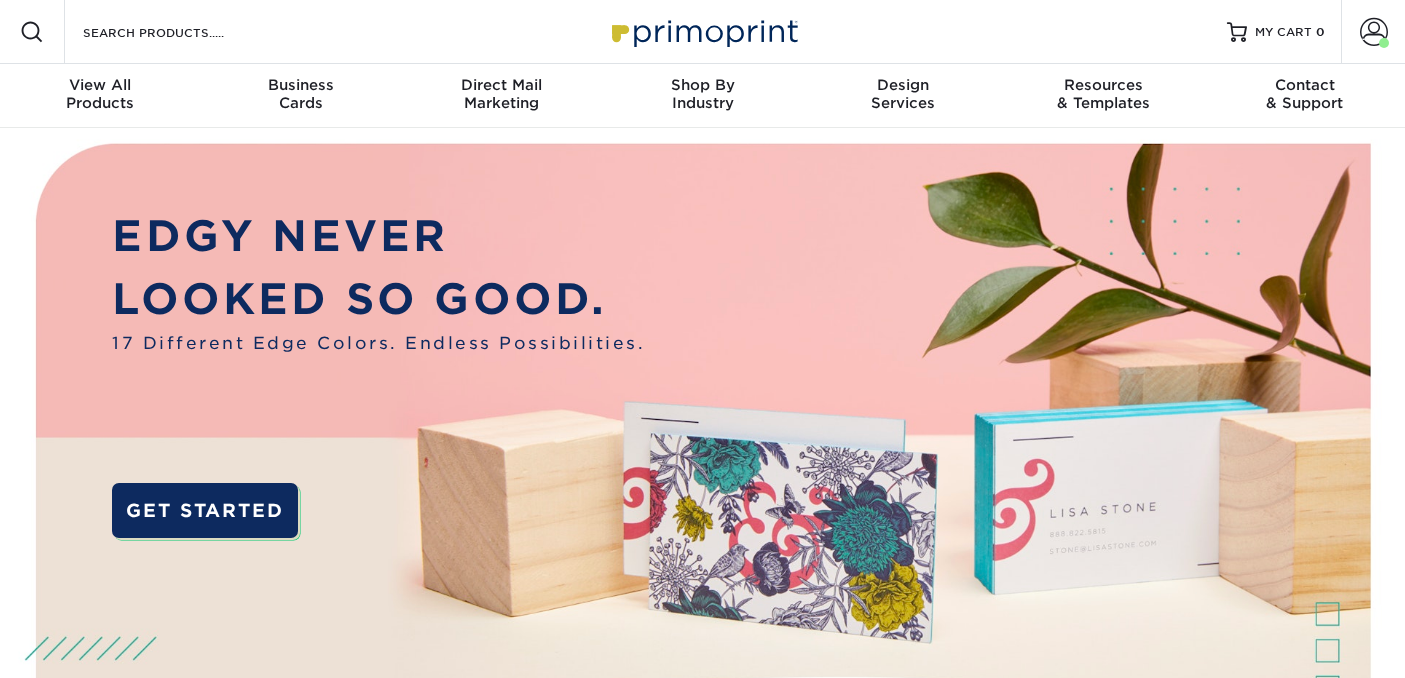 scroll, scrollTop: 0, scrollLeft: 0, axis: both 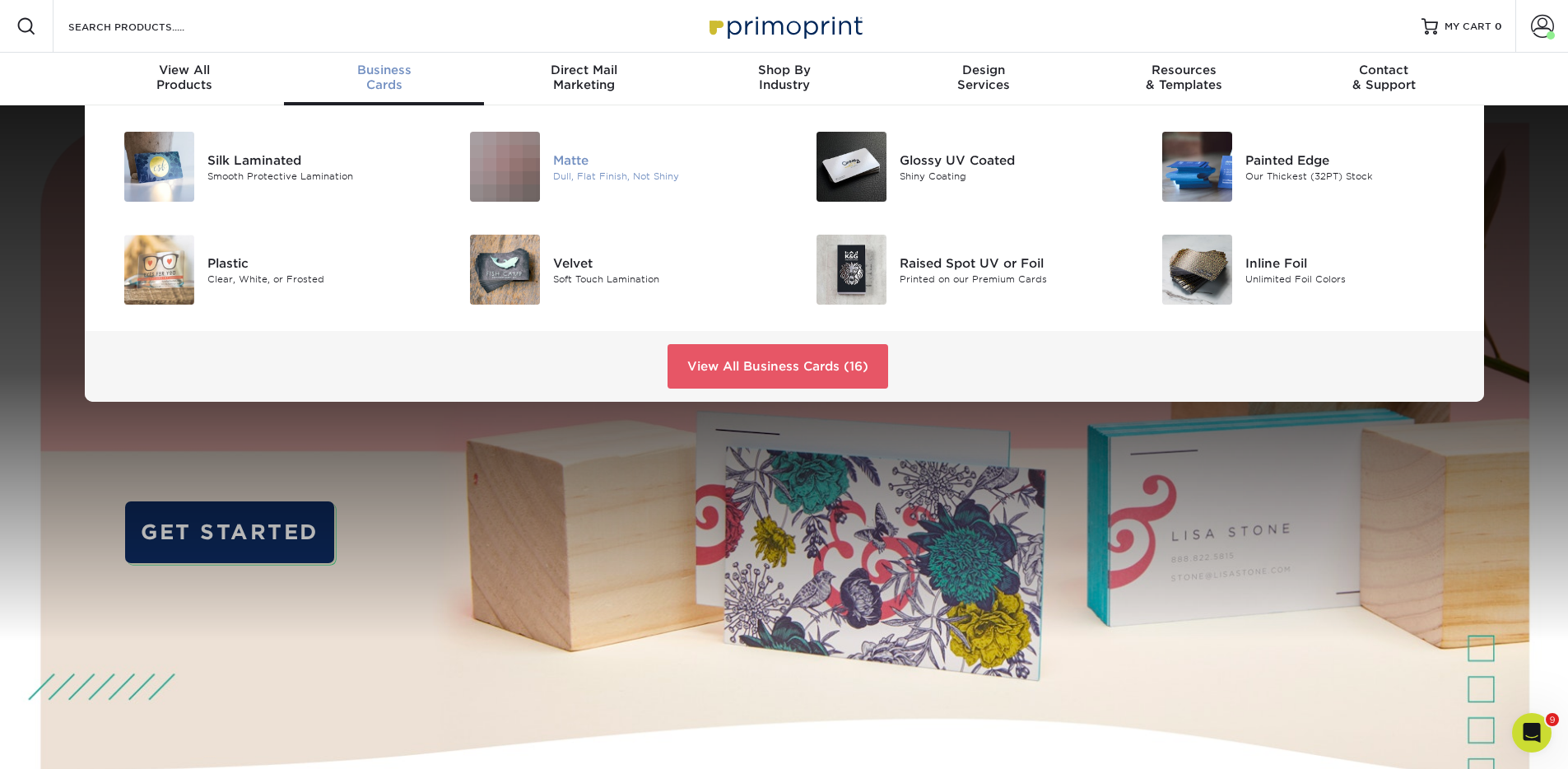 click at bounding box center (496, 166) 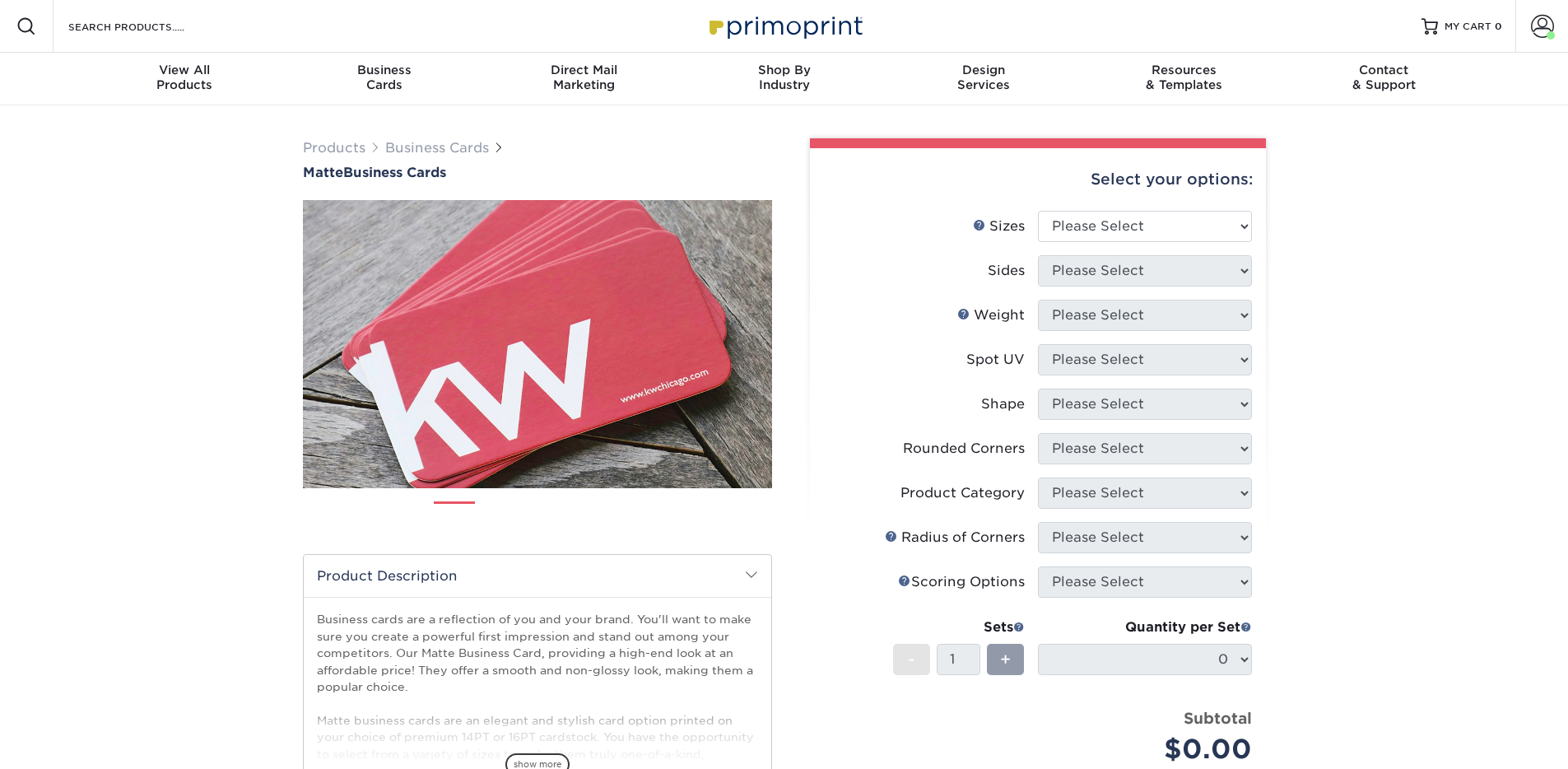 scroll, scrollTop: 0, scrollLeft: 0, axis: both 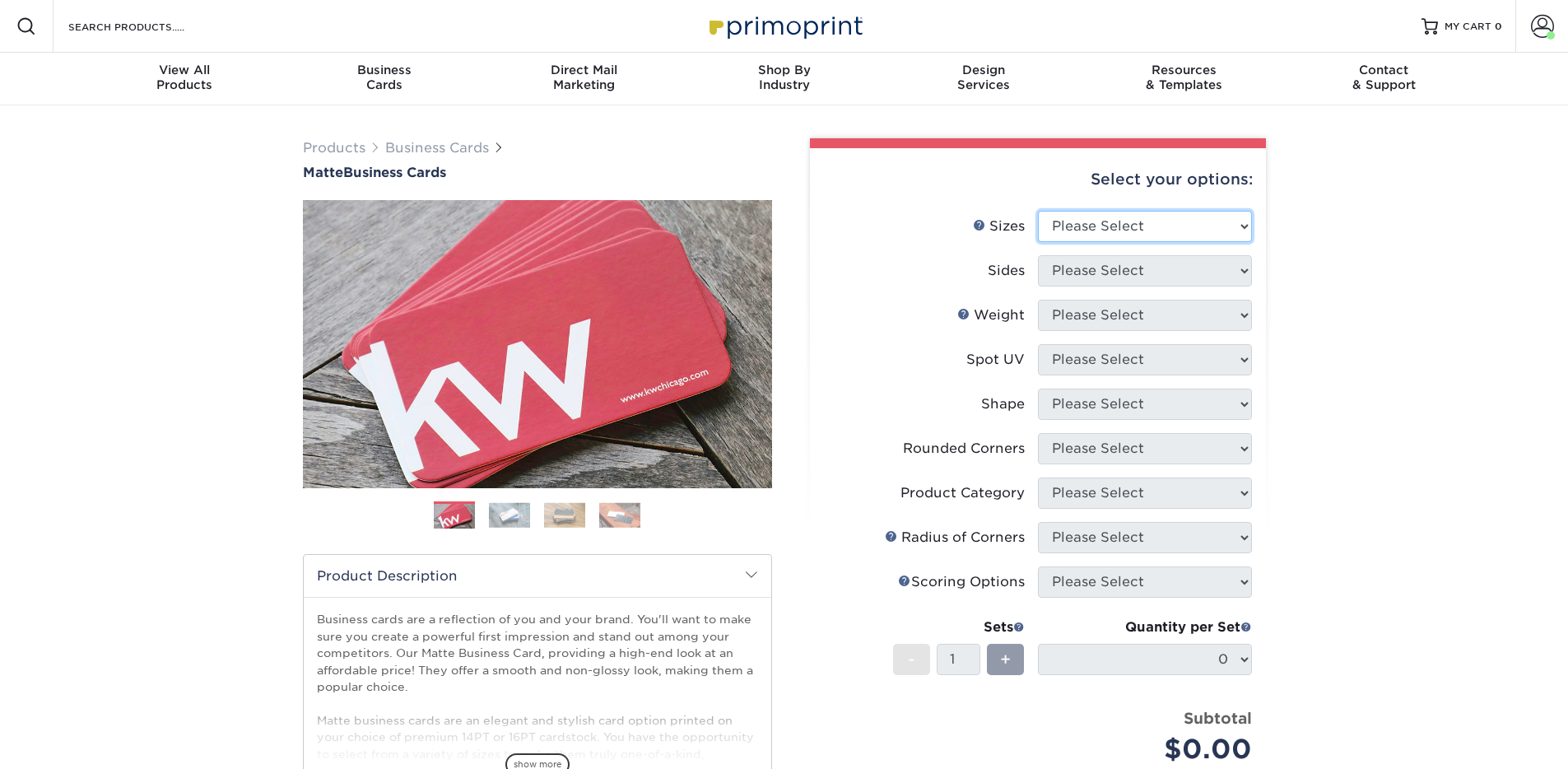 click on "Please Select
1.5" x 3.5"  - Mini
1.75" x 3.5" - Mini
2" x 2" - Square
2" x 3" - Mini
2" x 3.5" - Standard
2" x 7" - Foldover Card
2.125" x 3.375" - European
2.5" x 2.5" - Square 3.5" x 4" - Foldover Card" at bounding box center (1145, 226) 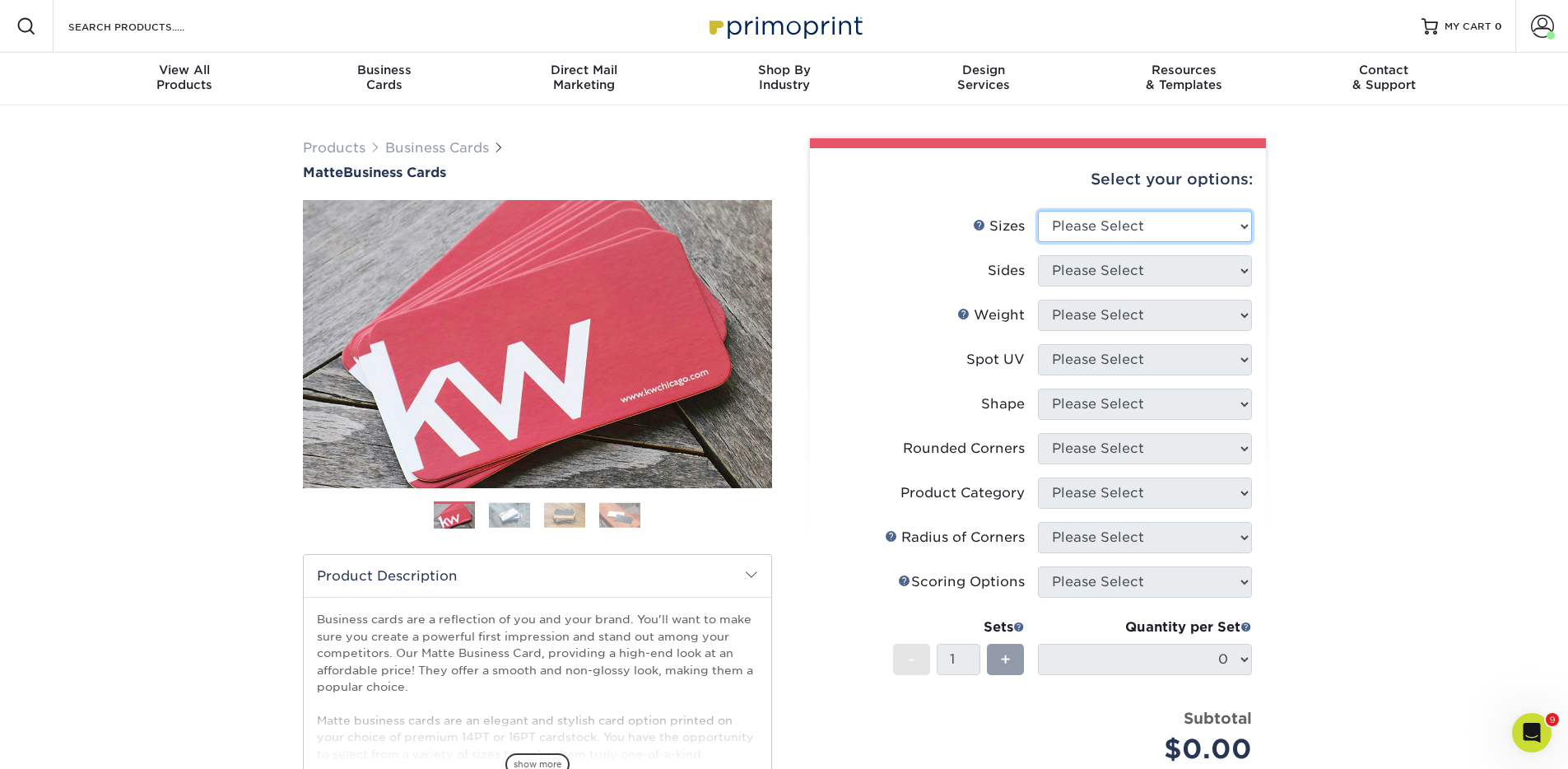 scroll, scrollTop: 0, scrollLeft: 0, axis: both 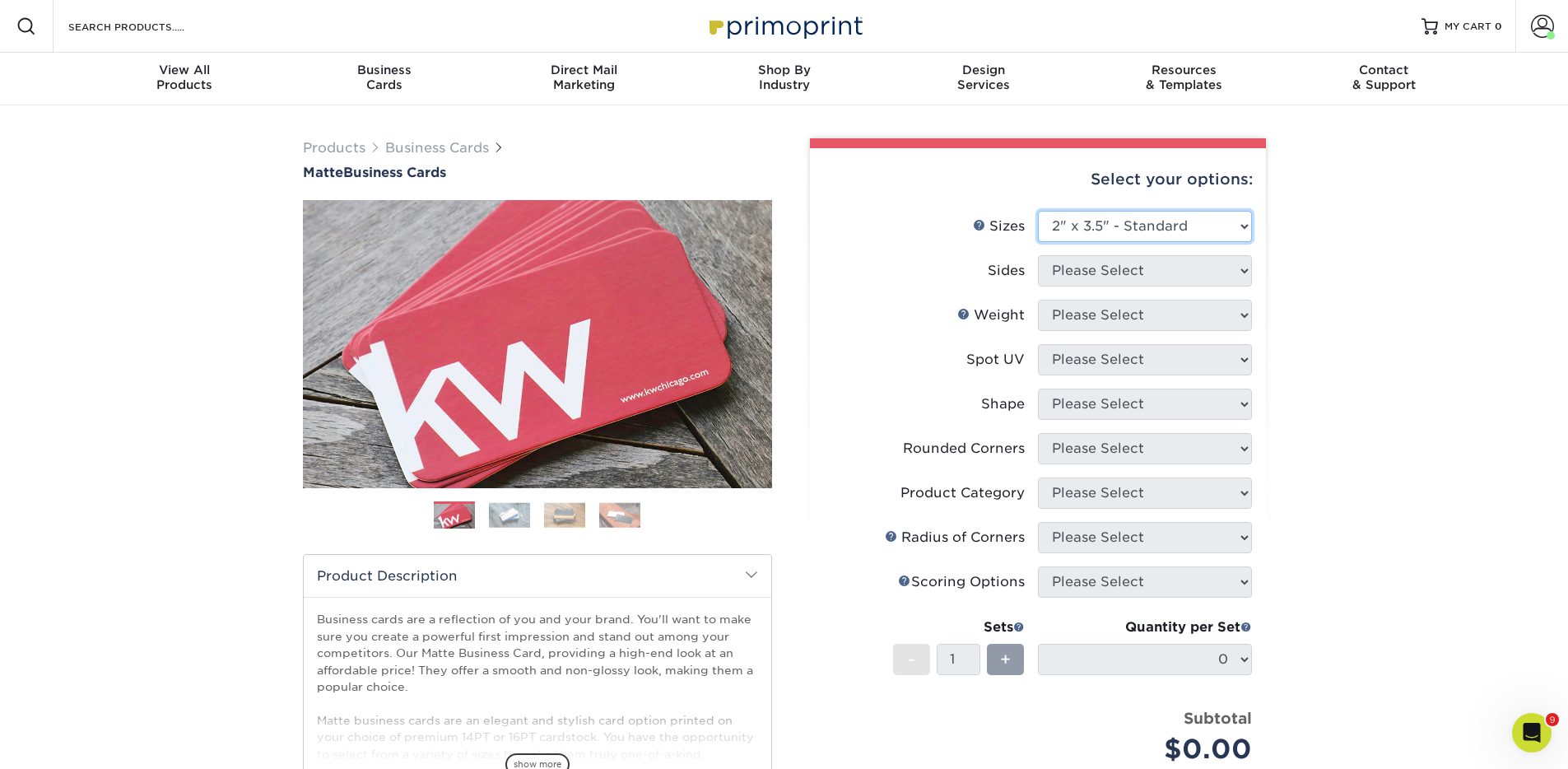 click on "Please Select
1.5" x 3.5"  - Mini
1.75" x 3.5" - Mini
2" x 2" - Square
2" x 3" - Mini
2" x 3.5" - Standard
2" x 7" - Foldover Card
2.125" x 3.375" - European
2.5" x 2.5" - Square 3.5" x 4" - Foldover Card" at bounding box center (1145, 226) 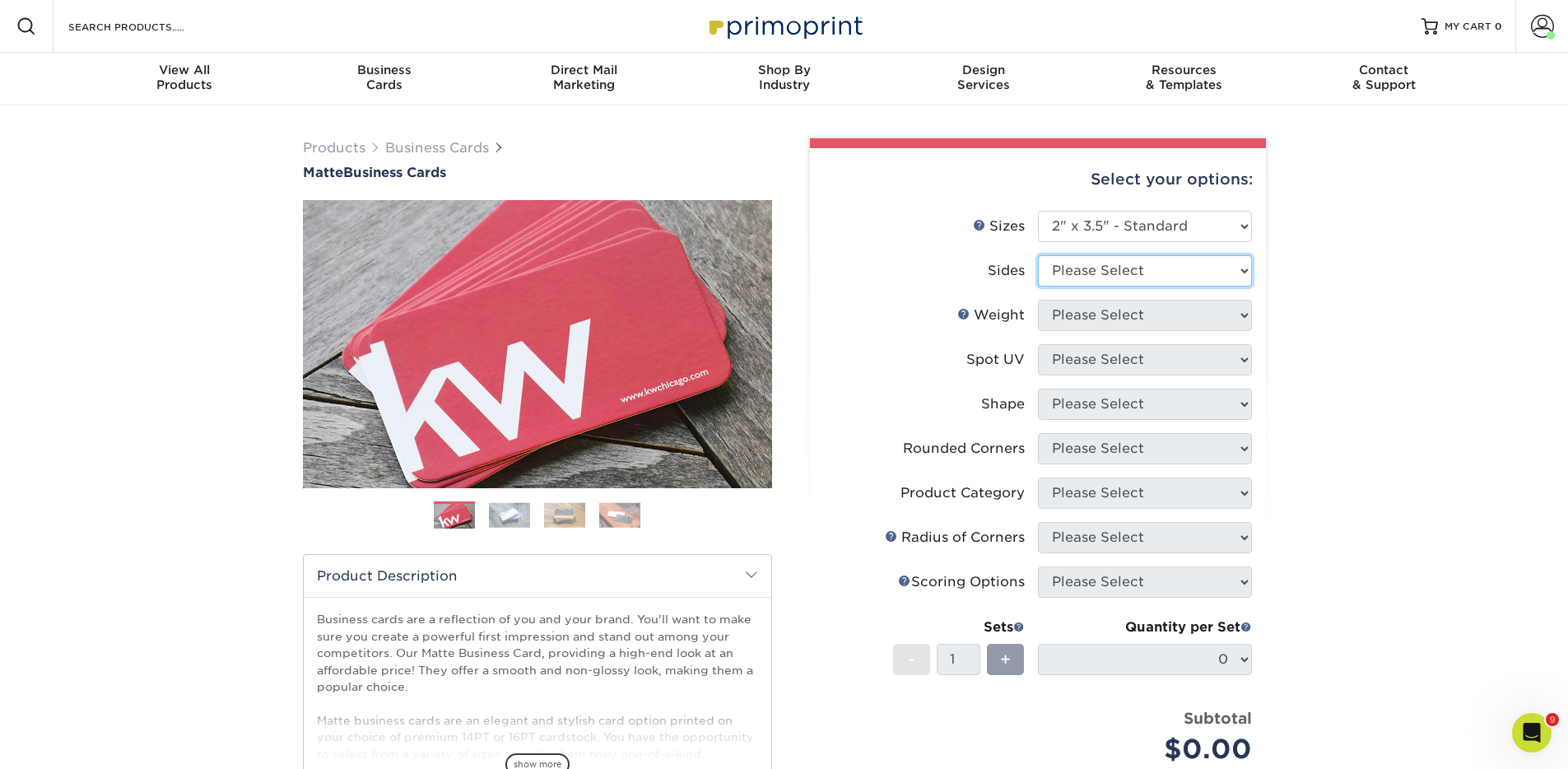 click on "Please Select Print Both Sides Print Front Only" at bounding box center [1145, 271] 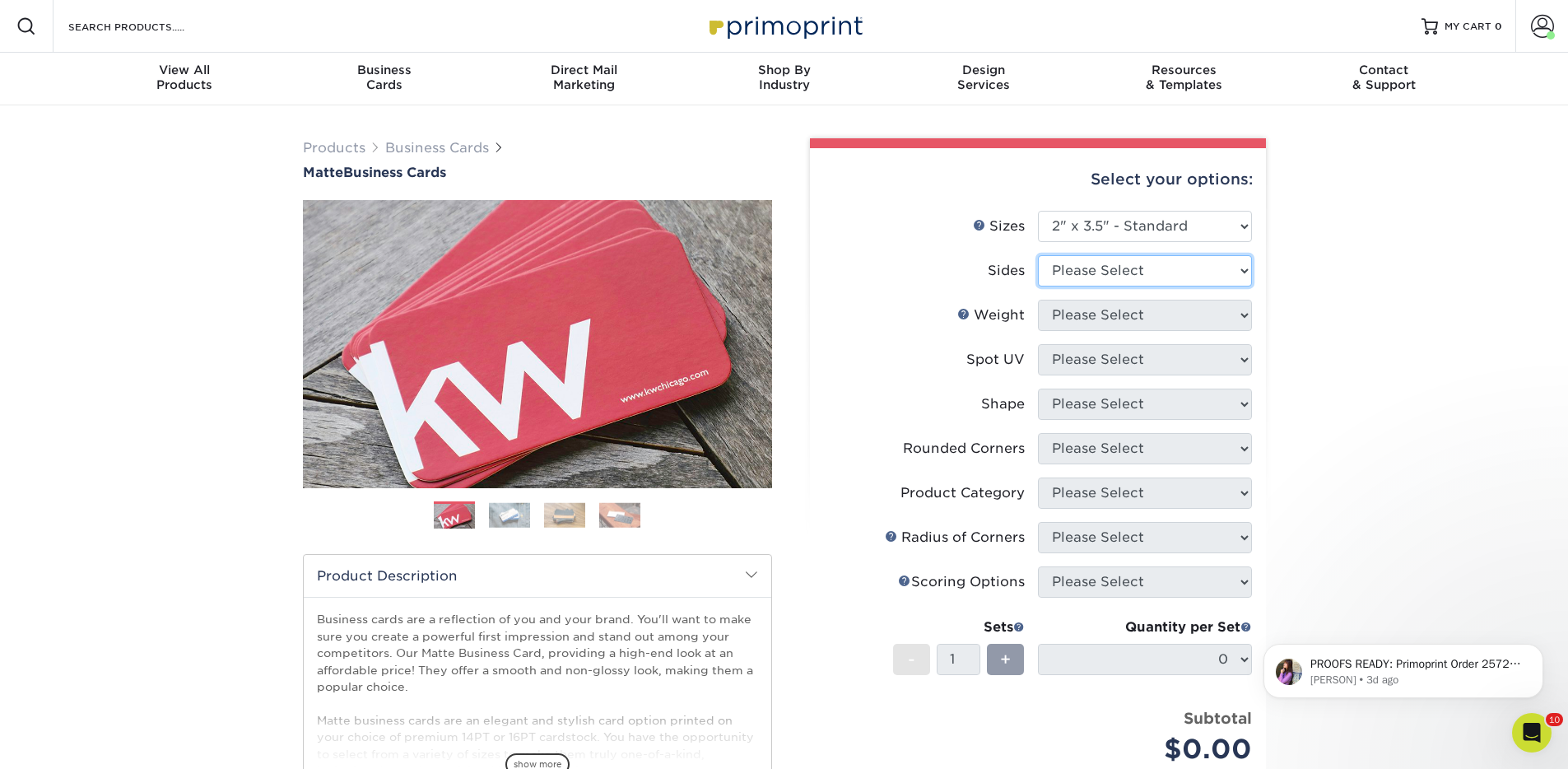 scroll, scrollTop: 0, scrollLeft: 0, axis: both 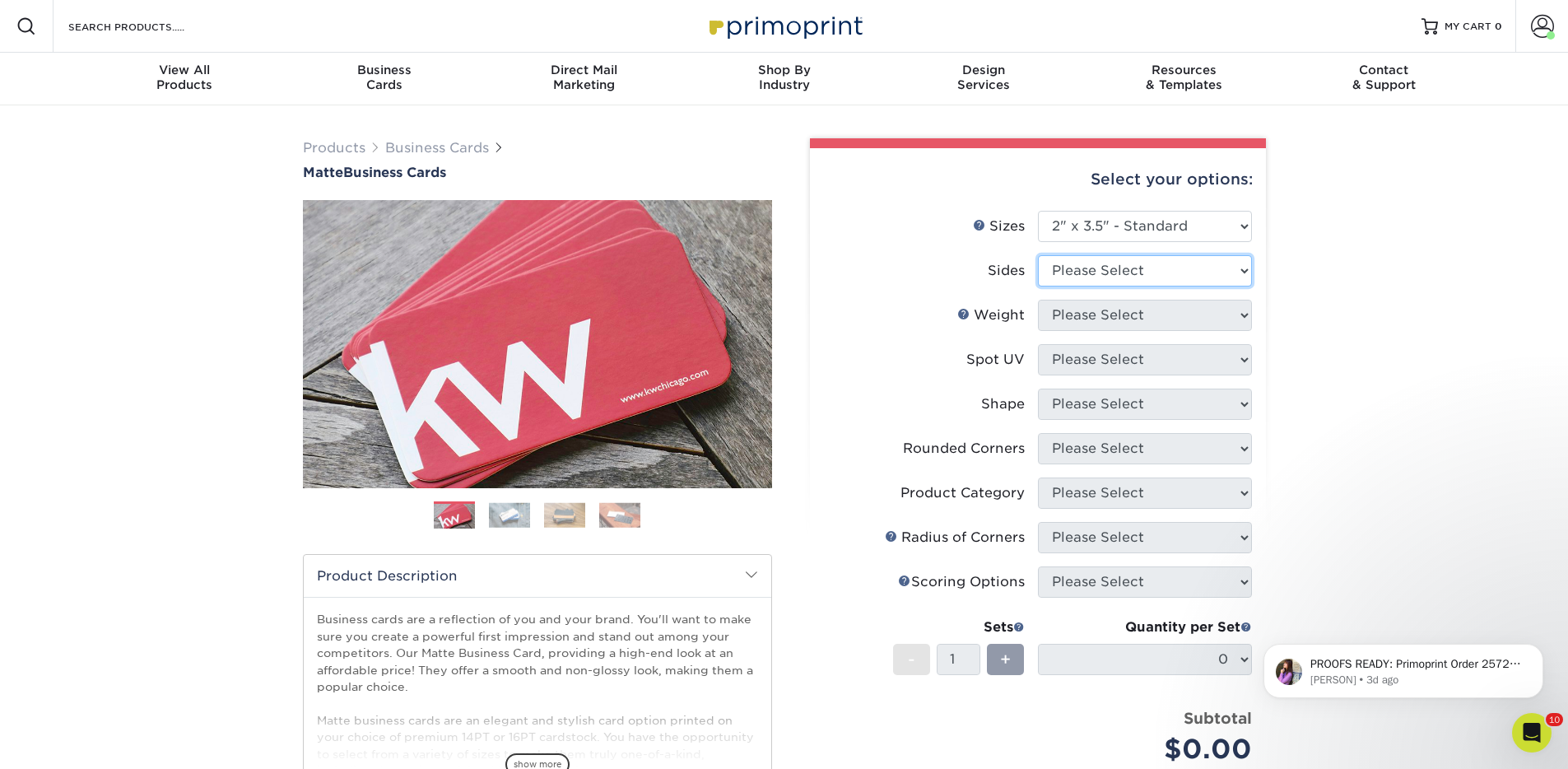select on "13abbda7-1d64-4f25-8bb2-c179b224825d" 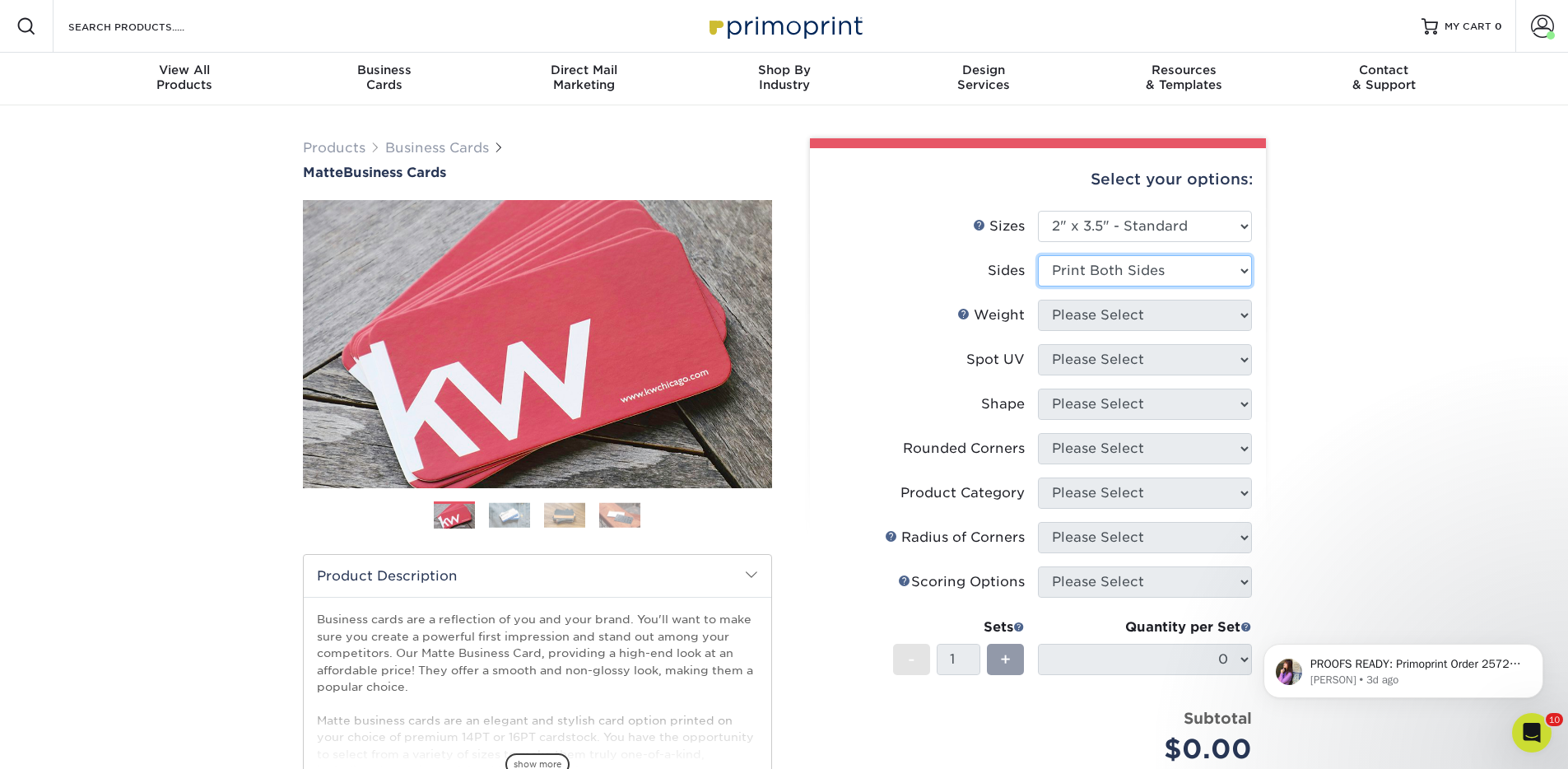 click on "Please Select Print Both Sides Print Front Only" at bounding box center [1145, 271] 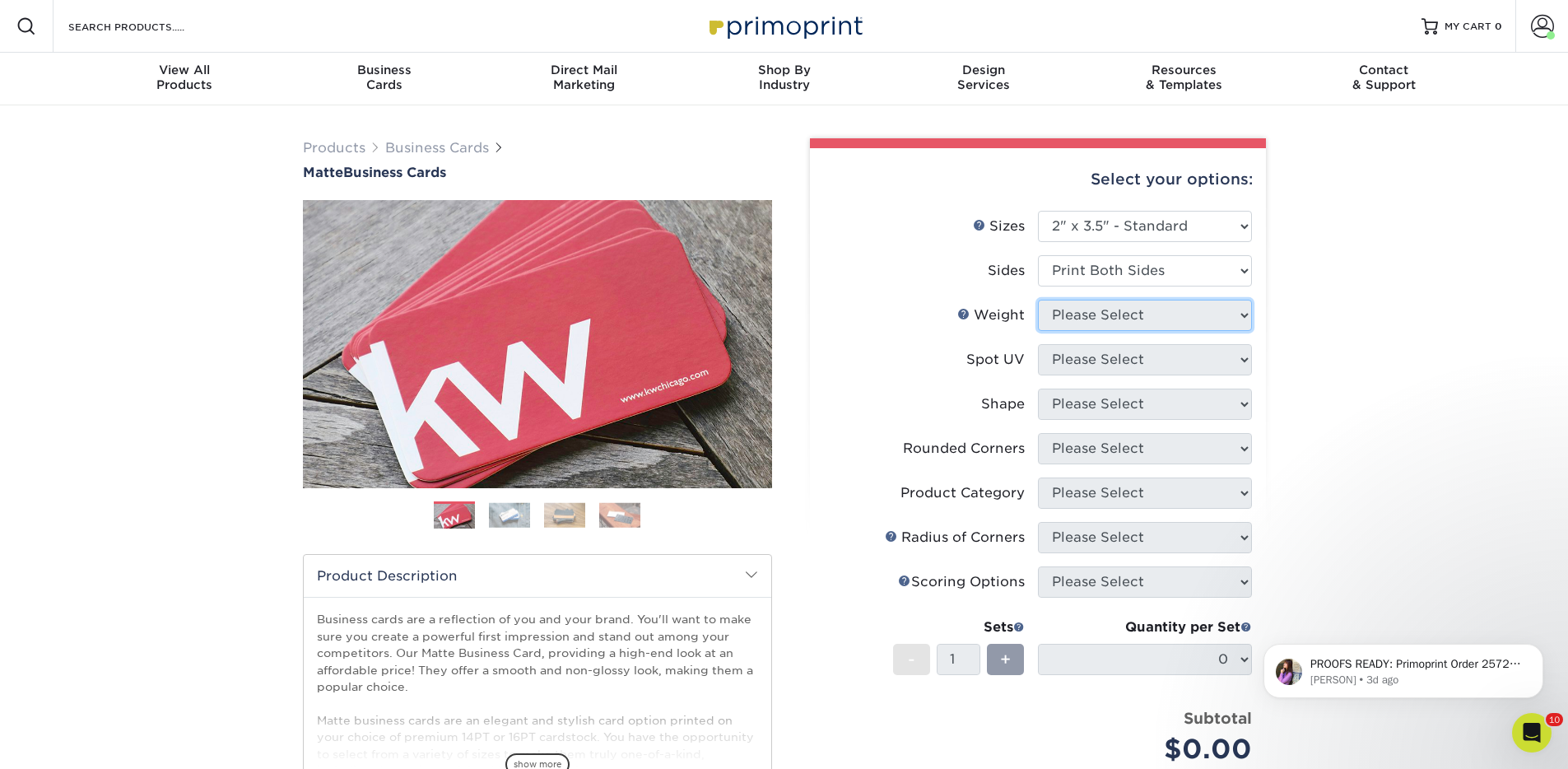 click on "Please Select" at bounding box center (1145, 315) 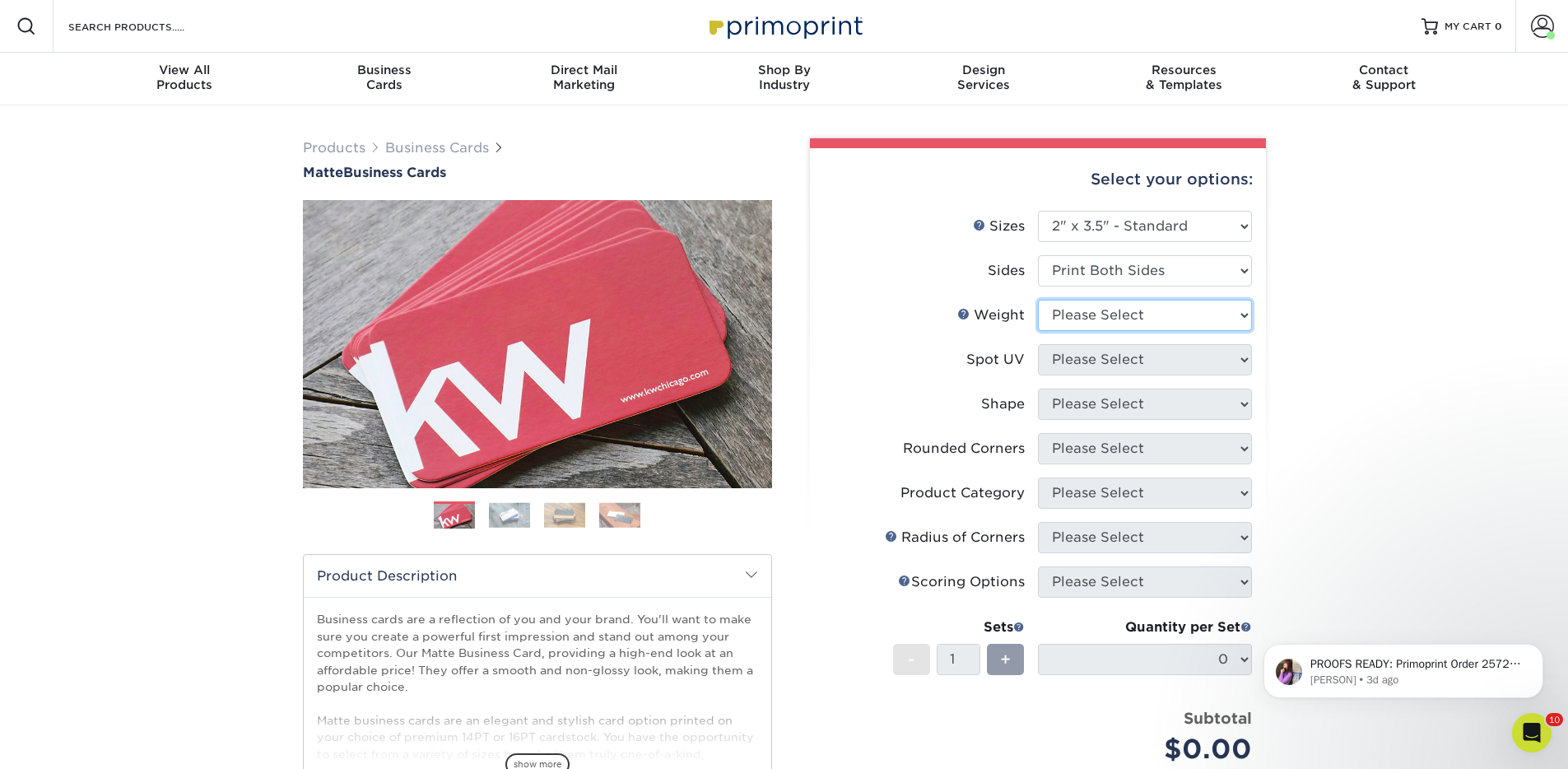 select on "16PT" 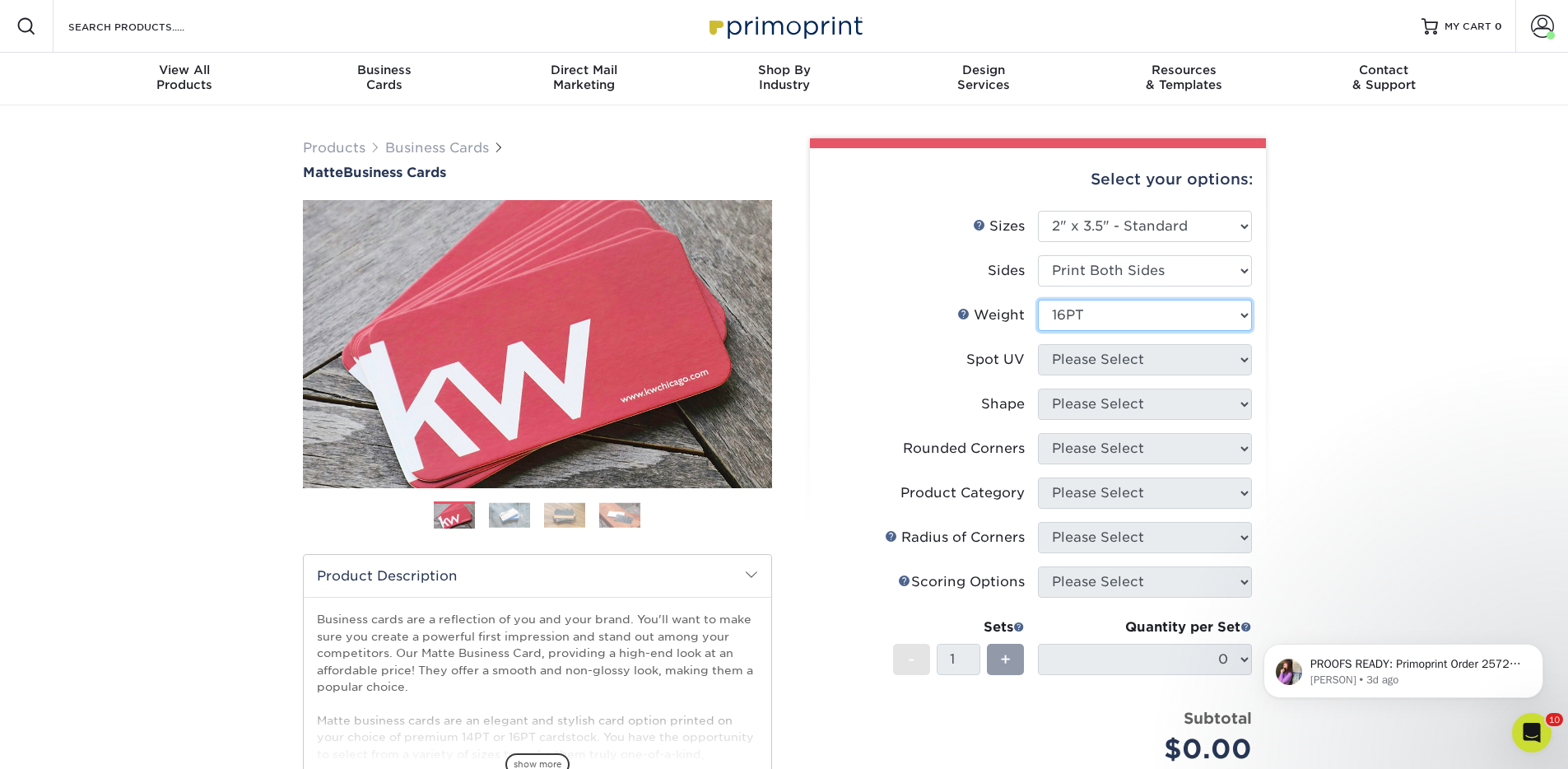 click on "Please Select 16PT 14PT" at bounding box center (1145, 315) 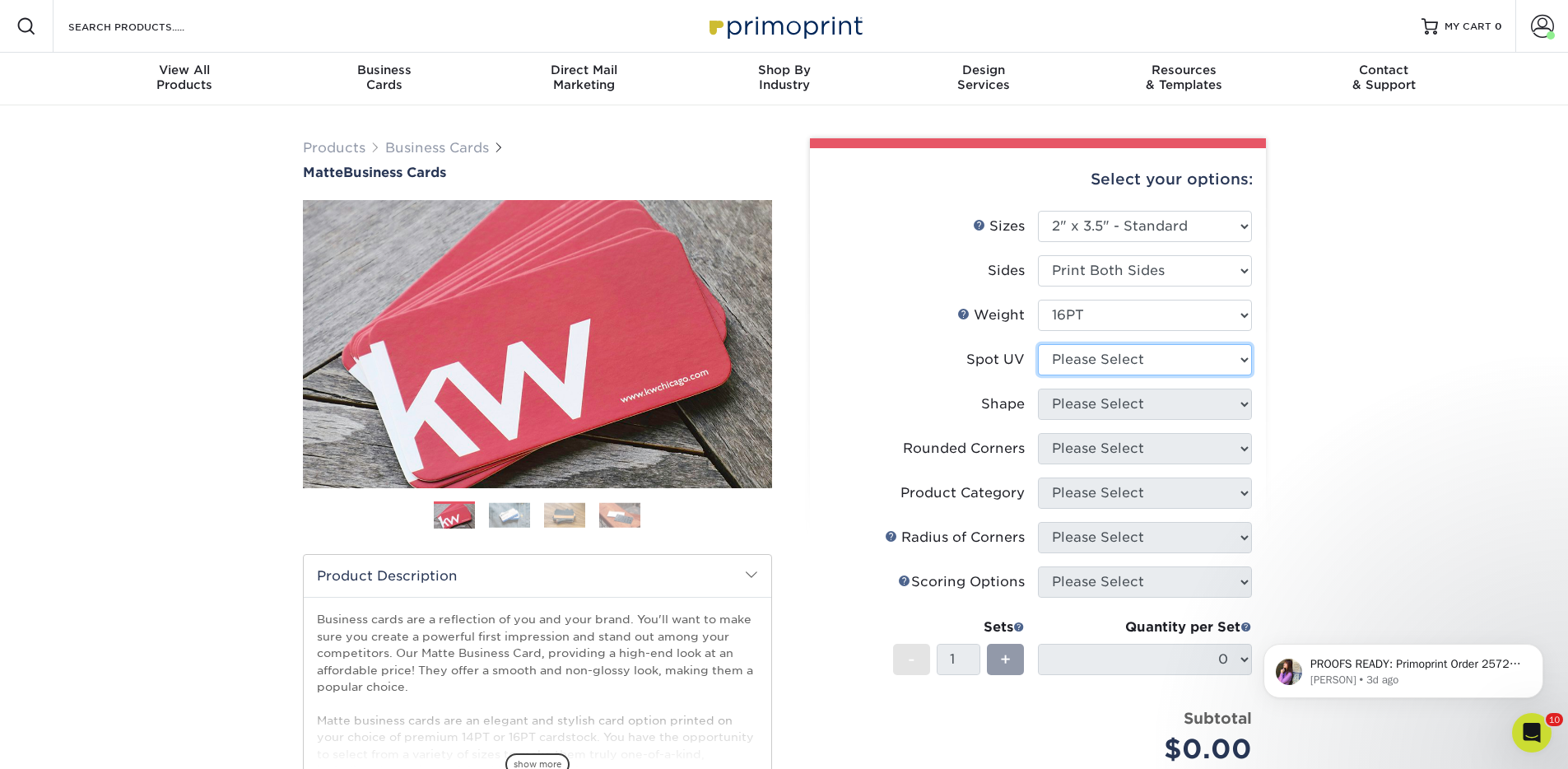click on "Please Select No Spot UV Front and Back (Both Sides) Front Only Back Only" at bounding box center [1145, 360] 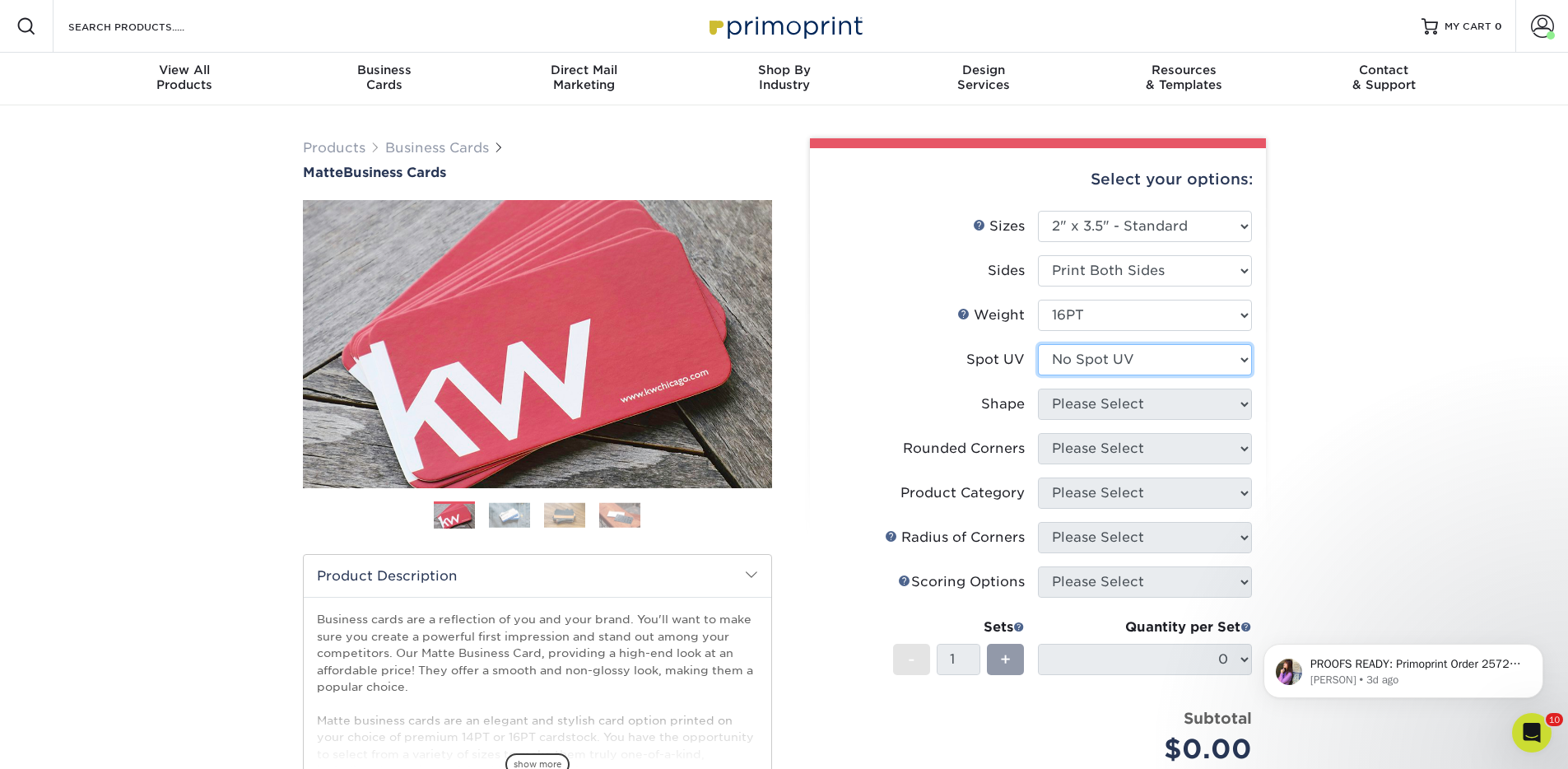 click on "Please Select No Spot UV Front and Back (Both Sides) Front Only Back Only" at bounding box center [1145, 360] 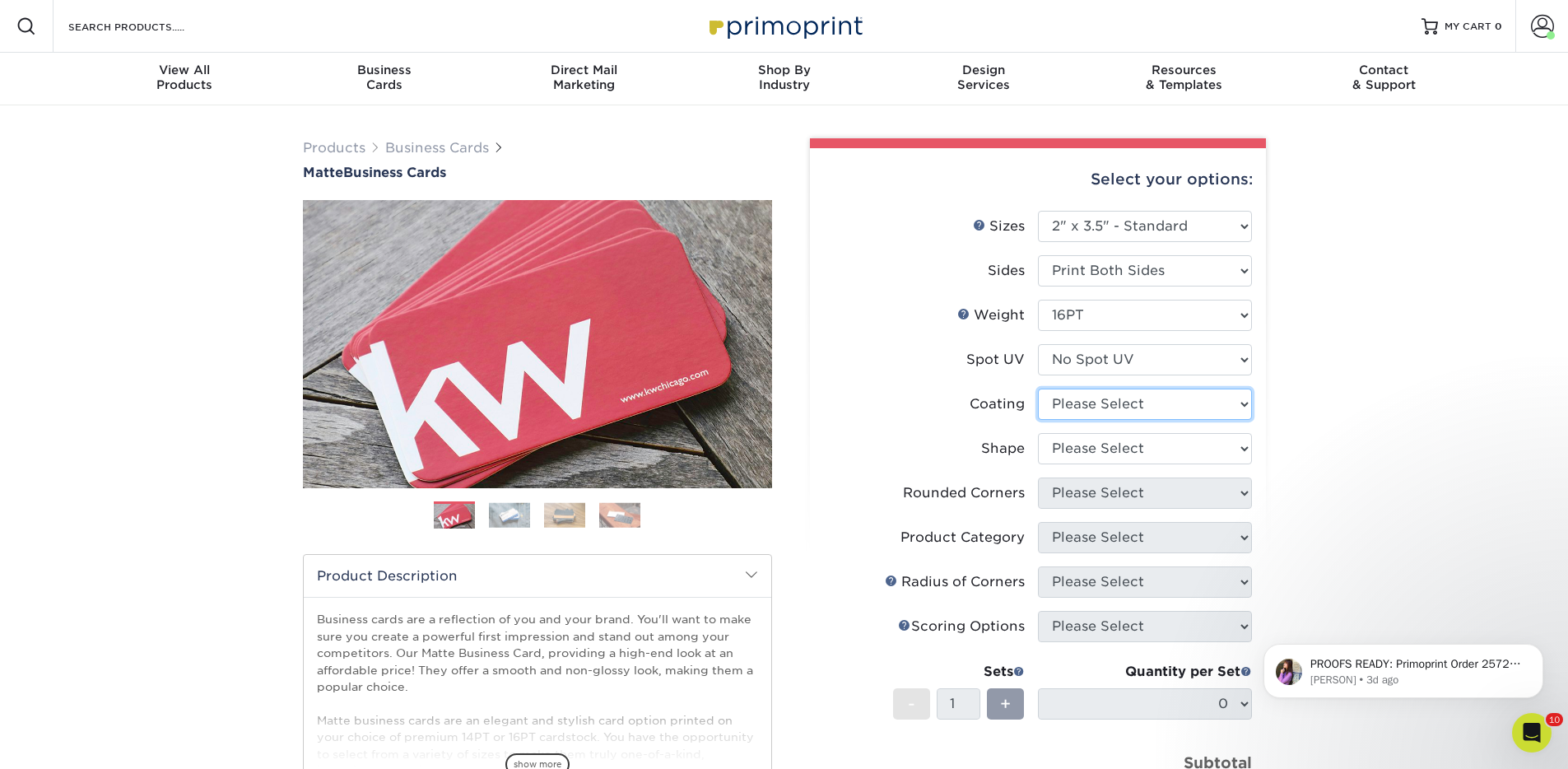 click at bounding box center [1145, 404] 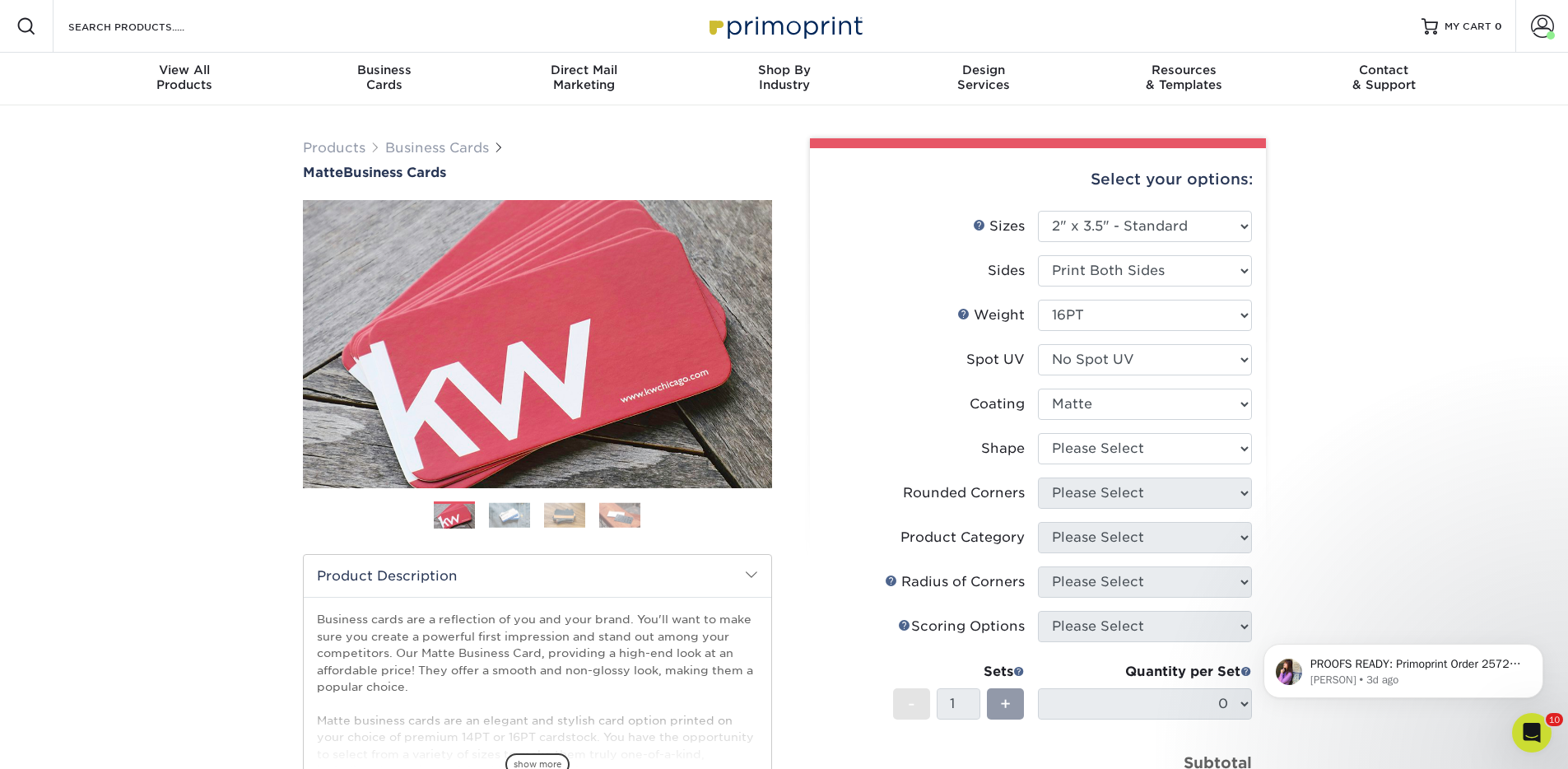click at bounding box center [1145, 404] 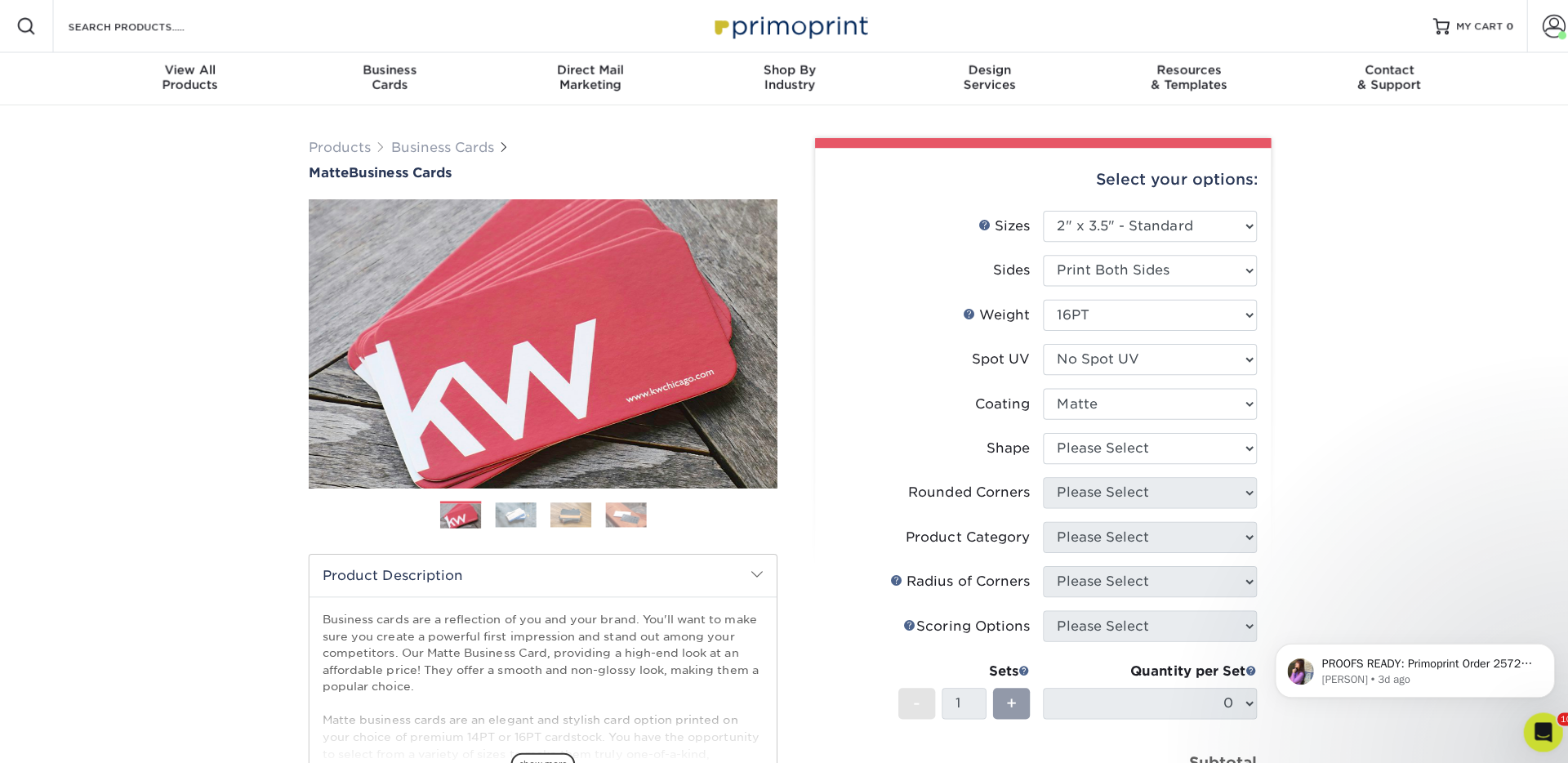 click at bounding box center [0, 0] 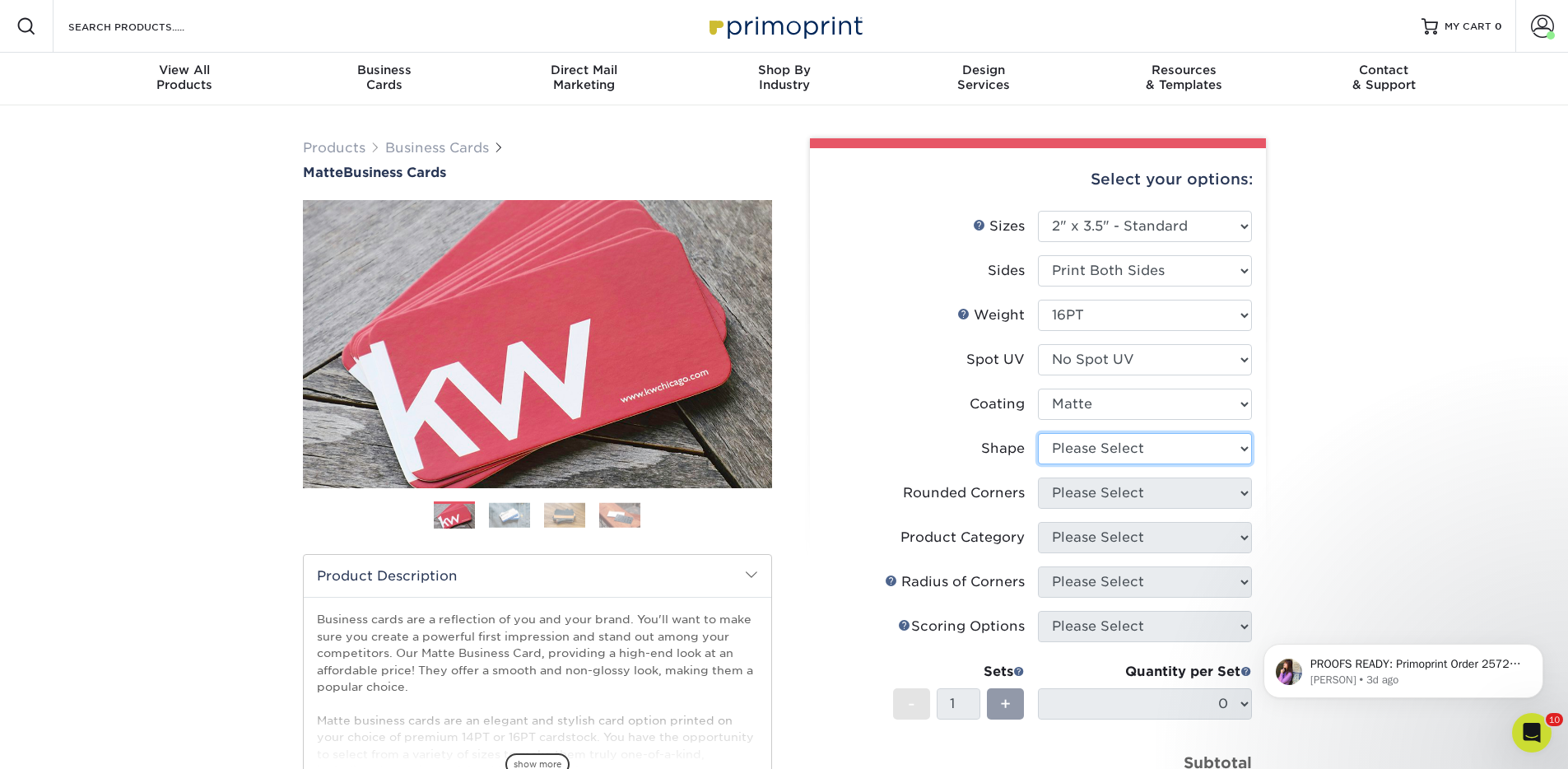 click on "Please Select Standard Oval" at bounding box center [1145, 449] 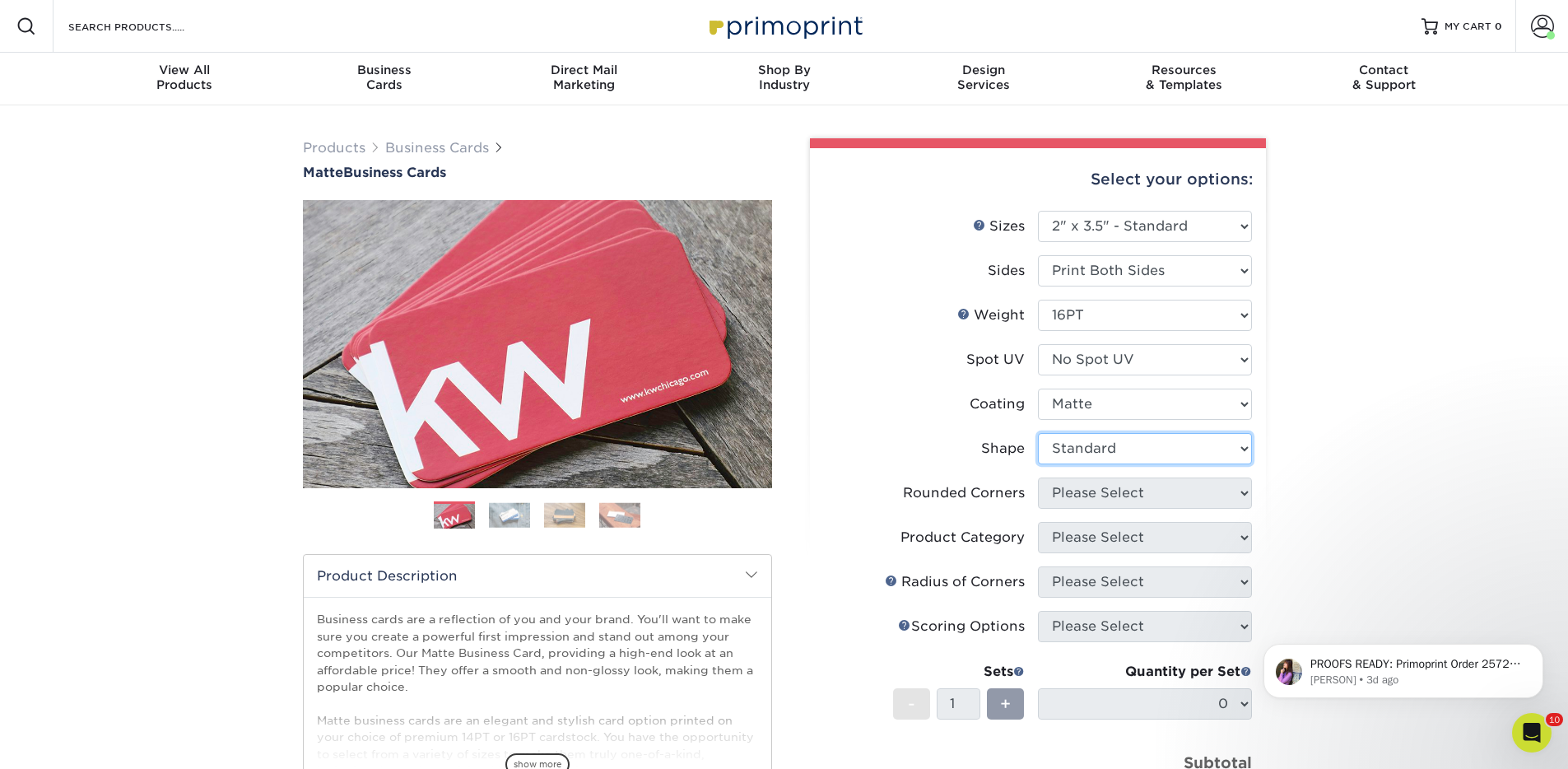 click on "Please Select Standard Oval" at bounding box center (1145, 449) 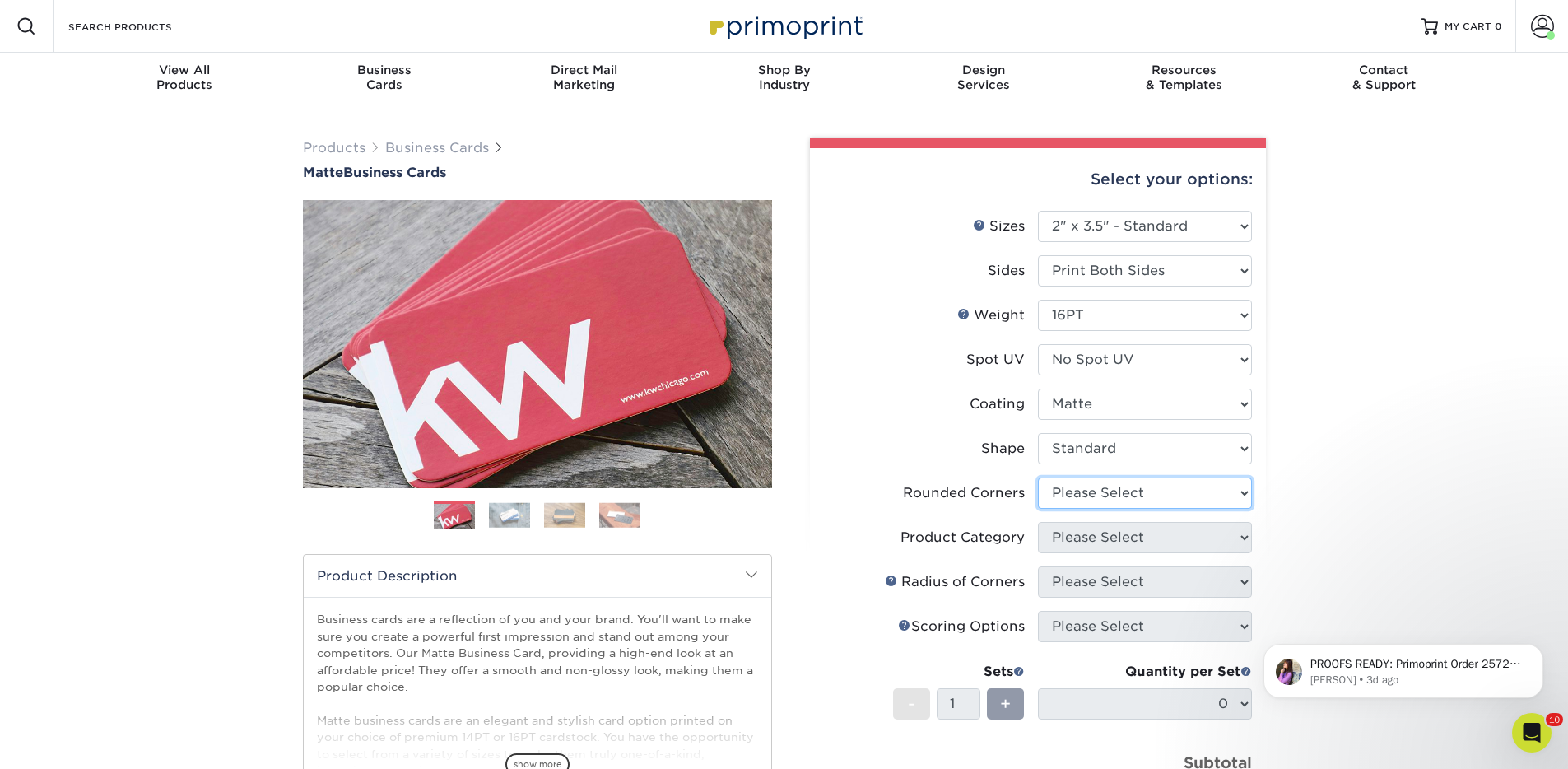 click on "Please Select
Yes - Round 2 Corners                                                    Yes - Round 4 Corners                                                    No" at bounding box center [1145, 493] 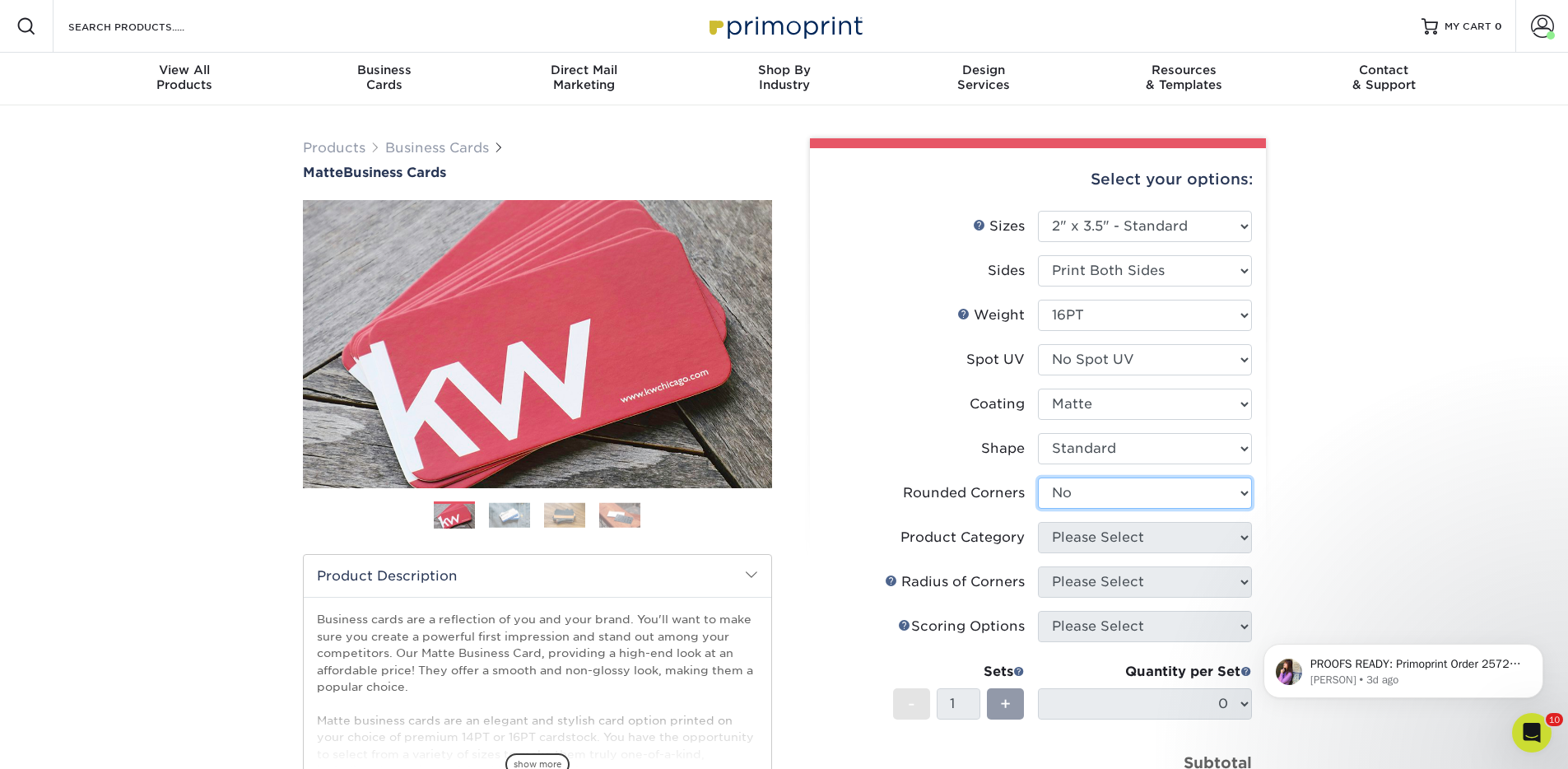 click on "Please Select
Yes - Round 2 Corners                                                    Yes - Round 4 Corners                                                    No" at bounding box center (1145, 493) 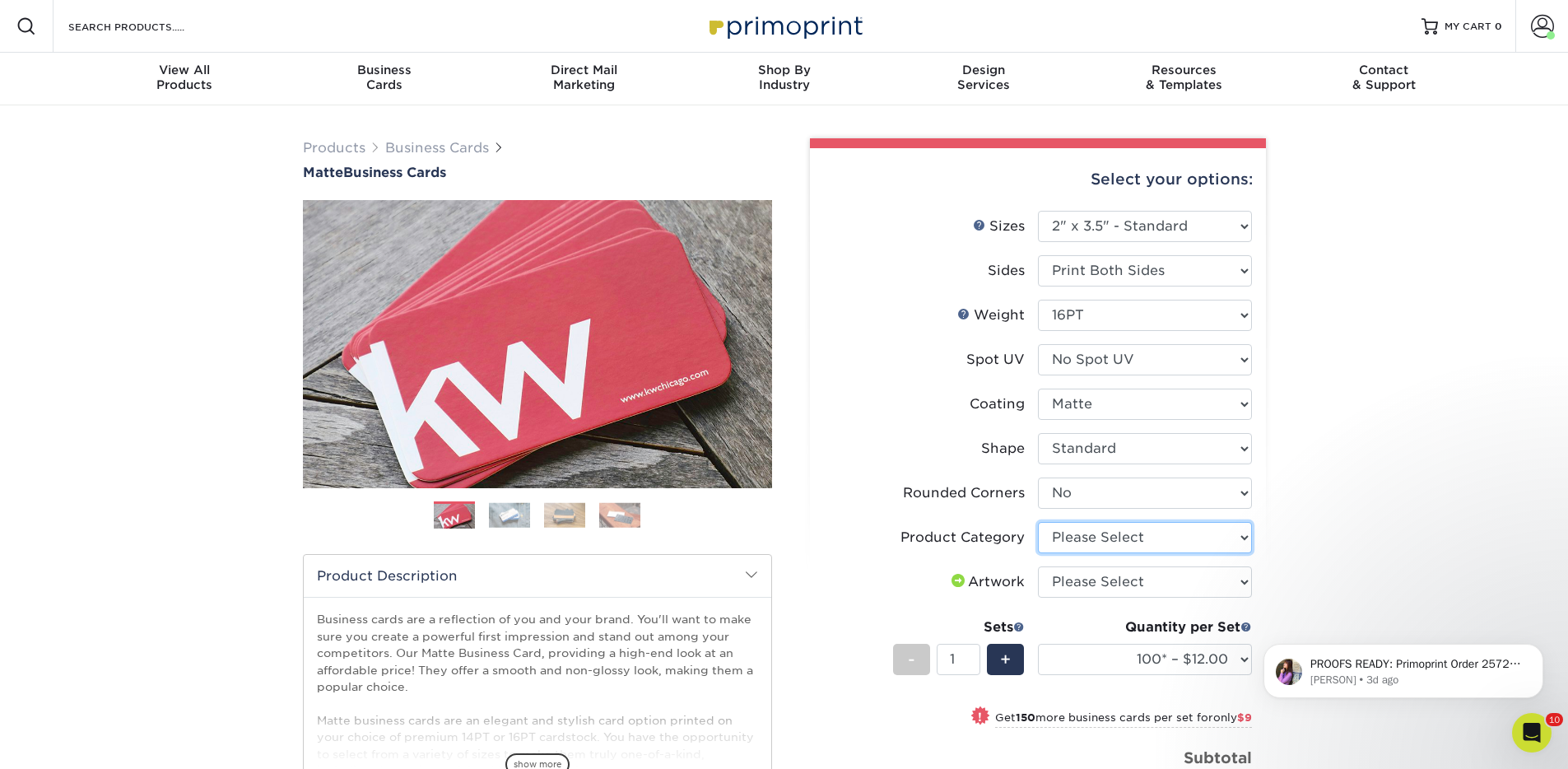 click on "Please Select Business Cards" at bounding box center [1145, 538] 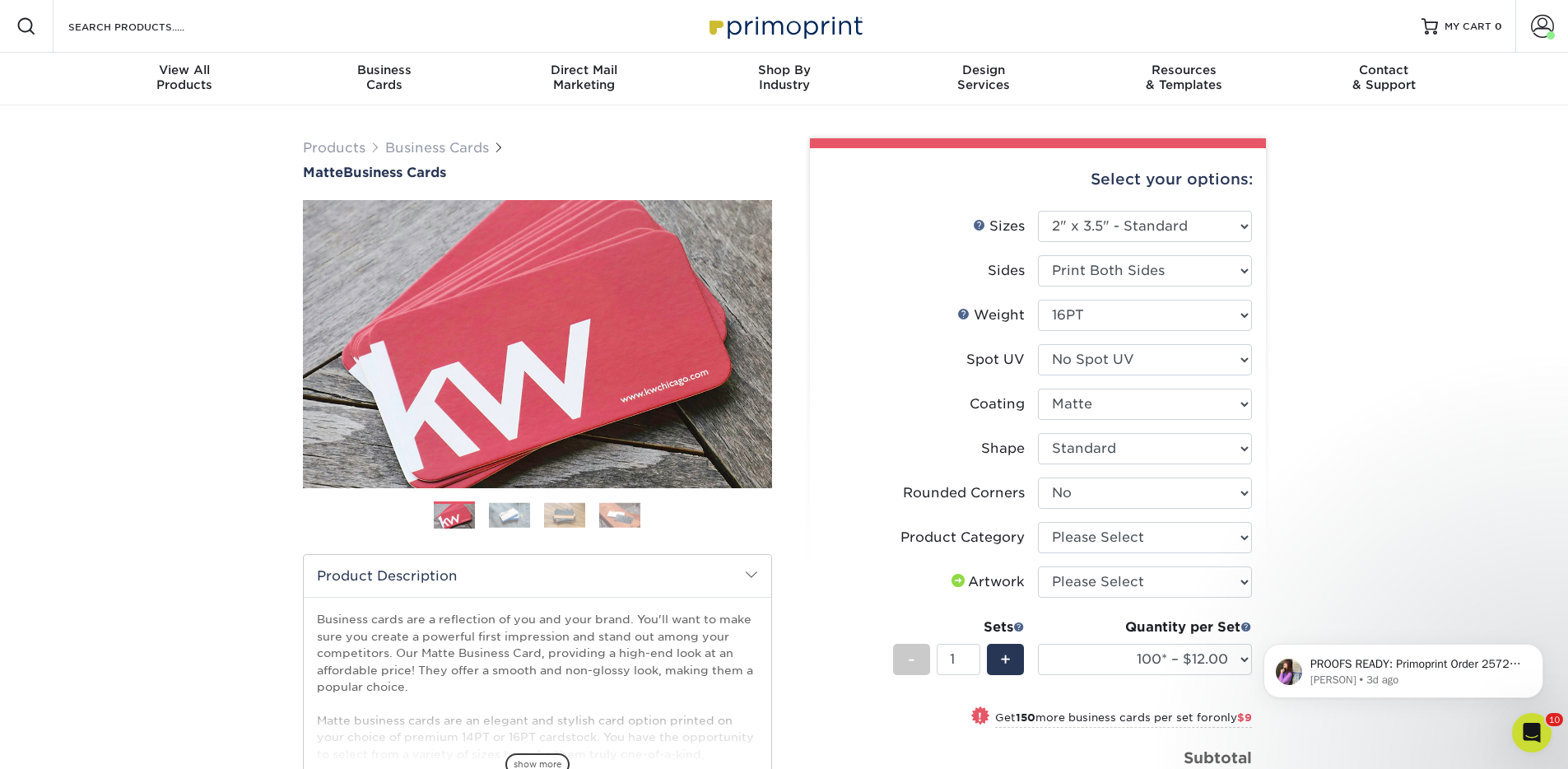 click on "Product Category
Please Select Business Cards" at bounding box center [1038, 544] 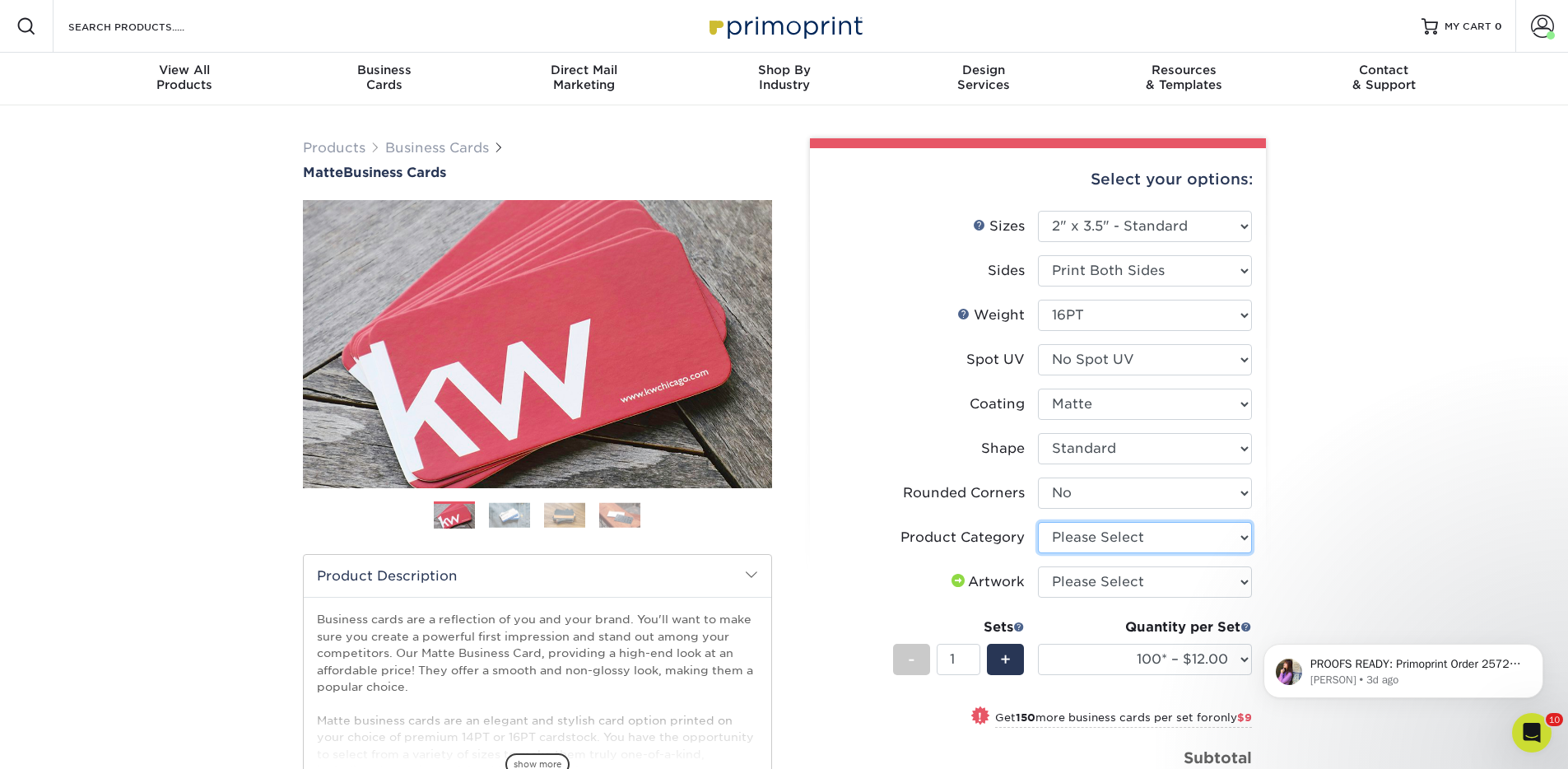 click on "Please Select Business Cards" at bounding box center [1145, 538] 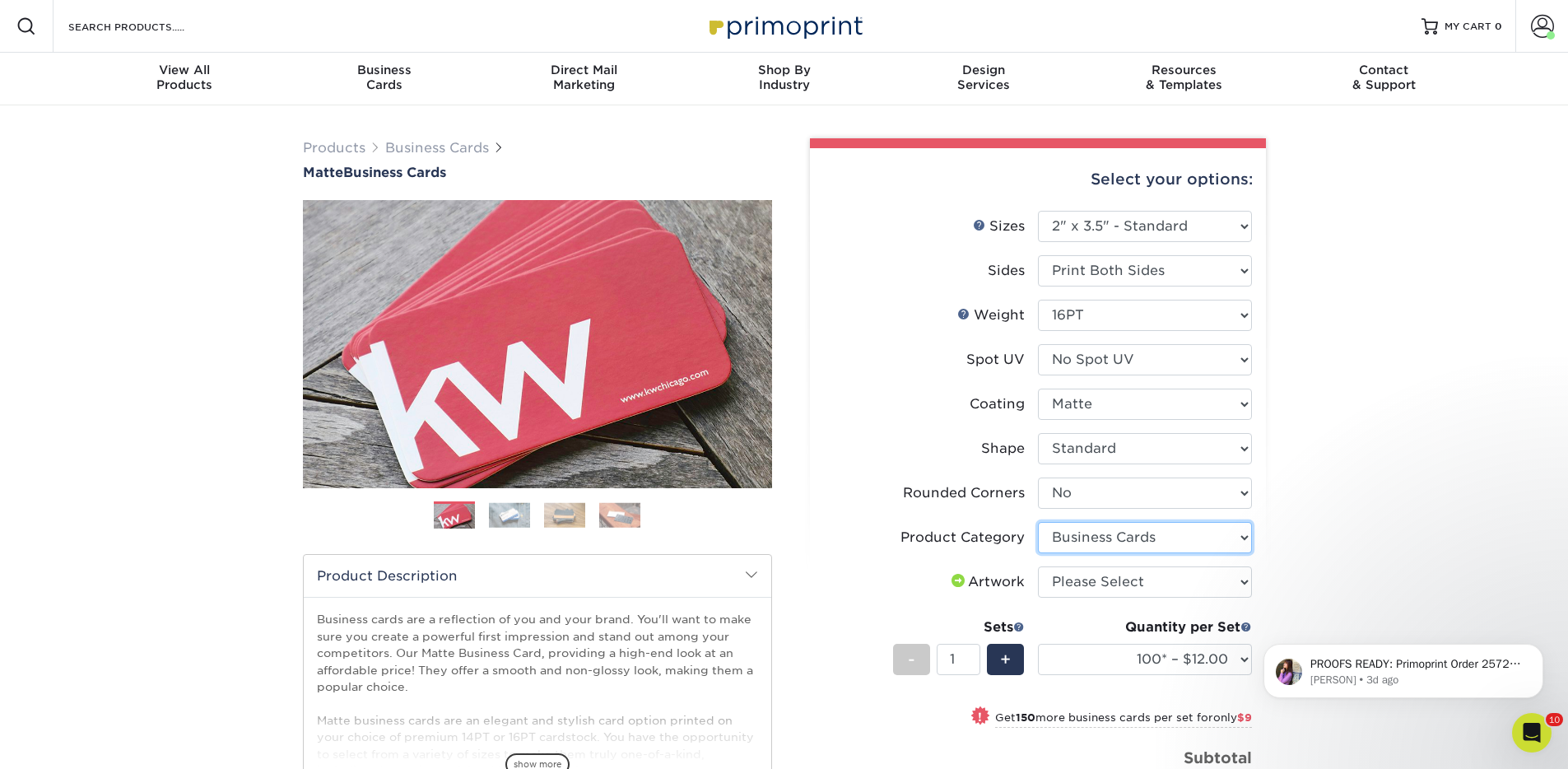 click on "Please Select Business Cards" at bounding box center (1145, 538) 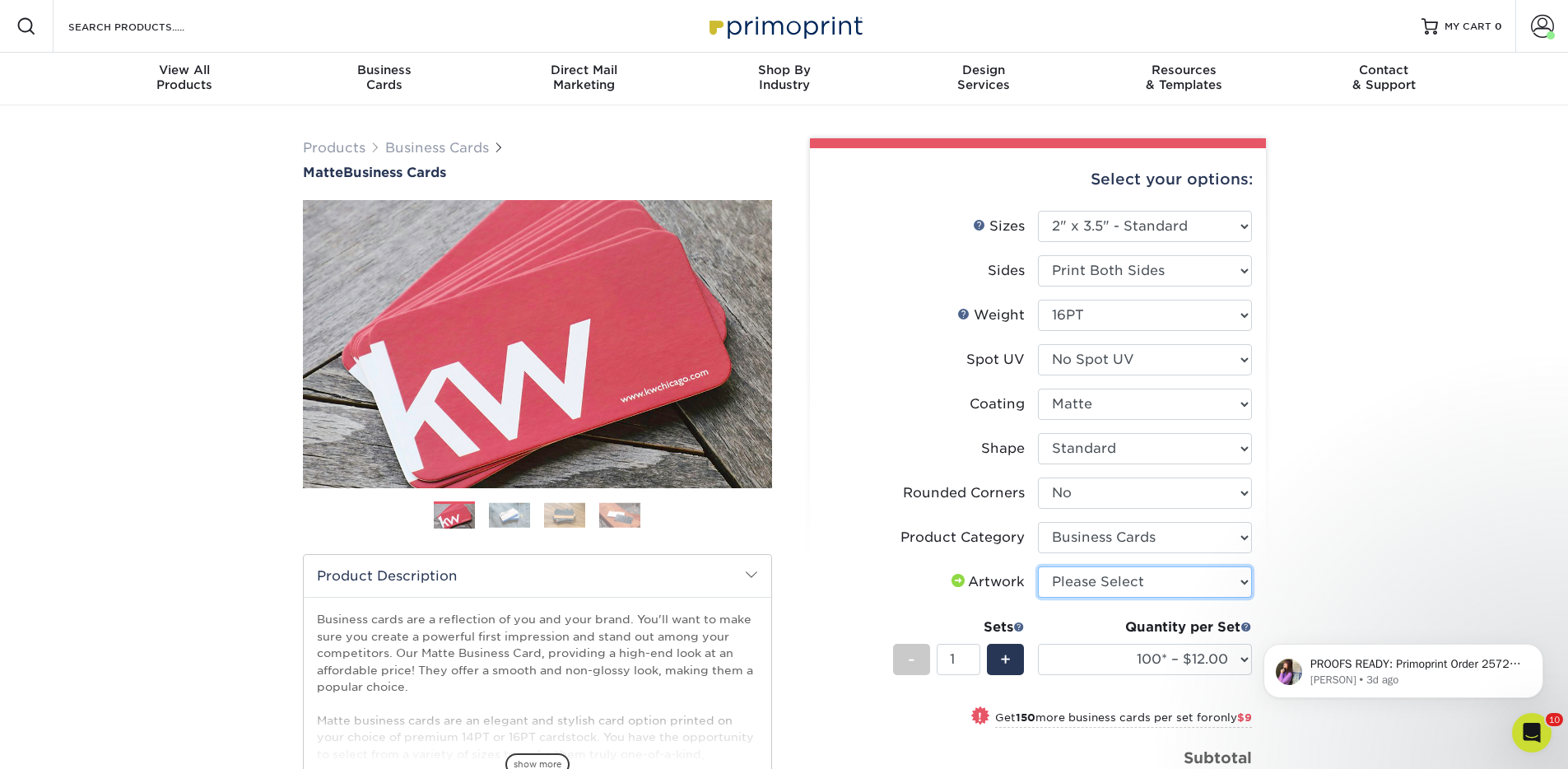 click on "Please Select I will upload files I need a design - $100" at bounding box center (1145, 582) 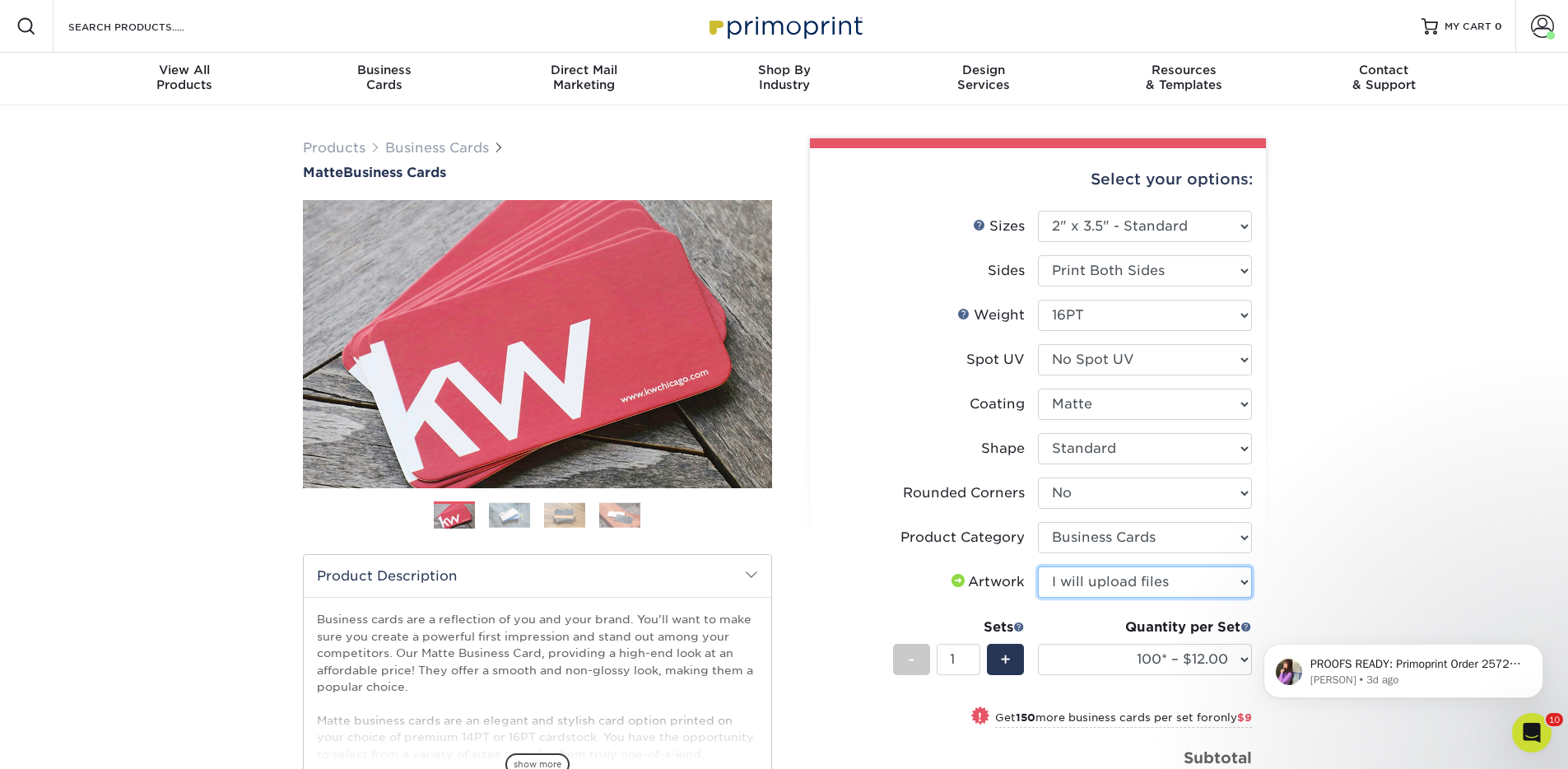 click on "Please Select I will upload files I need a design - $100" at bounding box center [1145, 582] 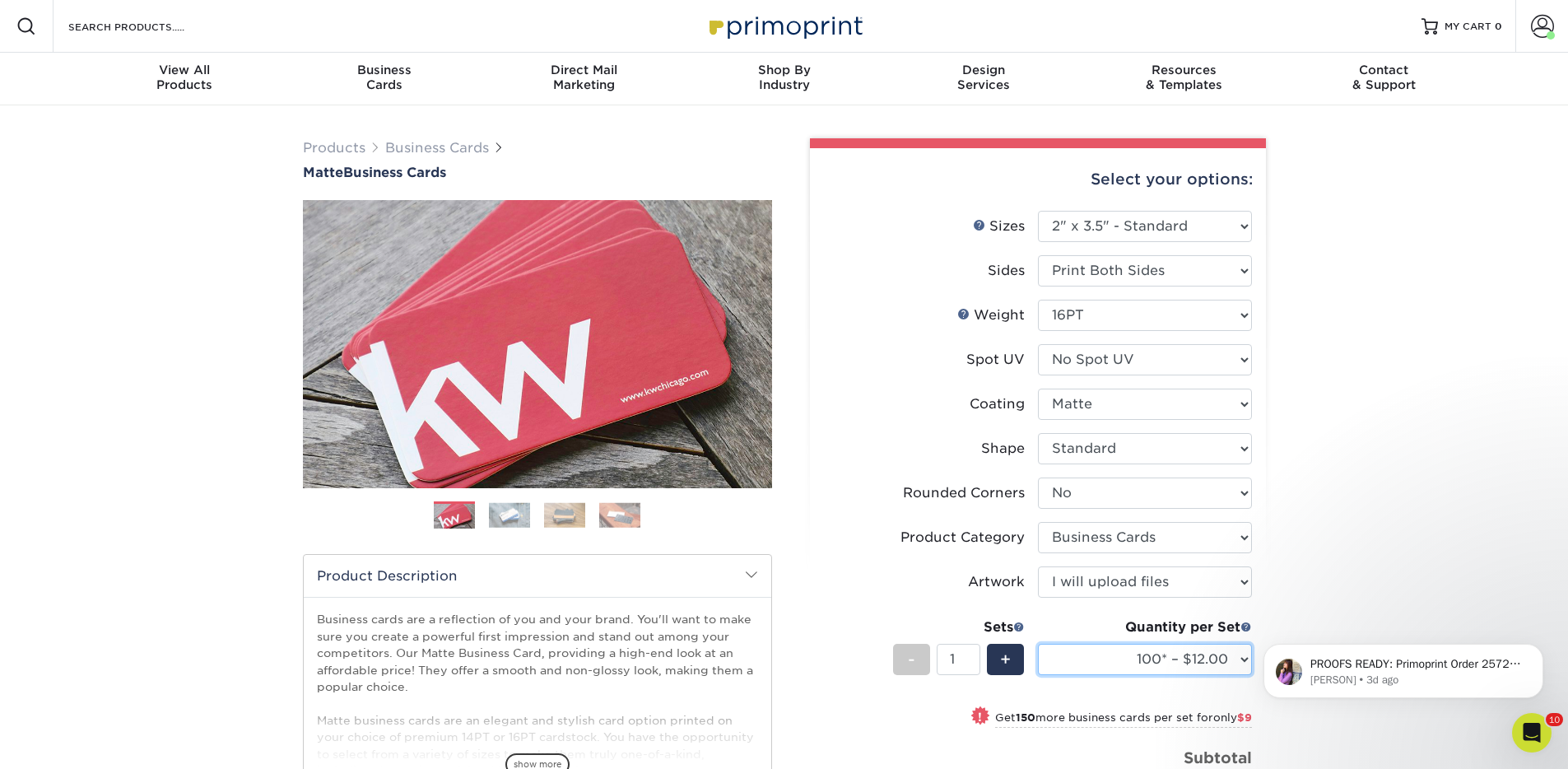 click on "100* – $12.00 250* – $21.00 500 – $42.00 1000 – $53.00 2500 – $95.00 5000 – $183.00 7500 – $269.00 10000 – $321.00 15000 – $474.00 20000 – $623.00 25000 – $771.00 30000 – $919.00 35000 – $1067.00 40000 – $1215.00 45000 – $1358.00 50000 – $1501.00 55000 – $1640.00 60000 – $1783.00 65000 – $1926.00 70000 – $2064.00 75000 – $2202.00 80000 – $2341.00 85000 – $2439.00 90000 – $2612.00 95000 – $2750.00 100000 – $2879.00" at bounding box center (1145, 659) 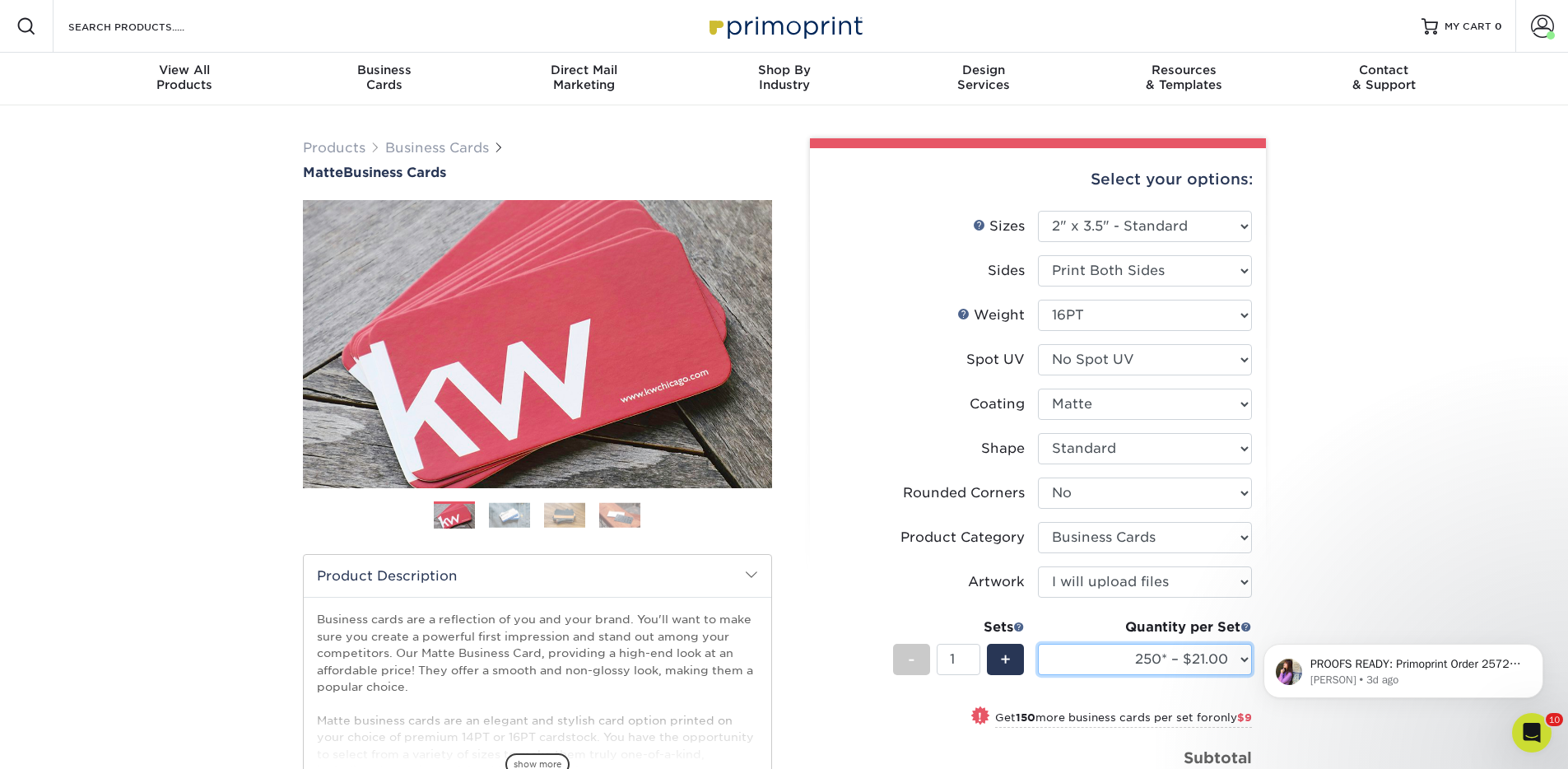 click on "100* – $12.00 250* – $21.00 500 – $42.00 1000 – $53.00 2500 – $95.00 5000 – $183.00 7500 – $269.00 10000 – $321.00 15000 – $474.00 20000 – $623.00 25000 – $771.00 30000 – $919.00 35000 – $1067.00 40000 – $1215.00 45000 – $1358.00 50000 – $1501.00 55000 – $1640.00 60000 – $1783.00 65000 – $1926.00 70000 – $2064.00 75000 – $2202.00 80000 – $2341.00 85000 – $2439.00 90000 – $2612.00 95000 – $2750.00 100000 – $2879.00" at bounding box center (1145, 659) 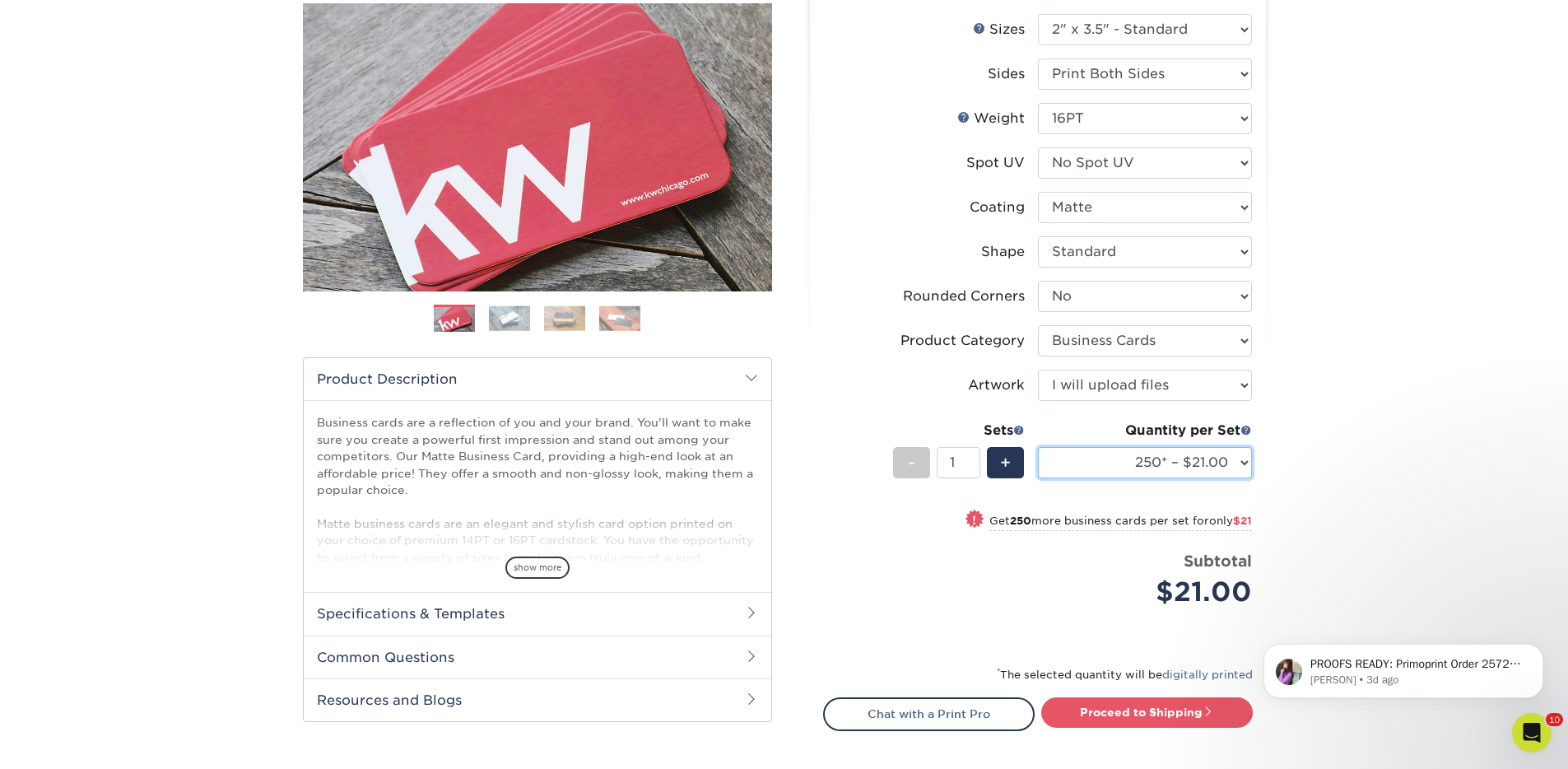 scroll, scrollTop: 209, scrollLeft: 0, axis: vertical 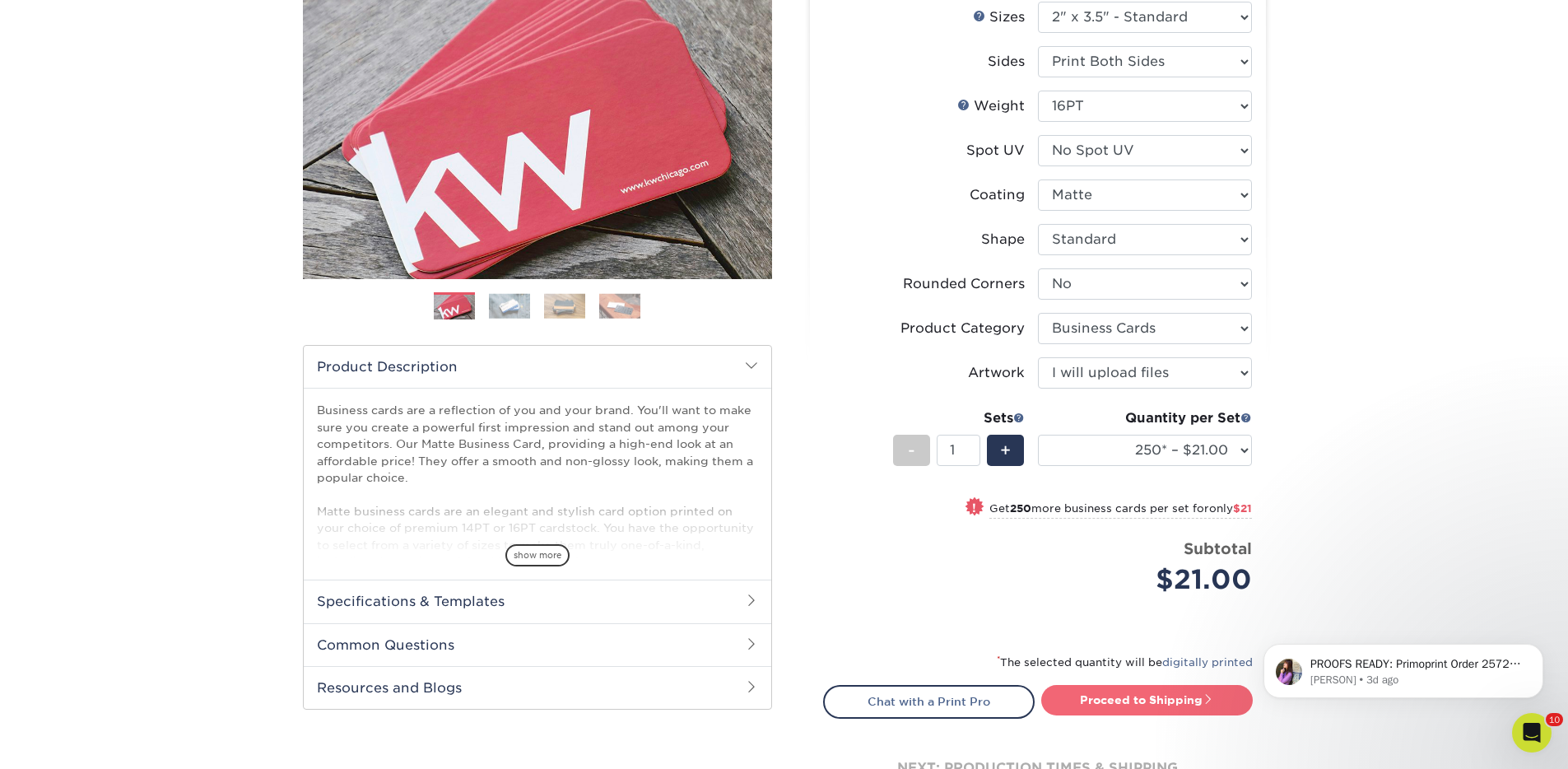 click on "Proceed to Shipping" at bounding box center [1147, 700] 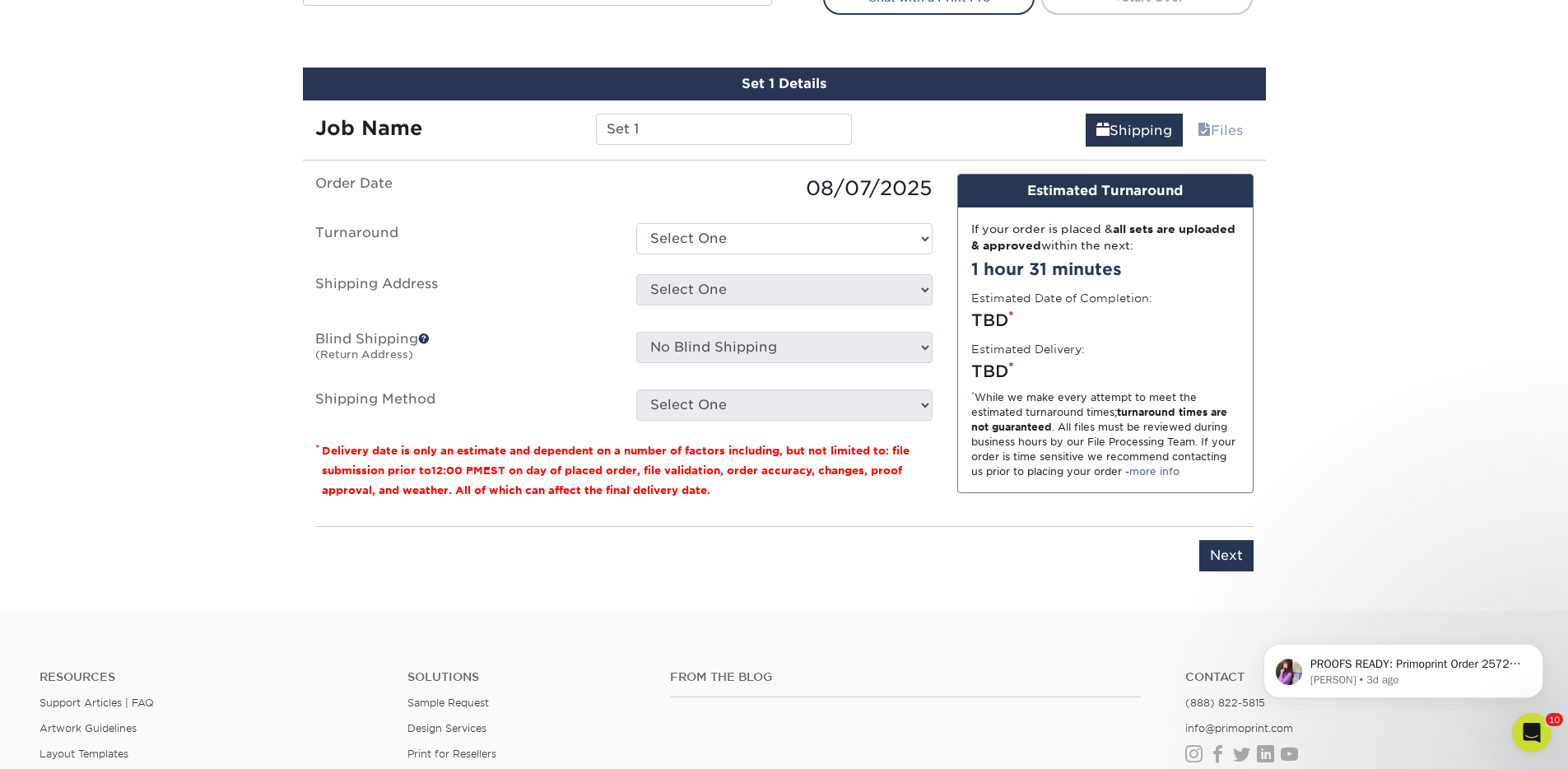 scroll, scrollTop: 939, scrollLeft: 0, axis: vertical 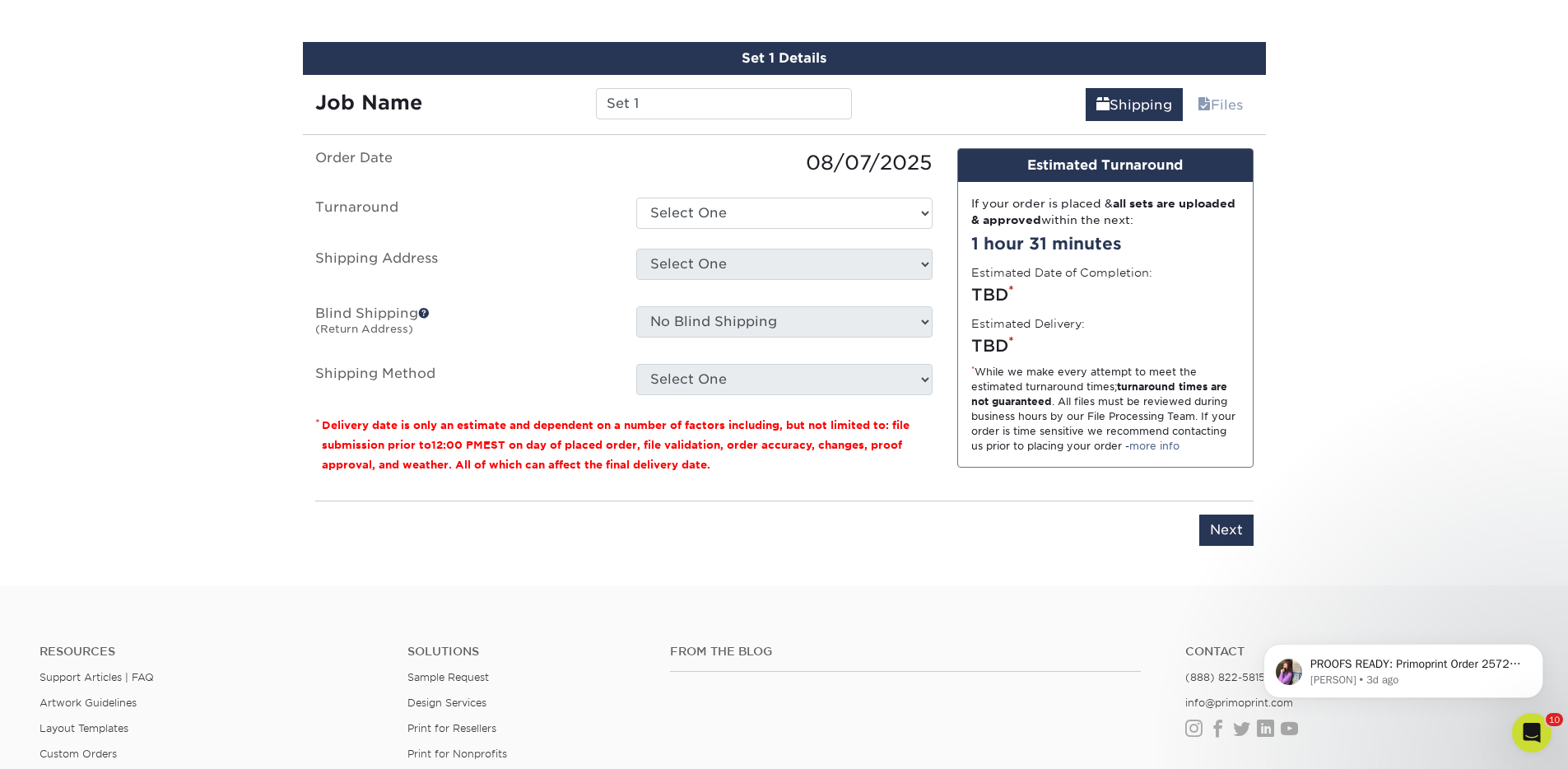 click on "Job Name
Set 1" at bounding box center (584, 98) 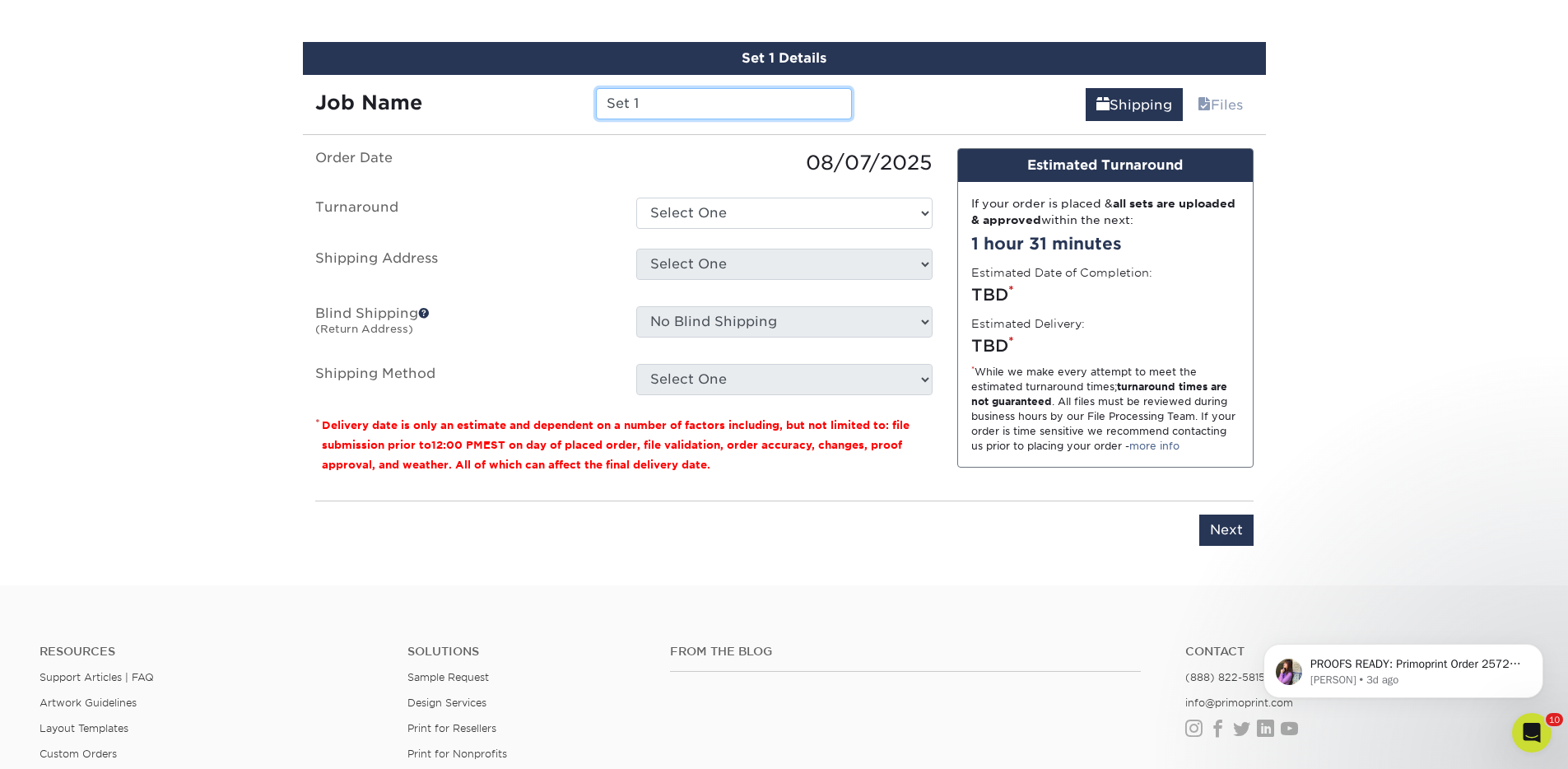 click on "Set 1" at bounding box center [724, 104] 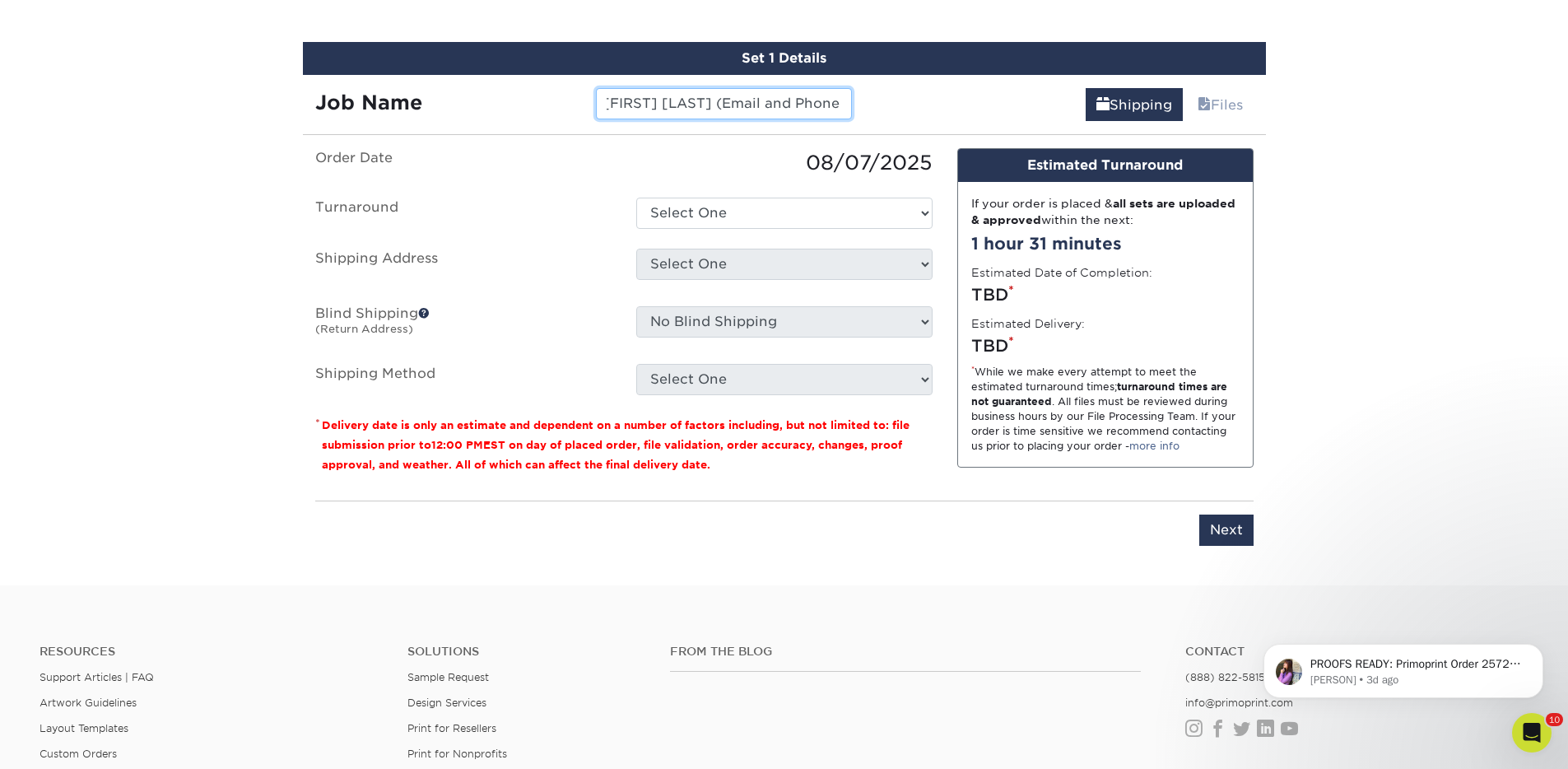 scroll, scrollTop: 0, scrollLeft: 7, axis: horizontal 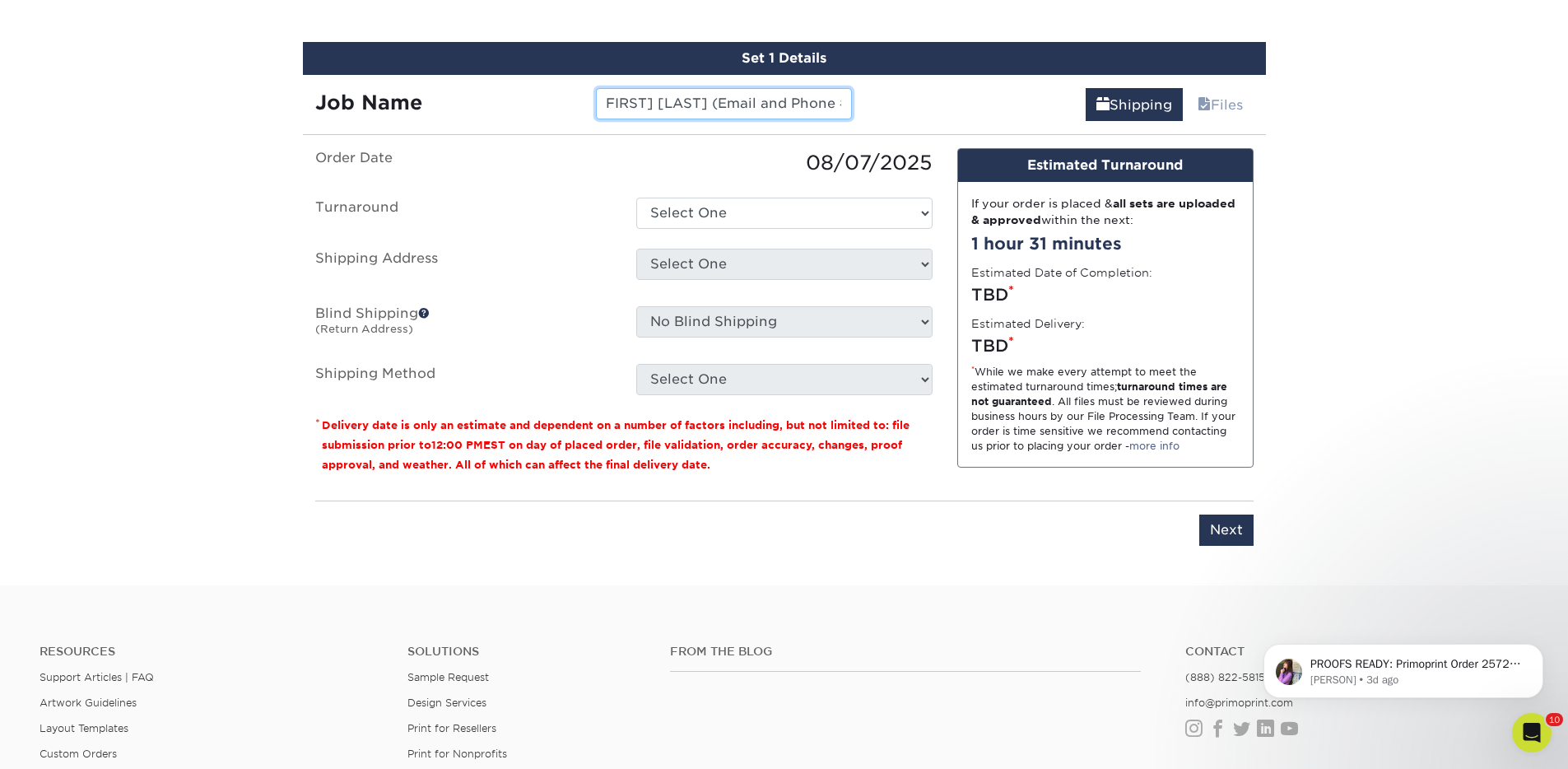 type on "Nate Gorman (Email and Phone #)" 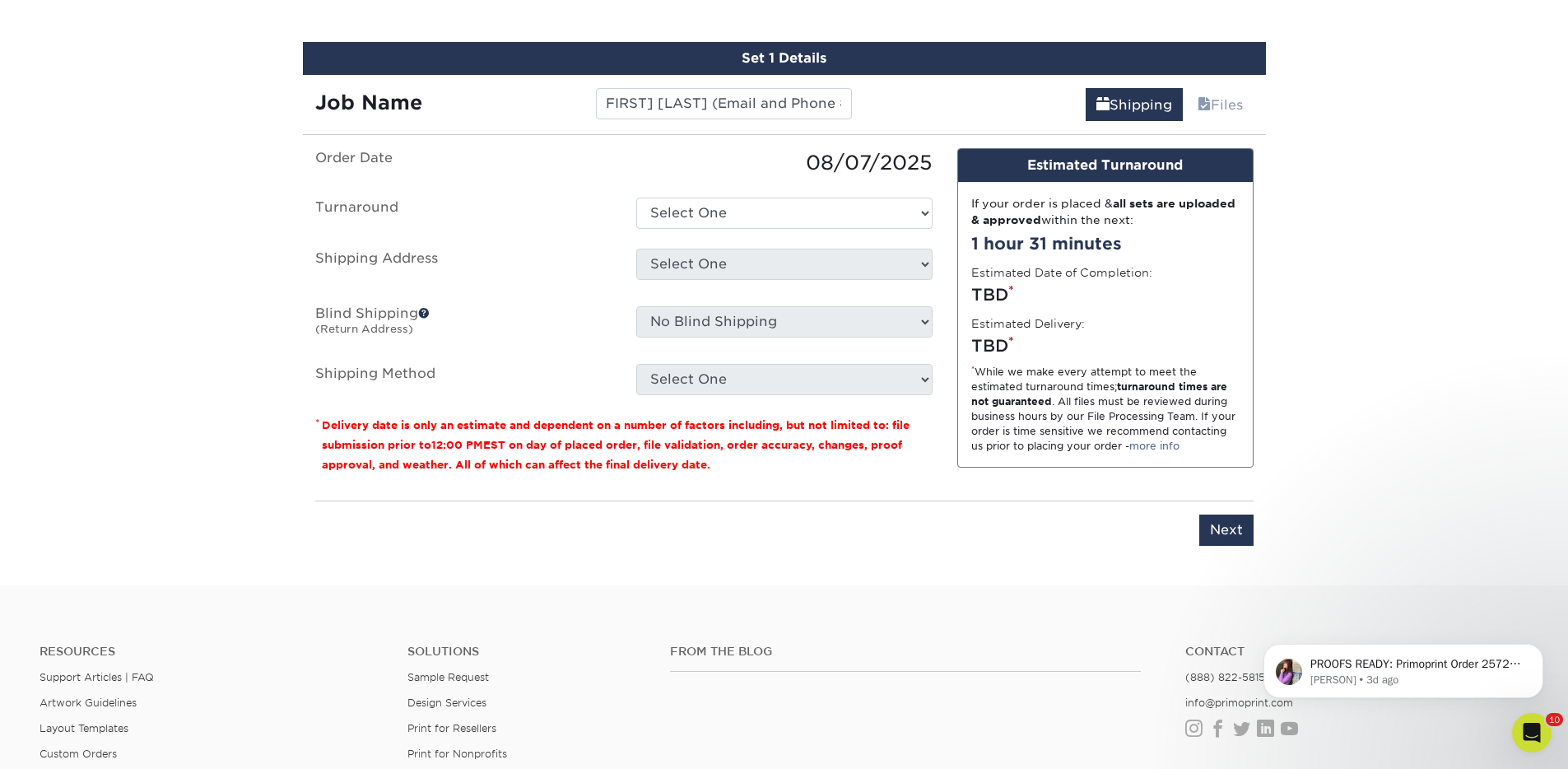 drag, startPoint x: 711, startPoint y: 189, endPoint x: 705, endPoint y: 200, distance: 12.529964 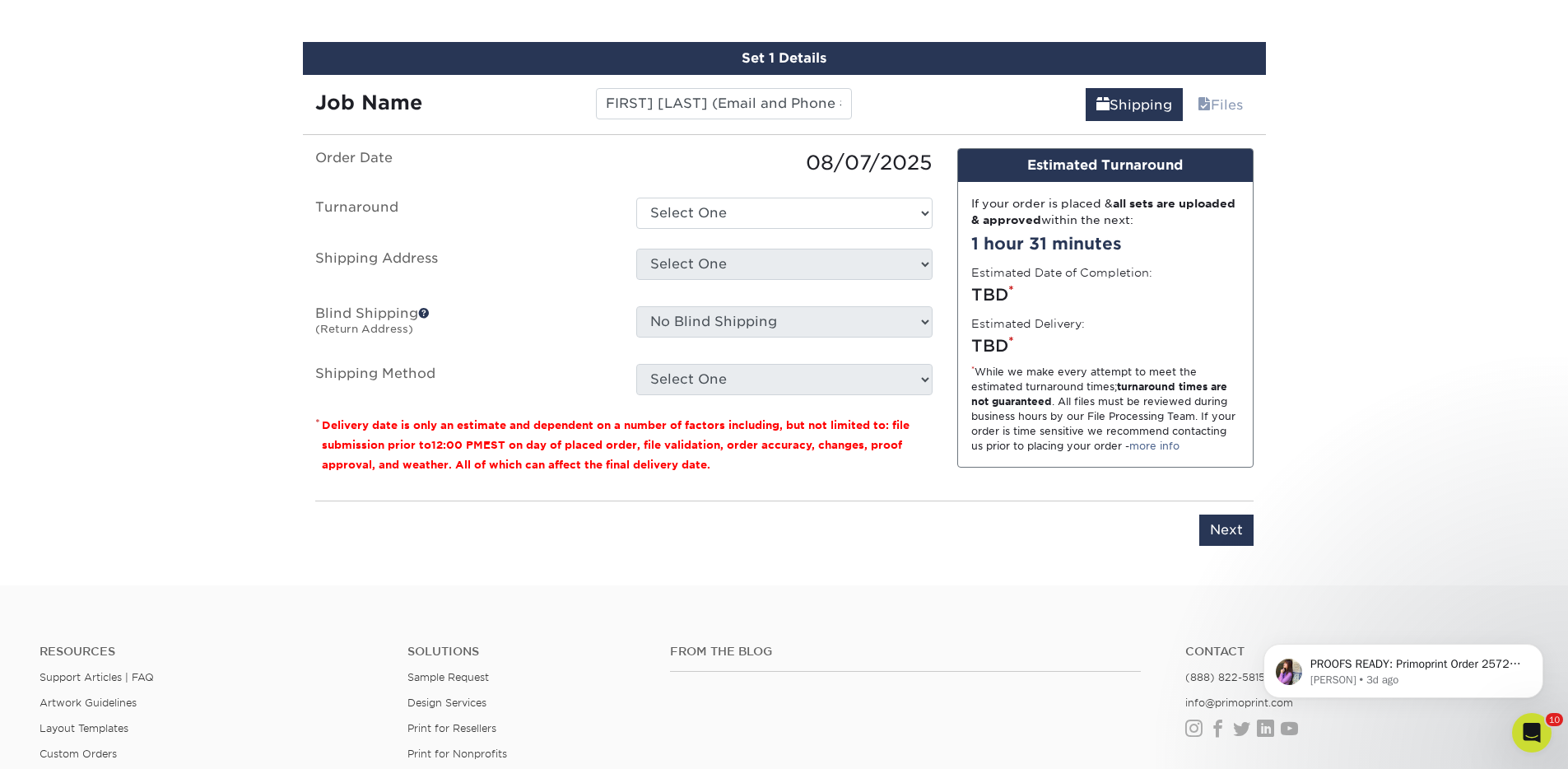 scroll, scrollTop: 0, scrollLeft: 0, axis: both 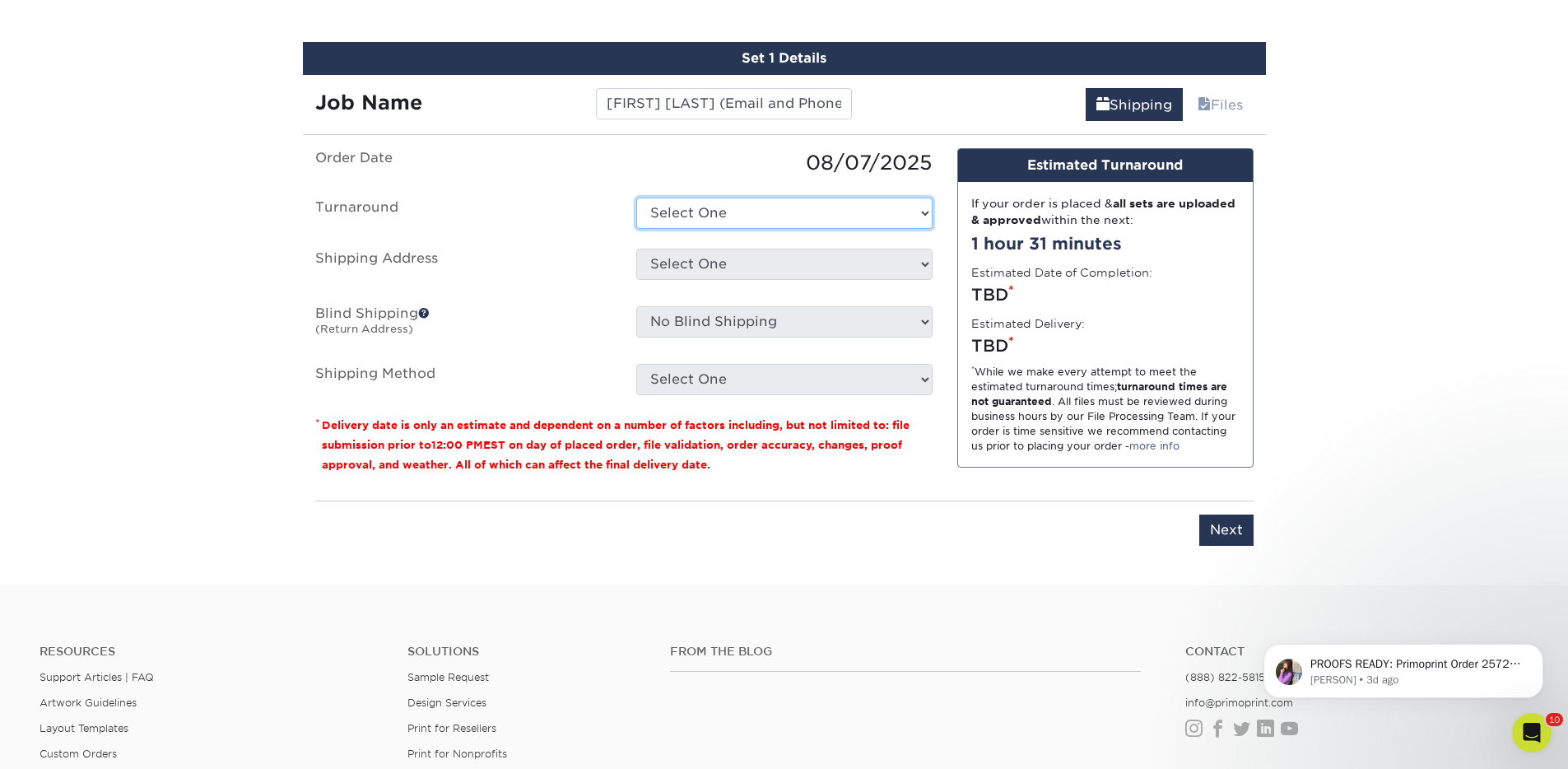 click on "Select One 2-4 Business Days 2 Day Next Business Day" at bounding box center [784, 213] 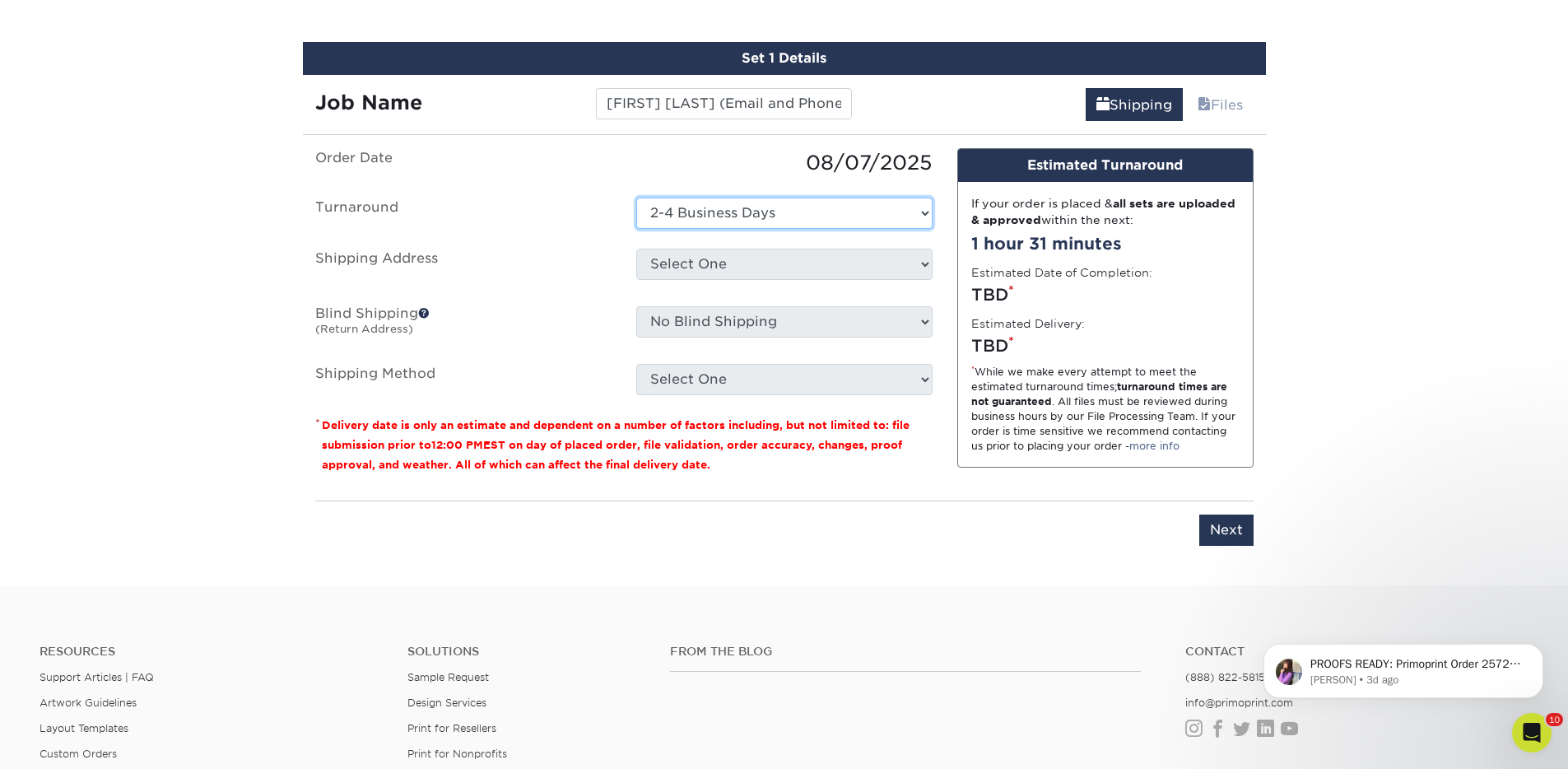 click on "Select One 2-4 Business Days 2 Day Next Business Day" at bounding box center (784, 213) 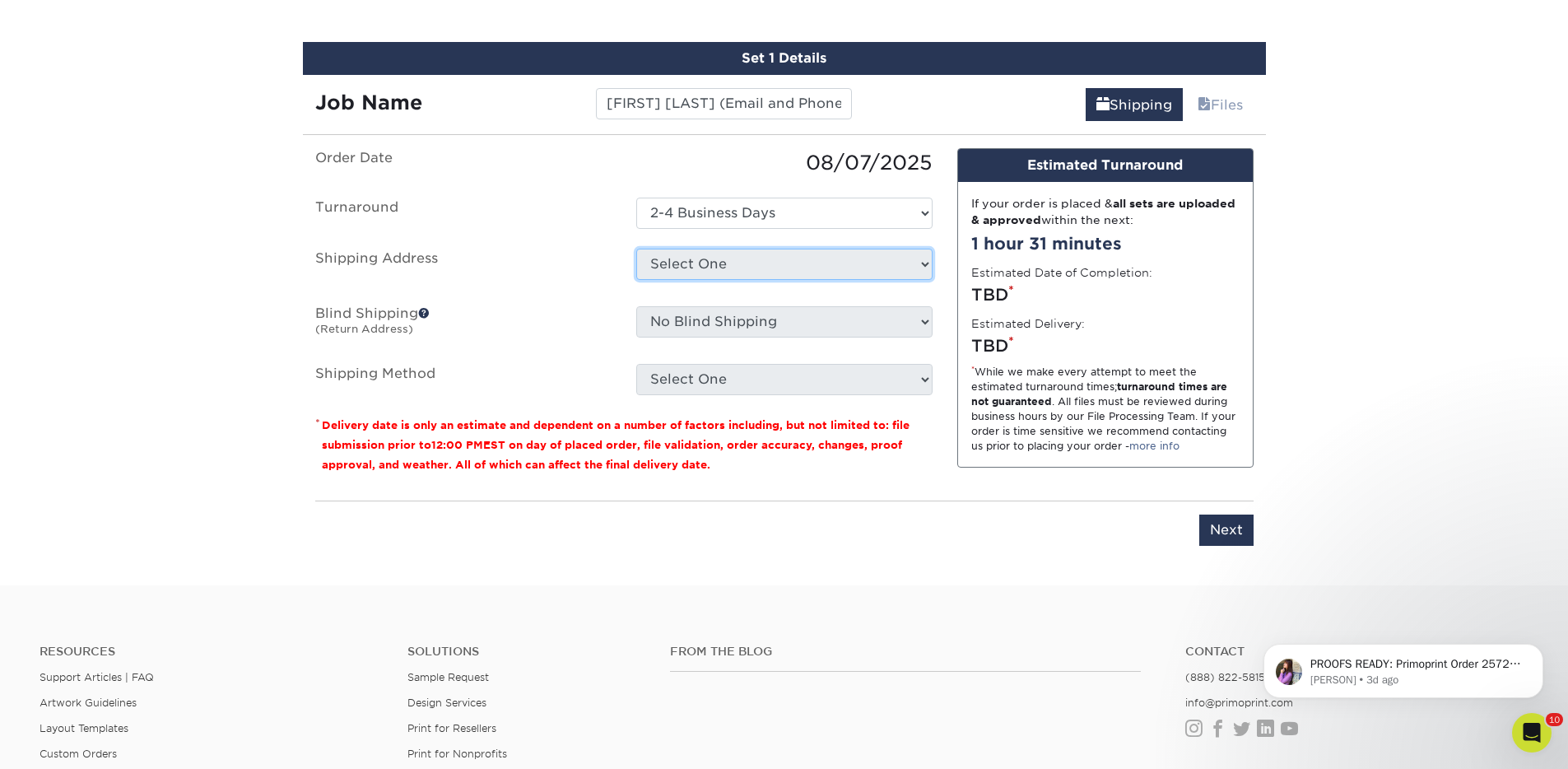 click on "Select One
The Federalist Society
+ Add New Address" at bounding box center (784, 264) 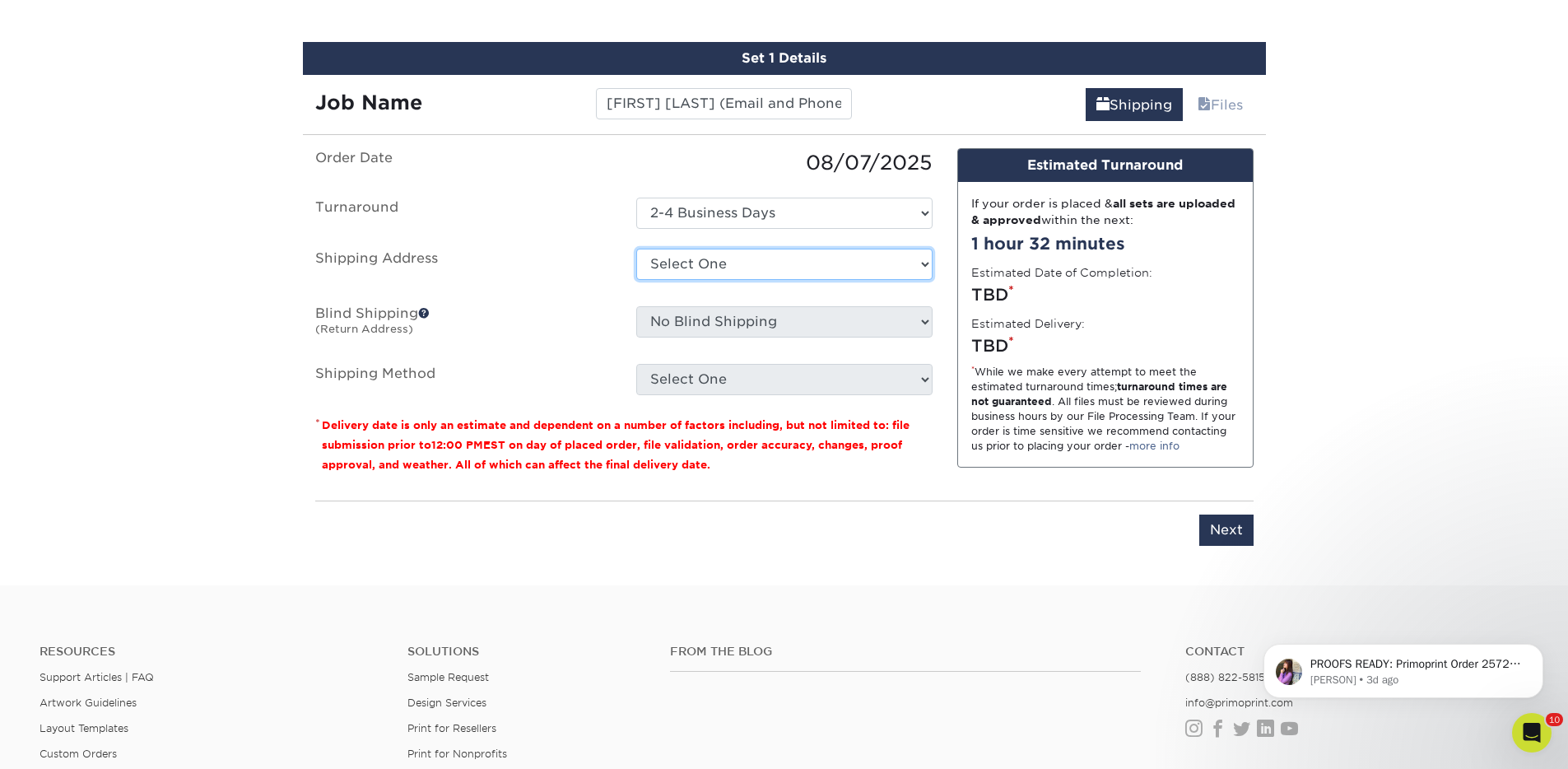 select on "22114" 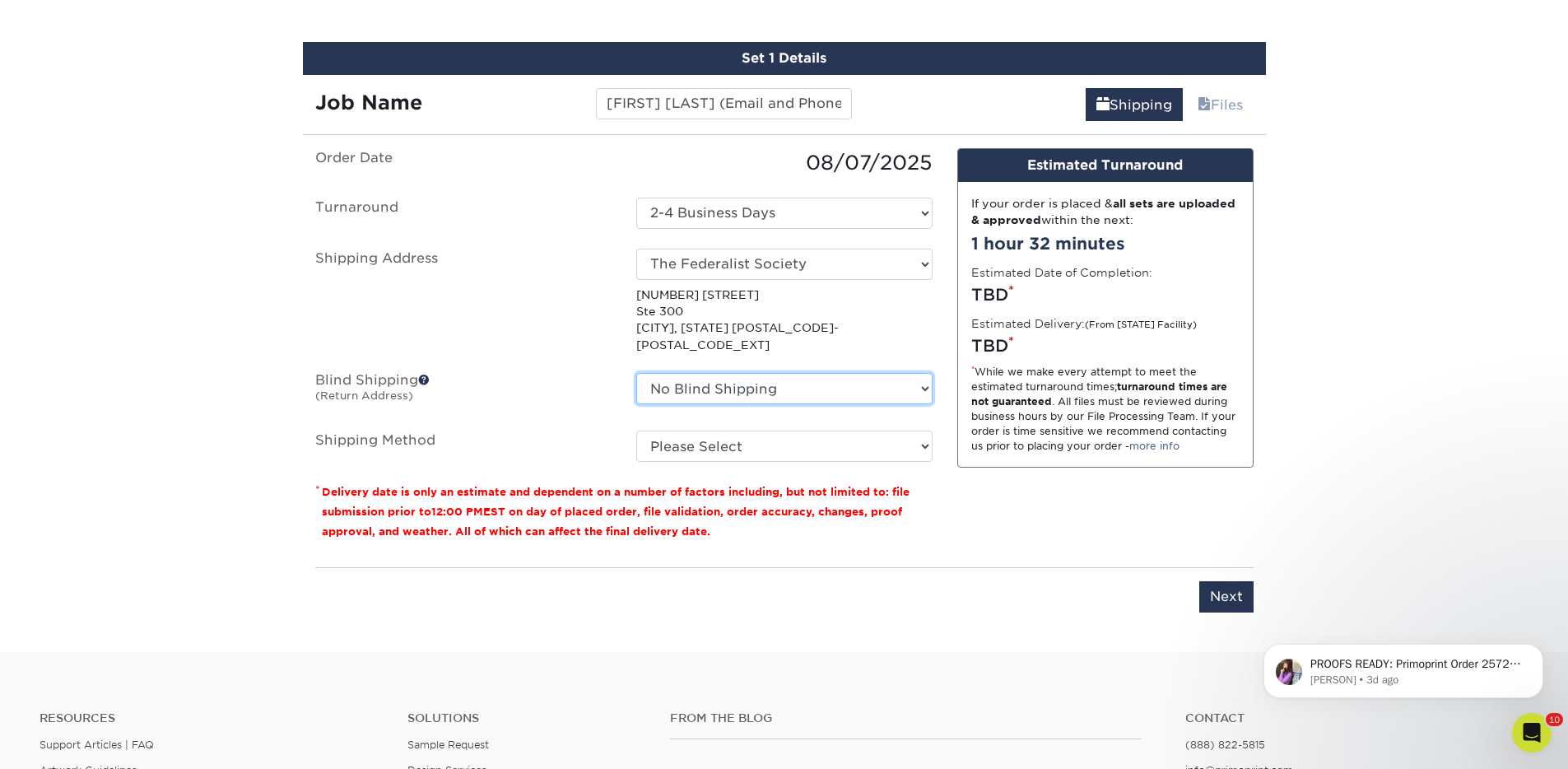 click on "No Blind Shipping
The Federalist Society
+ Add New Address" at bounding box center (784, 389) 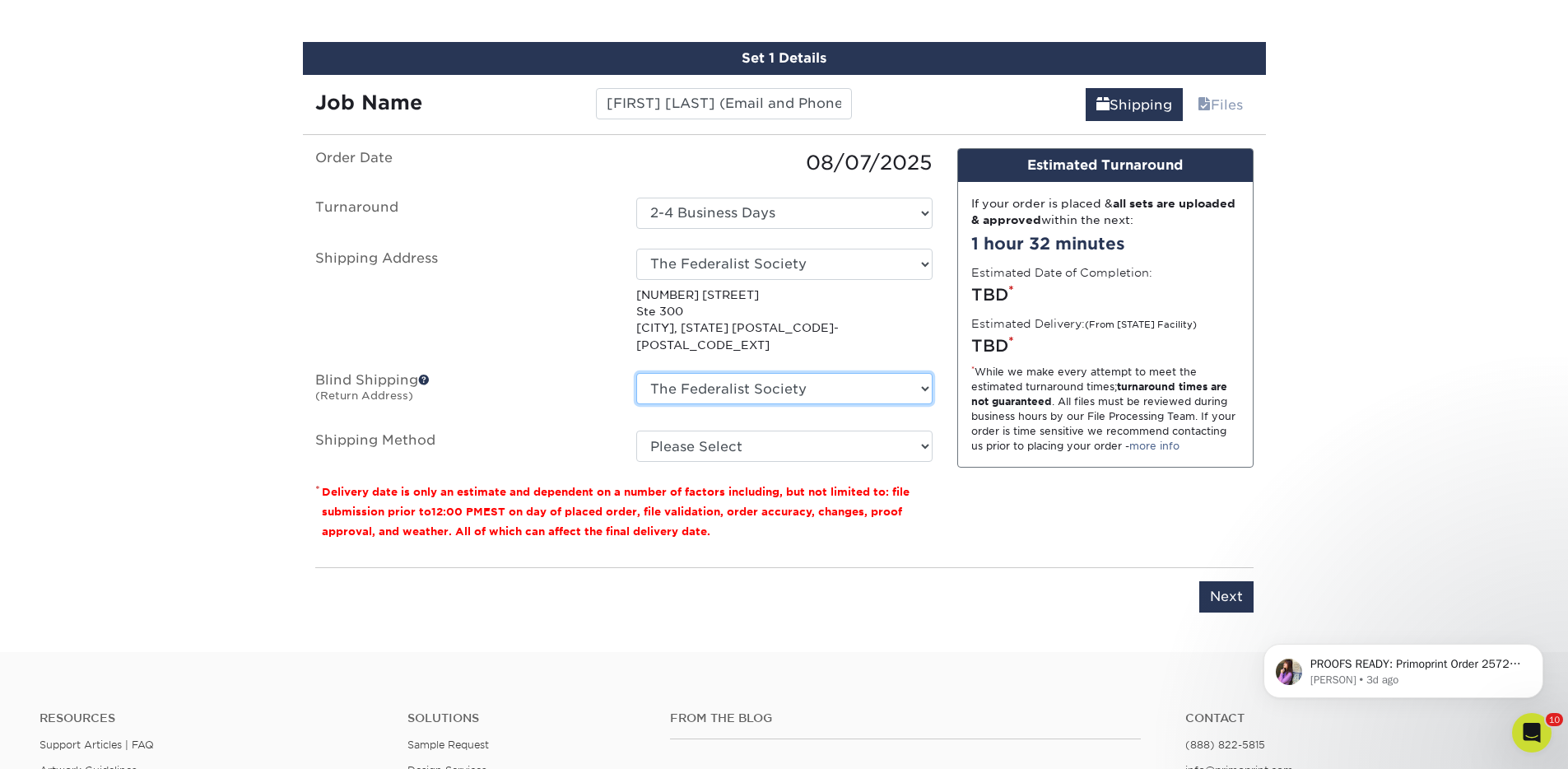 click on "No Blind Shipping
The Federalist Society
+ Add New Address" at bounding box center [784, 389] 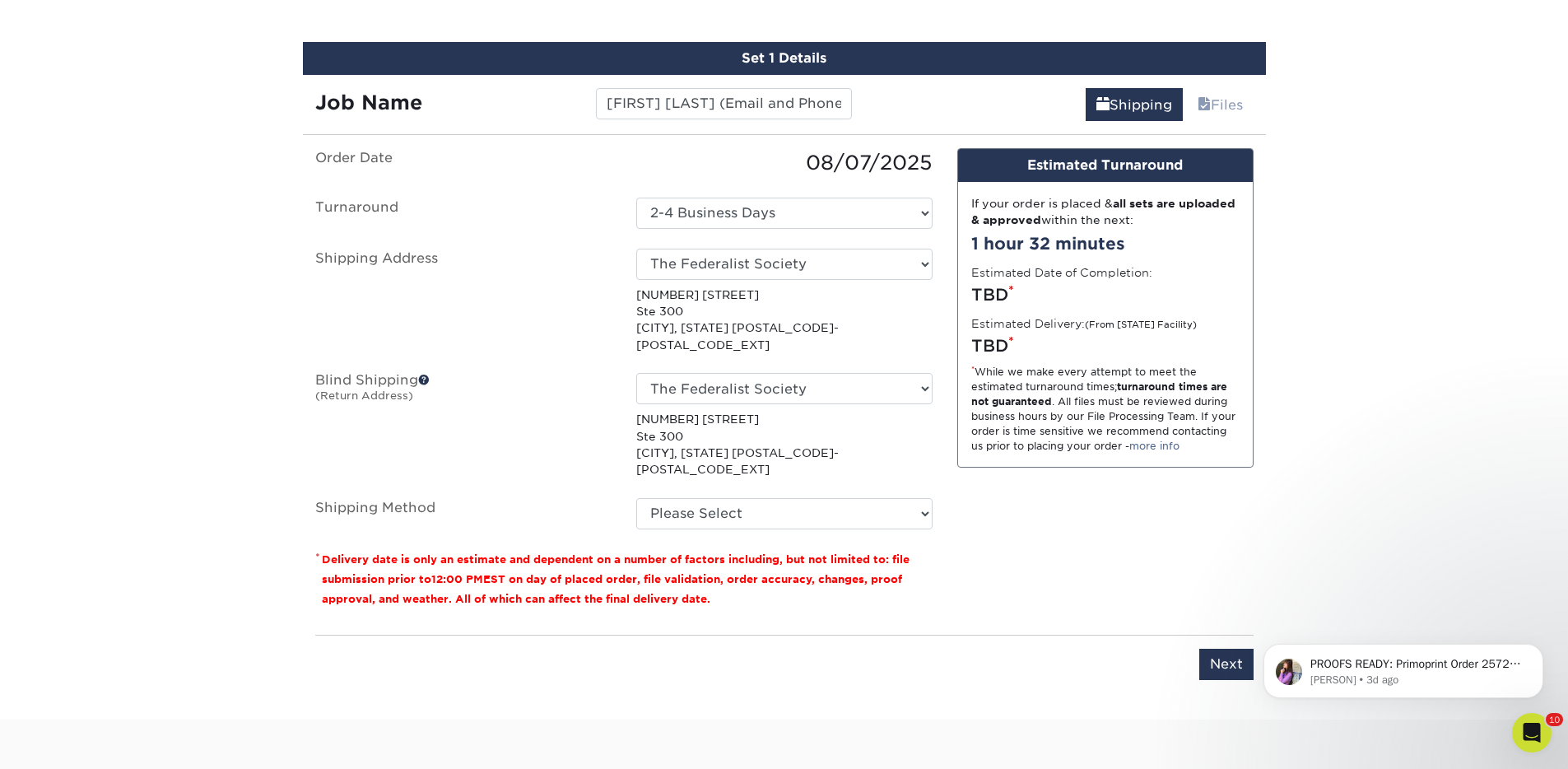 click on "1776 I St Nw  Ste 300  Washington, DC 20006-3774" at bounding box center (784, 445) 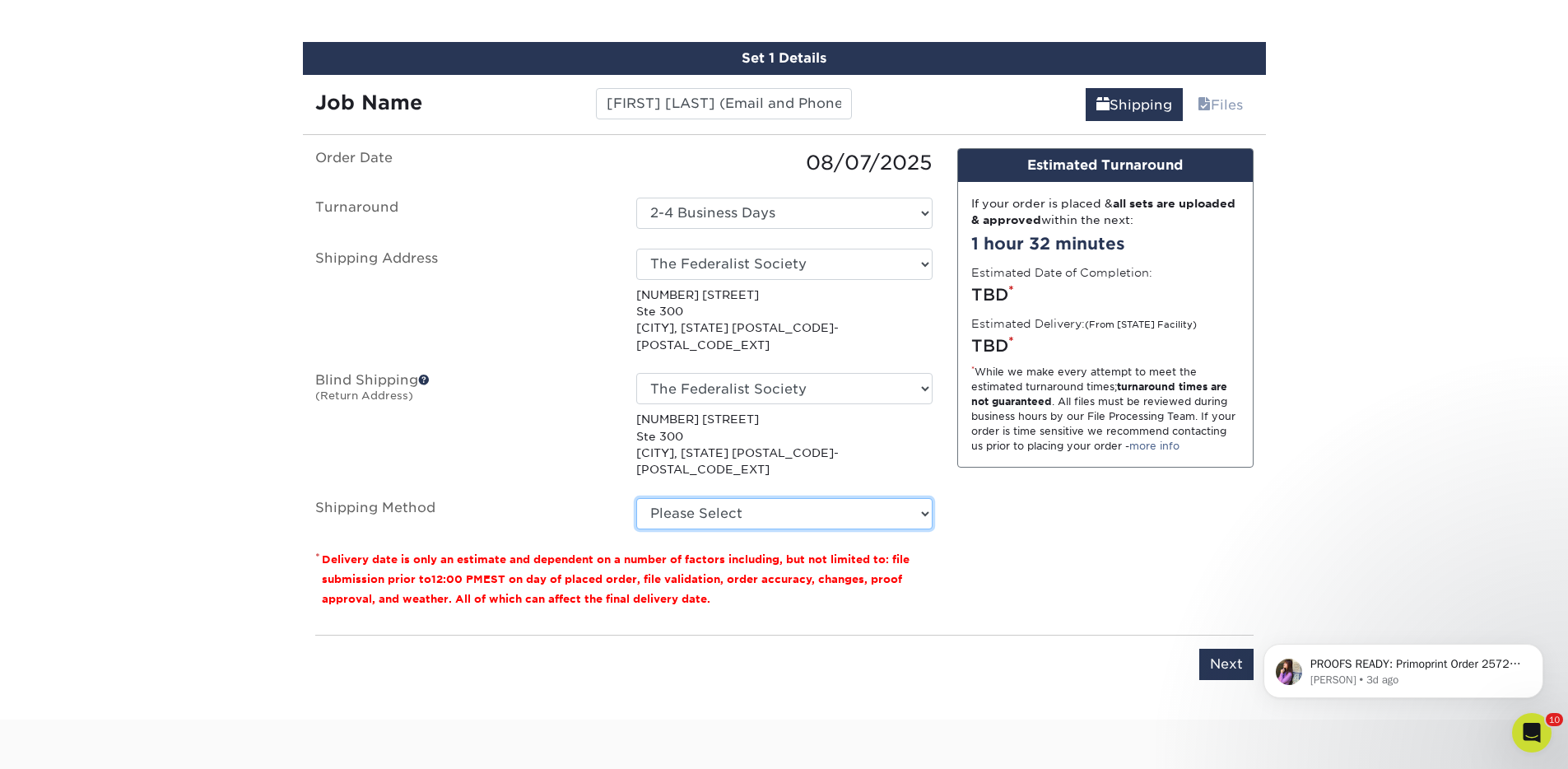click on "Please Select Ground Shipping (+$7.84) 3 Day Shipping Service (+$15.39) 2 Day Air Shipping (+$15.86) Next Day Shipping by 5pm (+$18.33) Next Day Shipping by 12 noon (+$19.43) Next Day Air Early A.M. (+$117.91)" at bounding box center [784, 514] 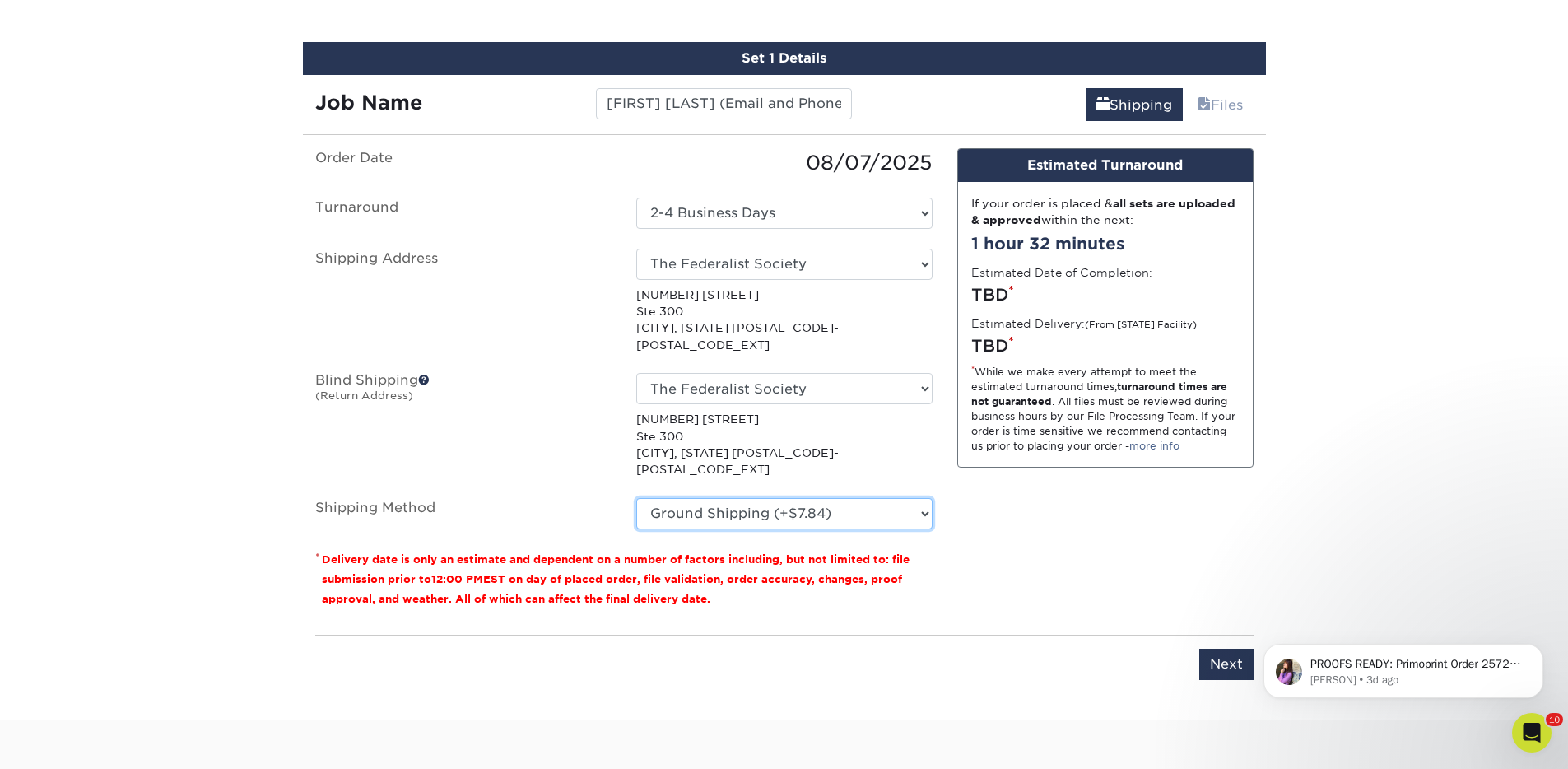 click on "Please Select Ground Shipping (+$7.84) 3 Day Shipping Service (+$15.39) 2 Day Air Shipping (+$15.86) Next Day Shipping by 5pm (+$18.33) Next Day Shipping by 12 noon (+$19.43) Next Day Air Early A.M. (+$117.91)" at bounding box center (784, 514) 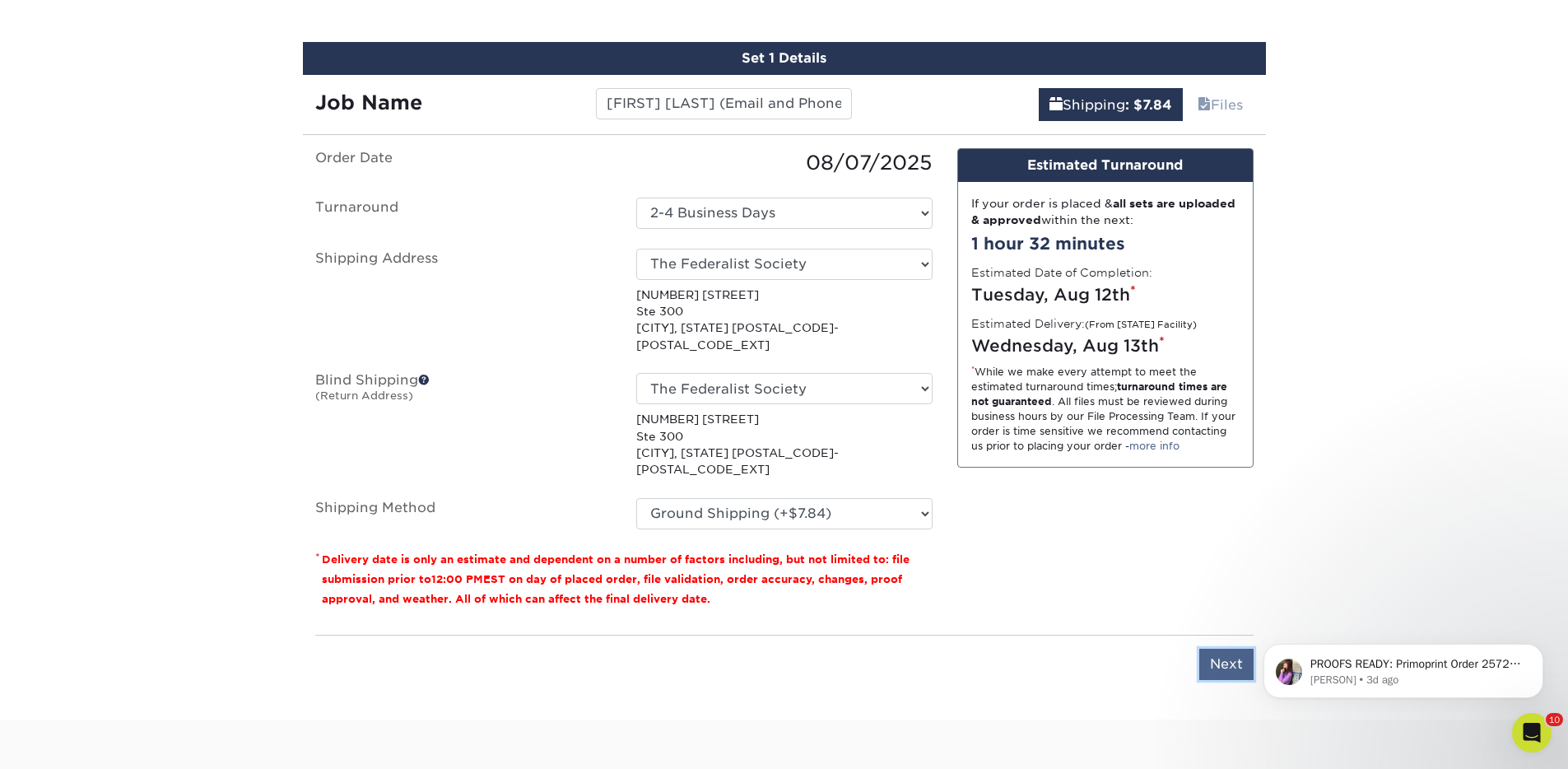 click on "Next" at bounding box center (1226, 664) 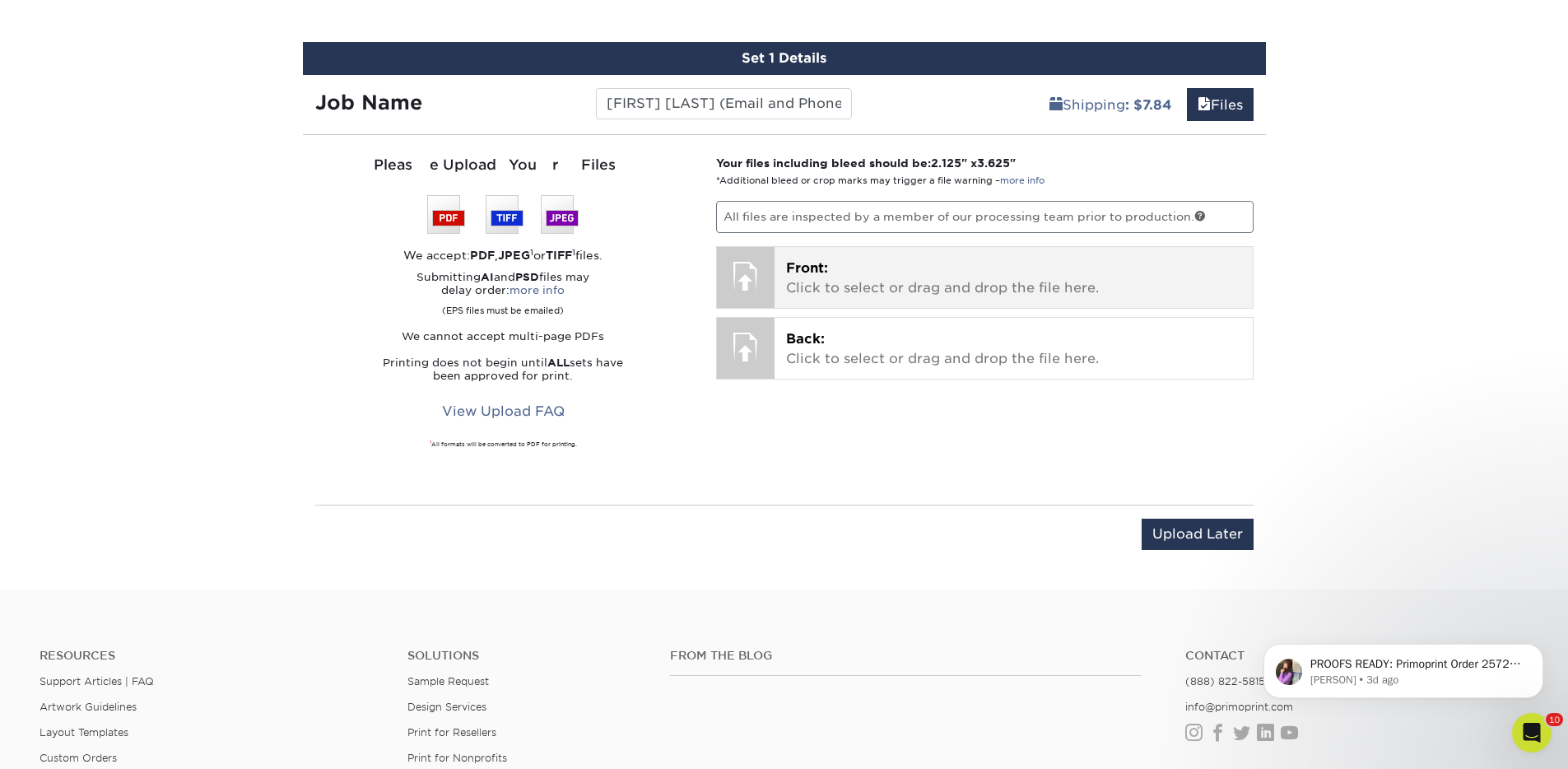 click on "Front: Click to select or drag and drop the file here.
Choose file" at bounding box center (1013, 277) 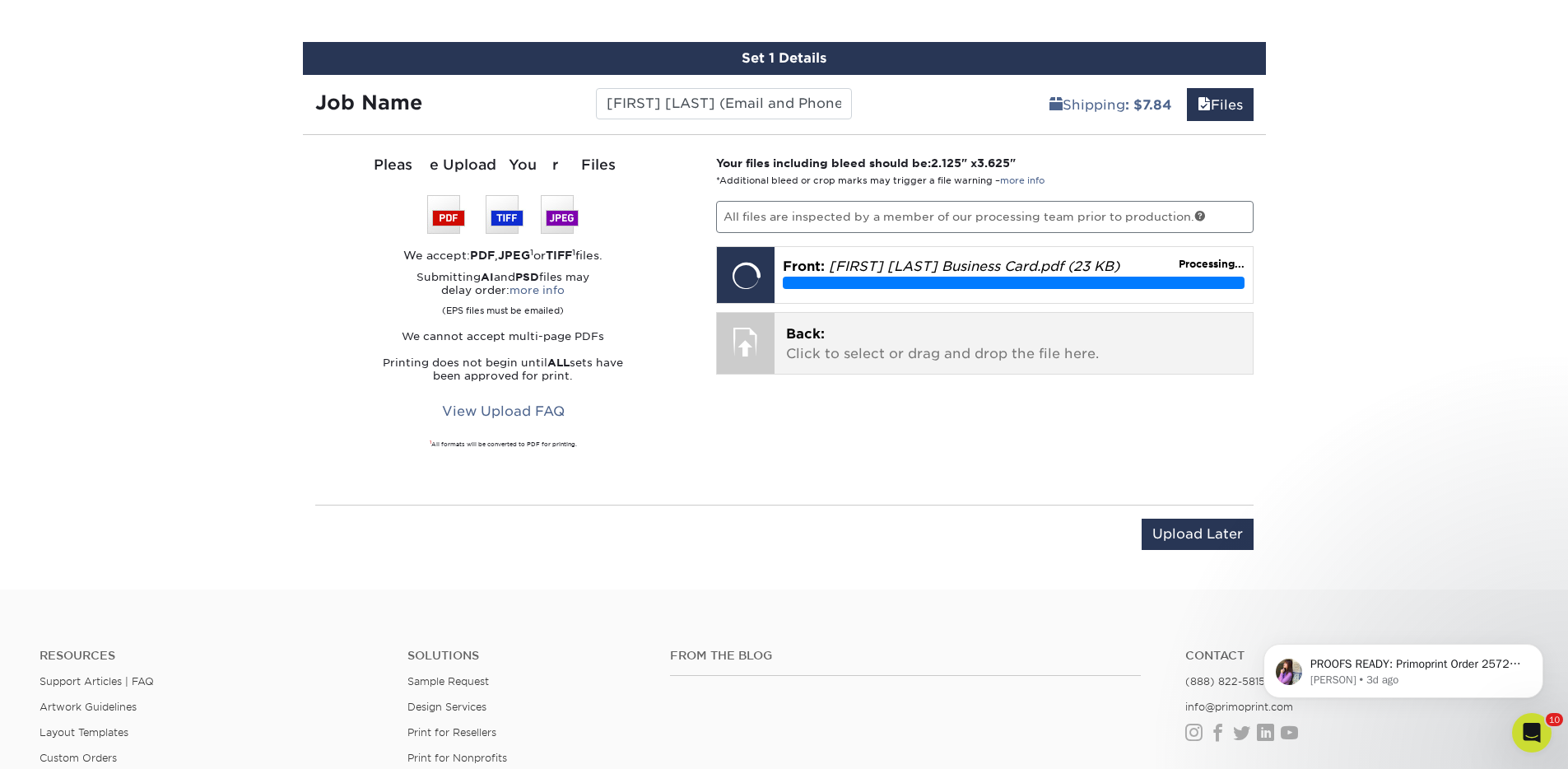 click on "Back: Click to select or drag and drop the file here." at bounding box center [1013, 344] 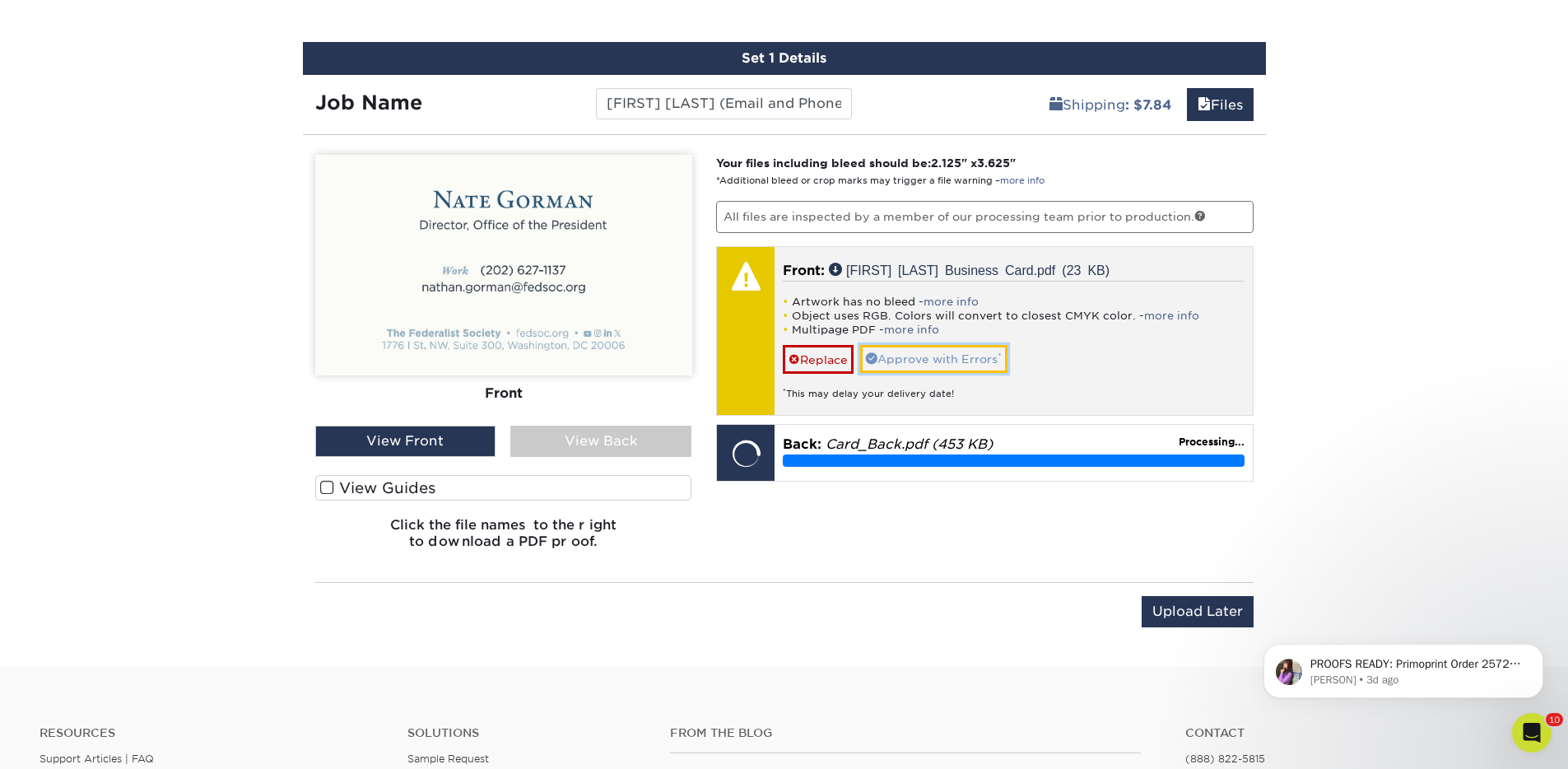 click on "Approve with Errors *" at bounding box center (933, 359) 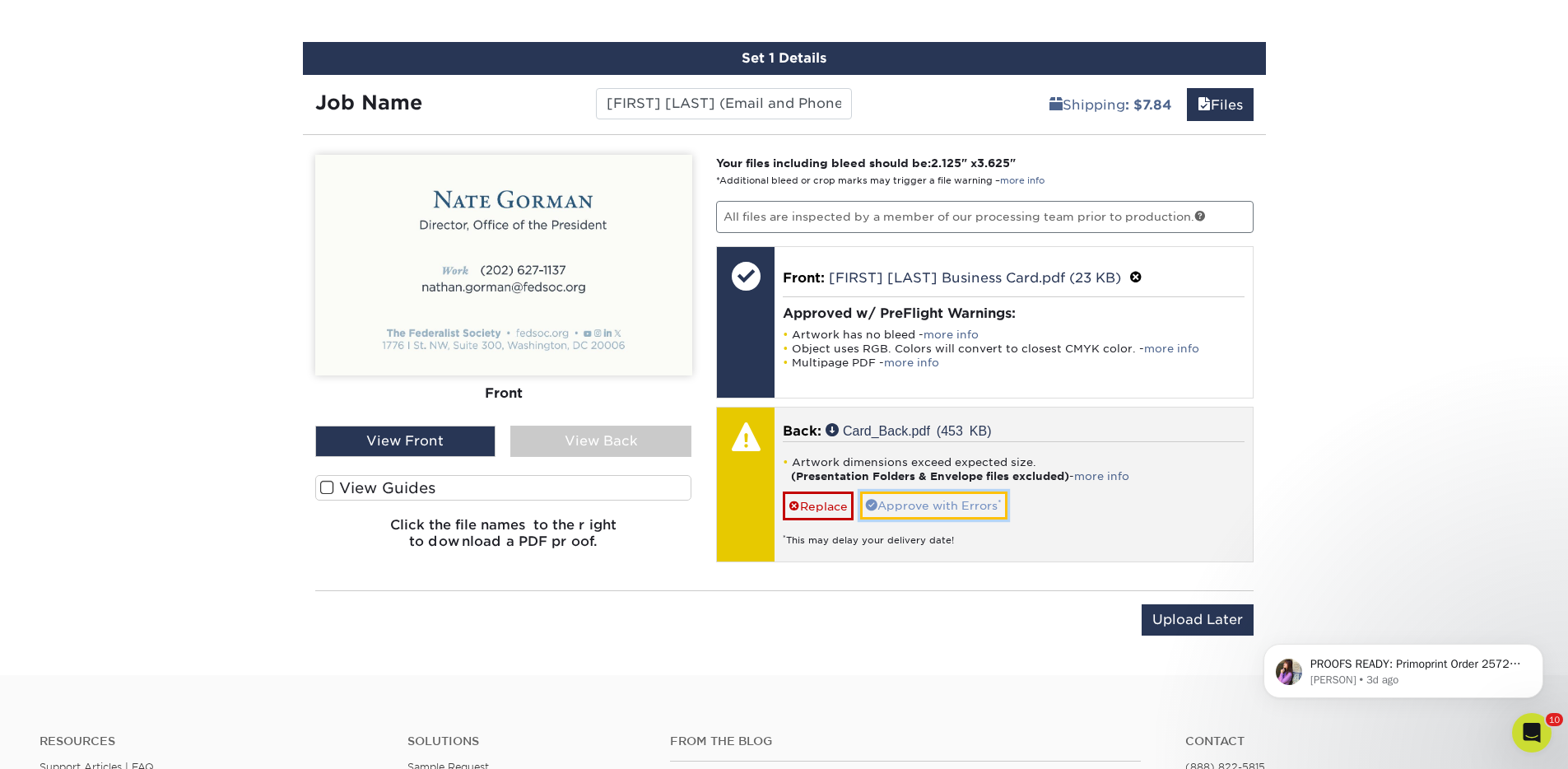 click on "Approve with Errors *" at bounding box center (933, 506) 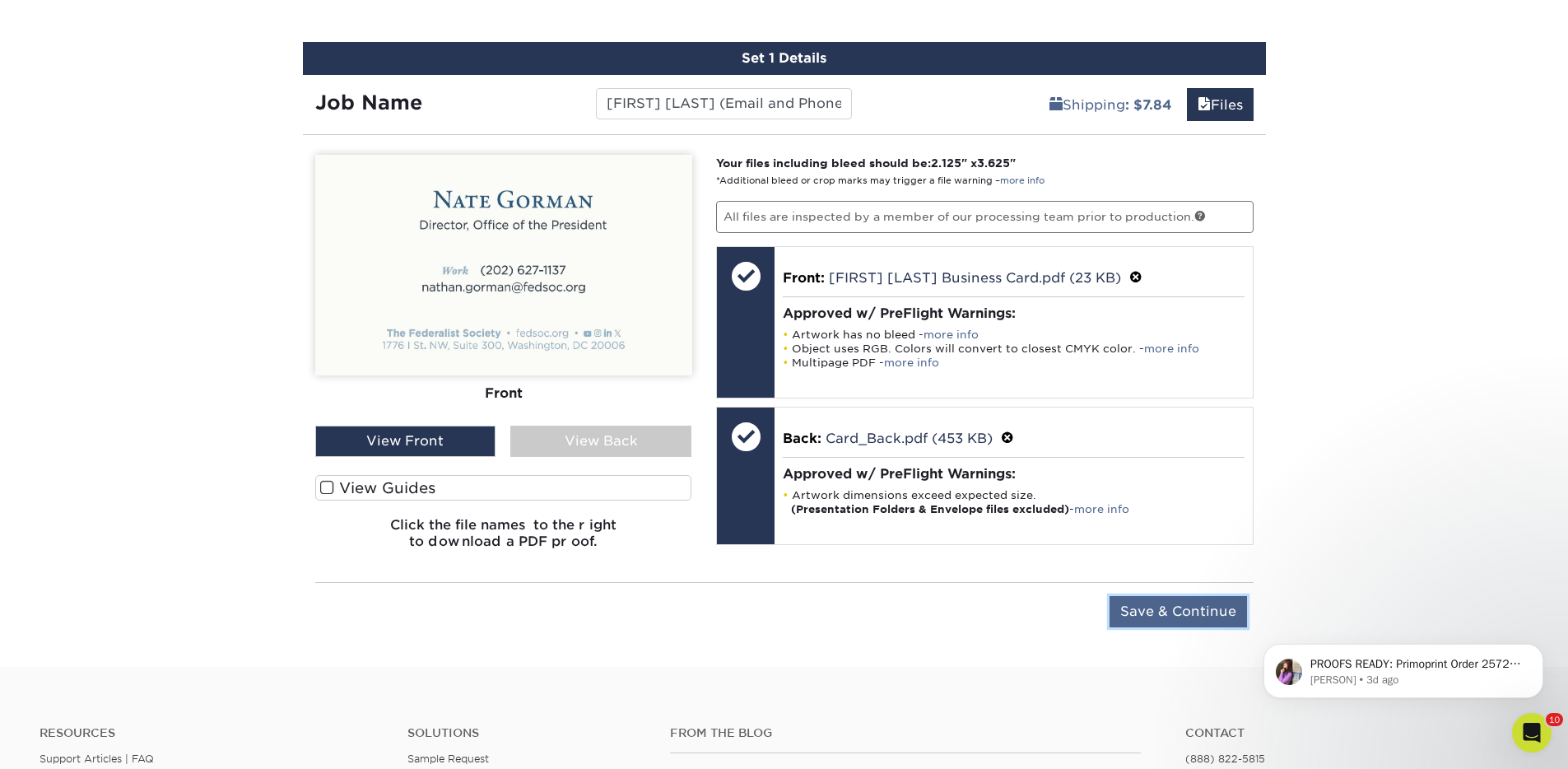 click on "Save & Continue" at bounding box center [1178, 612] 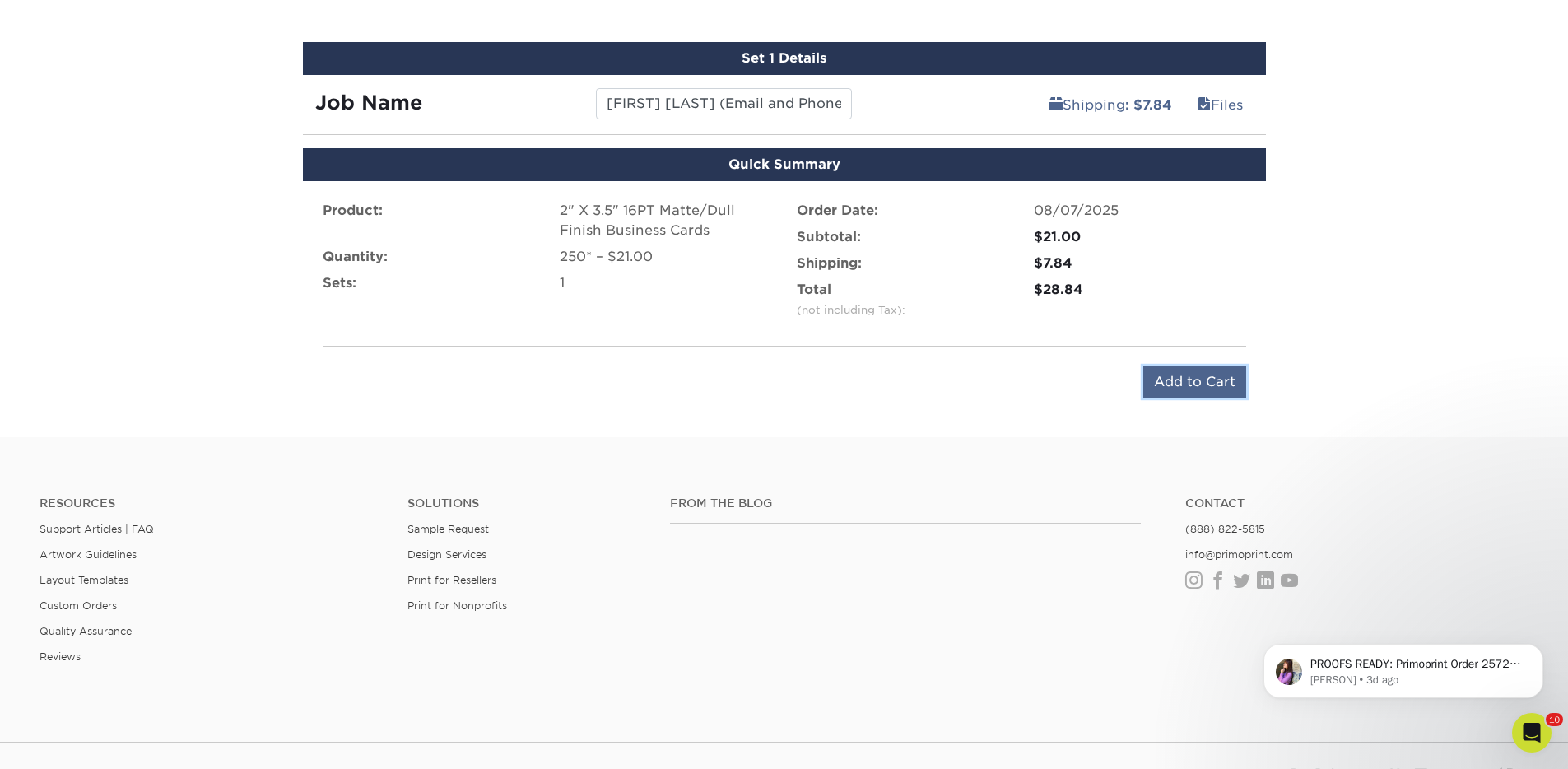 click on "Add to Cart" at bounding box center [1194, 382] 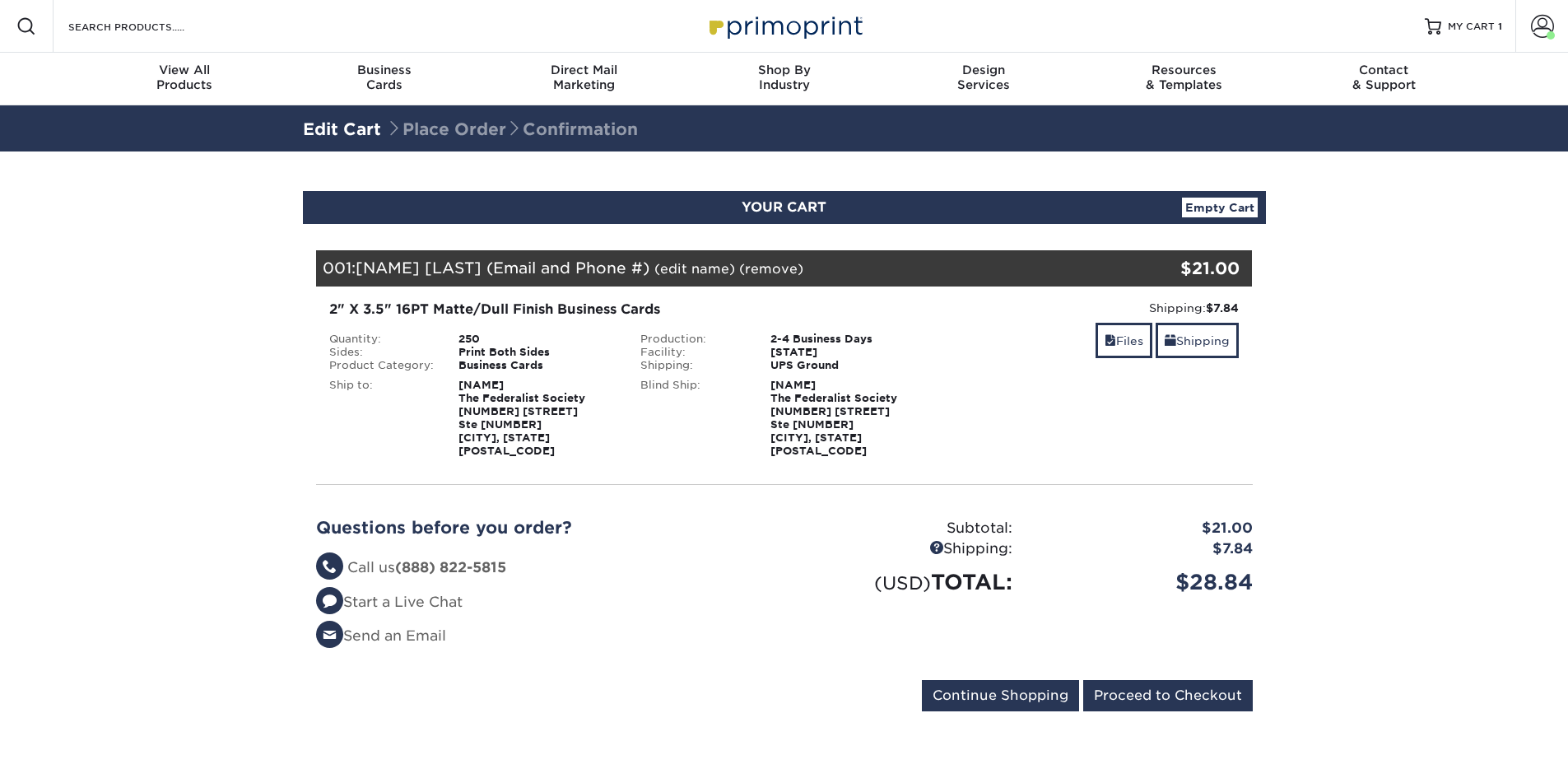 scroll, scrollTop: 0, scrollLeft: 0, axis: both 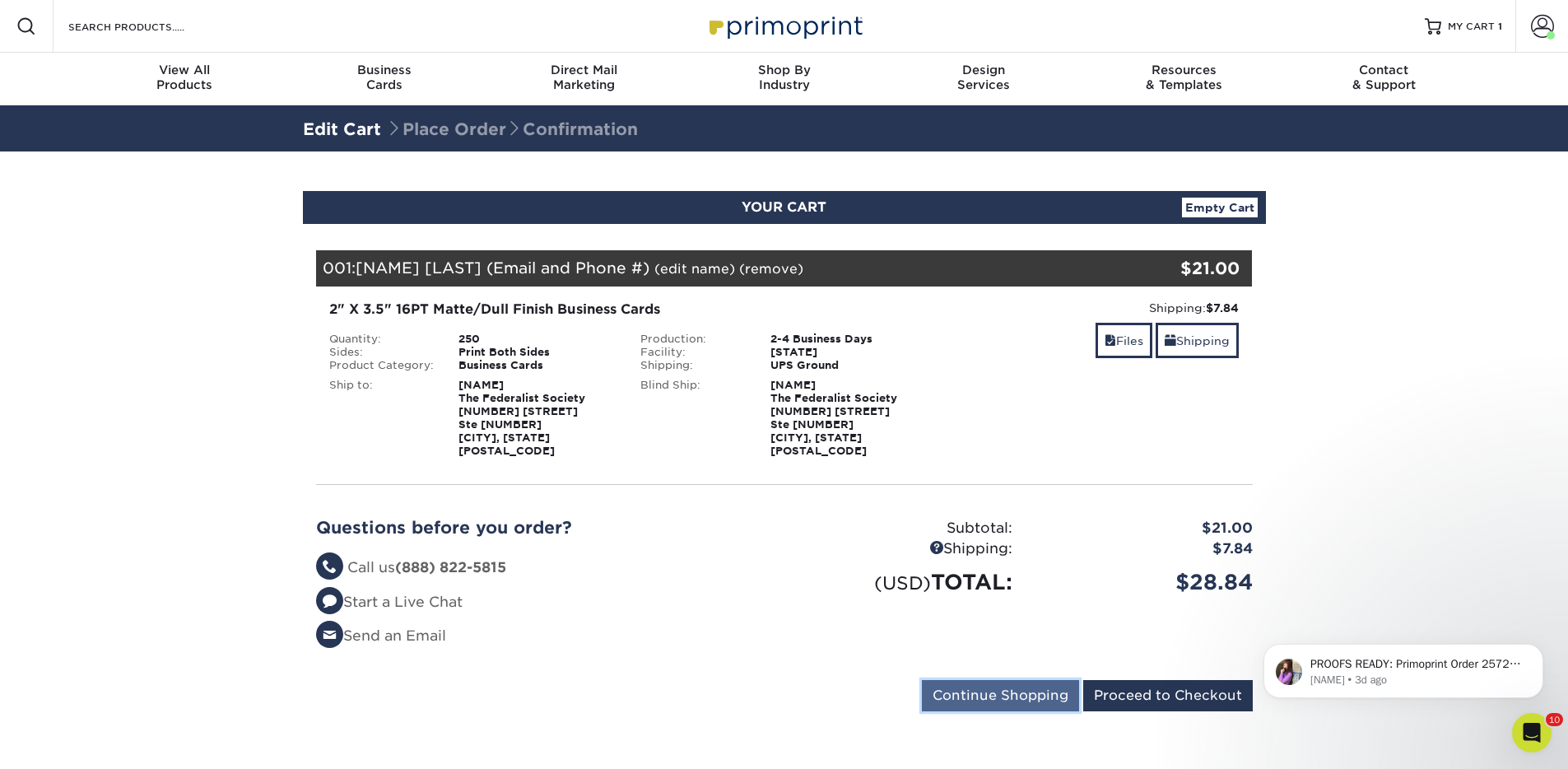 click on "Continue Shopping" at bounding box center (1000, 696) 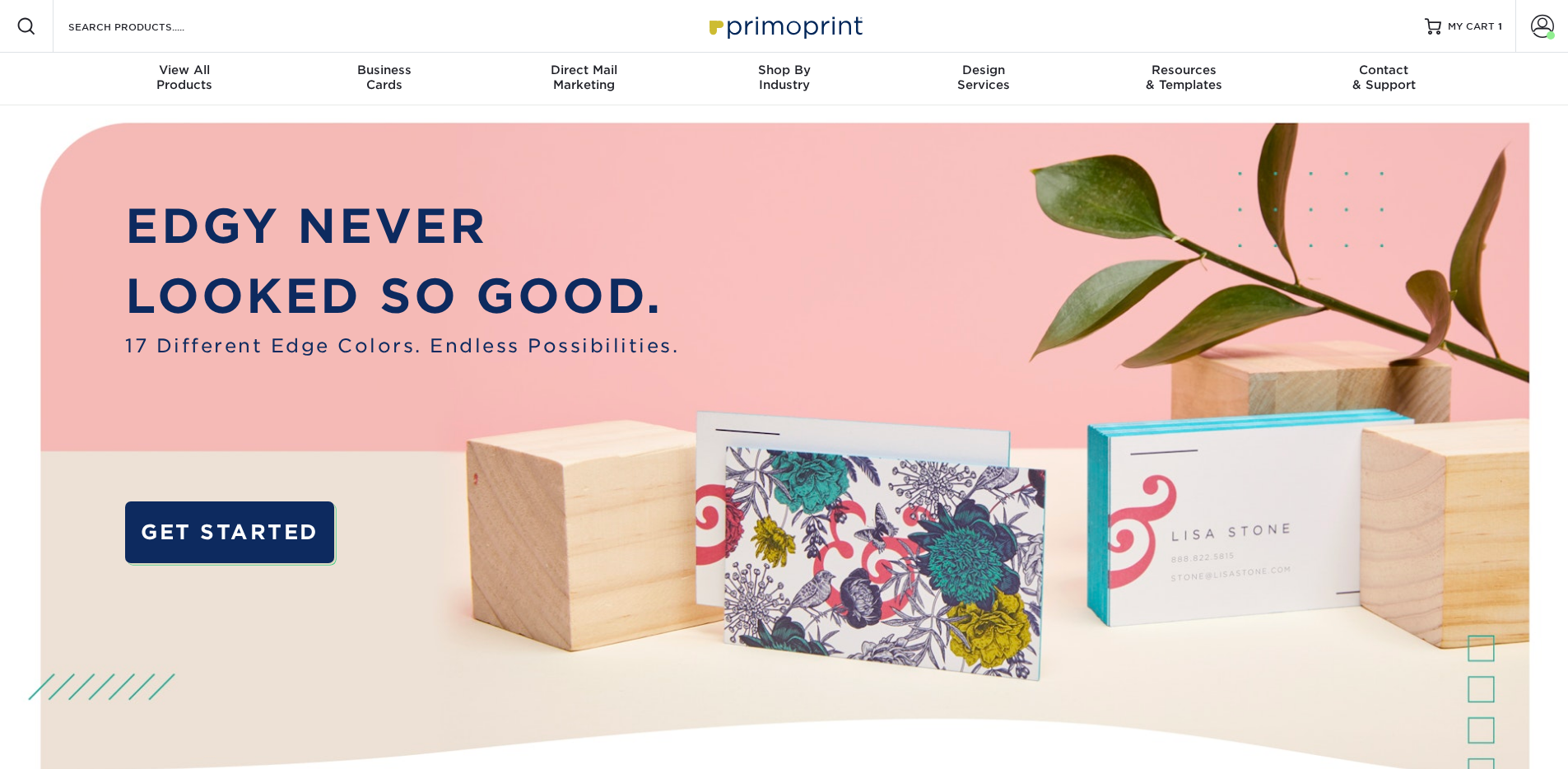 scroll, scrollTop: 0, scrollLeft: 0, axis: both 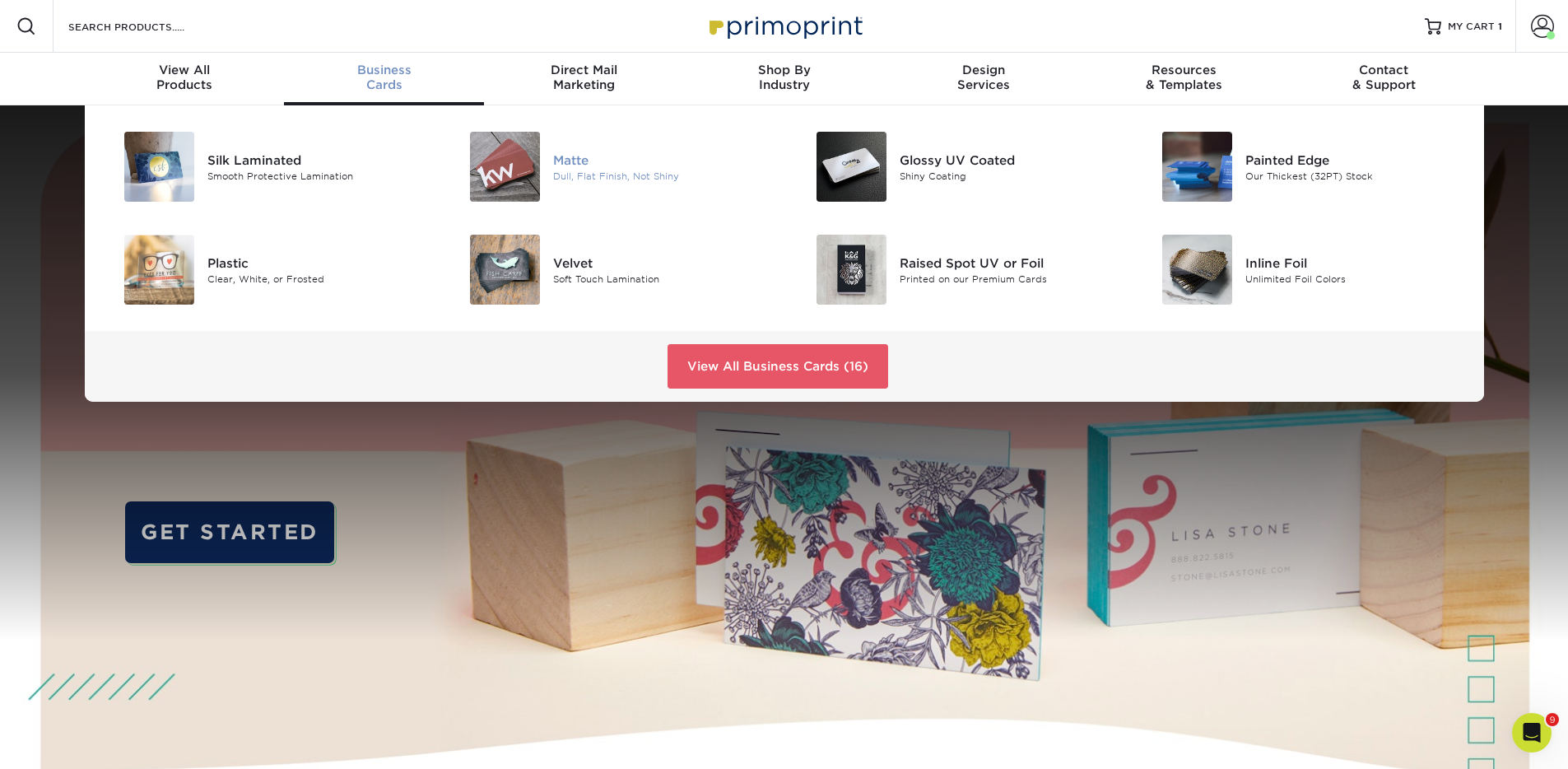 click on "Matte" at bounding box center [662, 160] 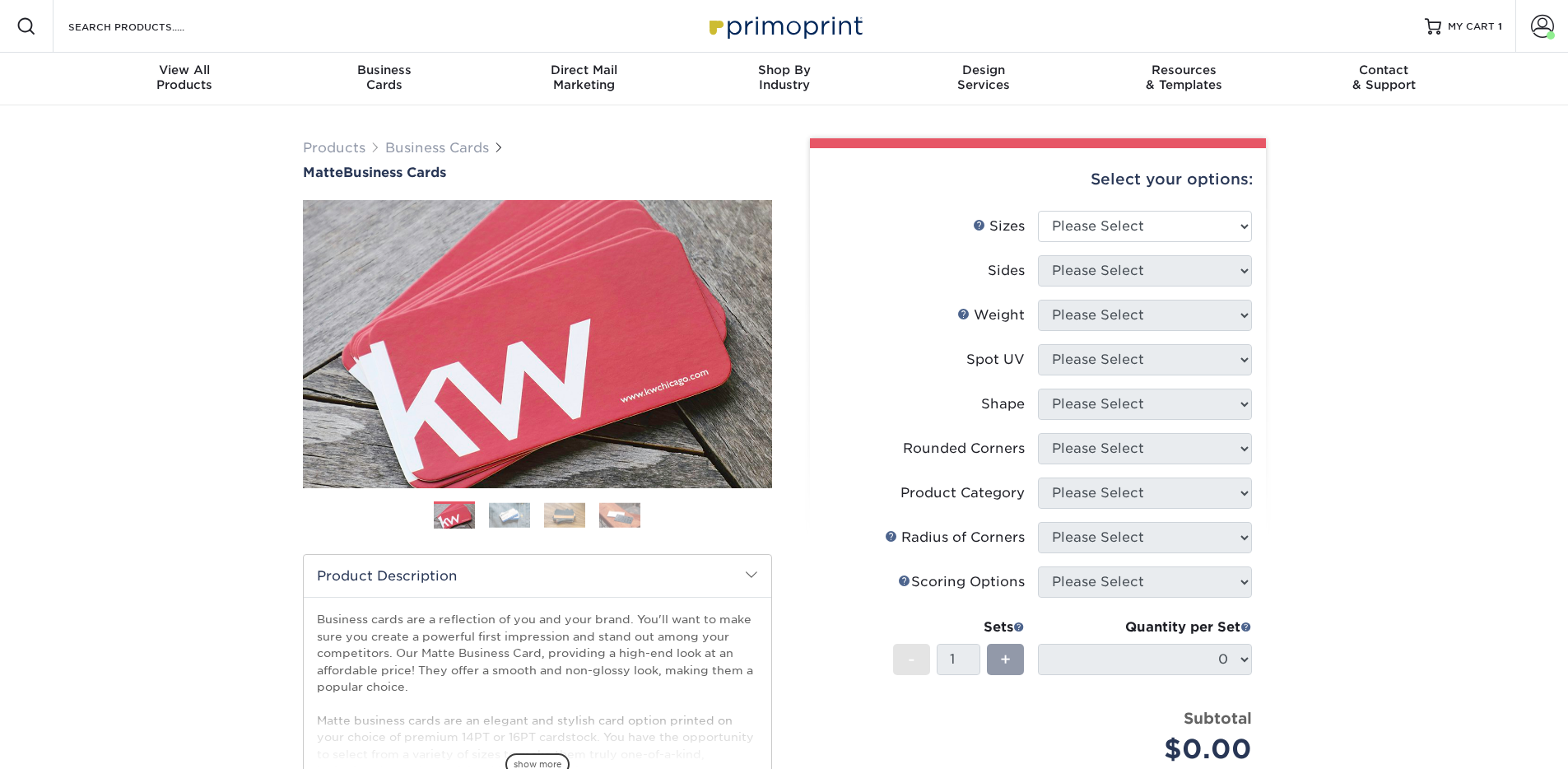 scroll, scrollTop: 0, scrollLeft: 0, axis: both 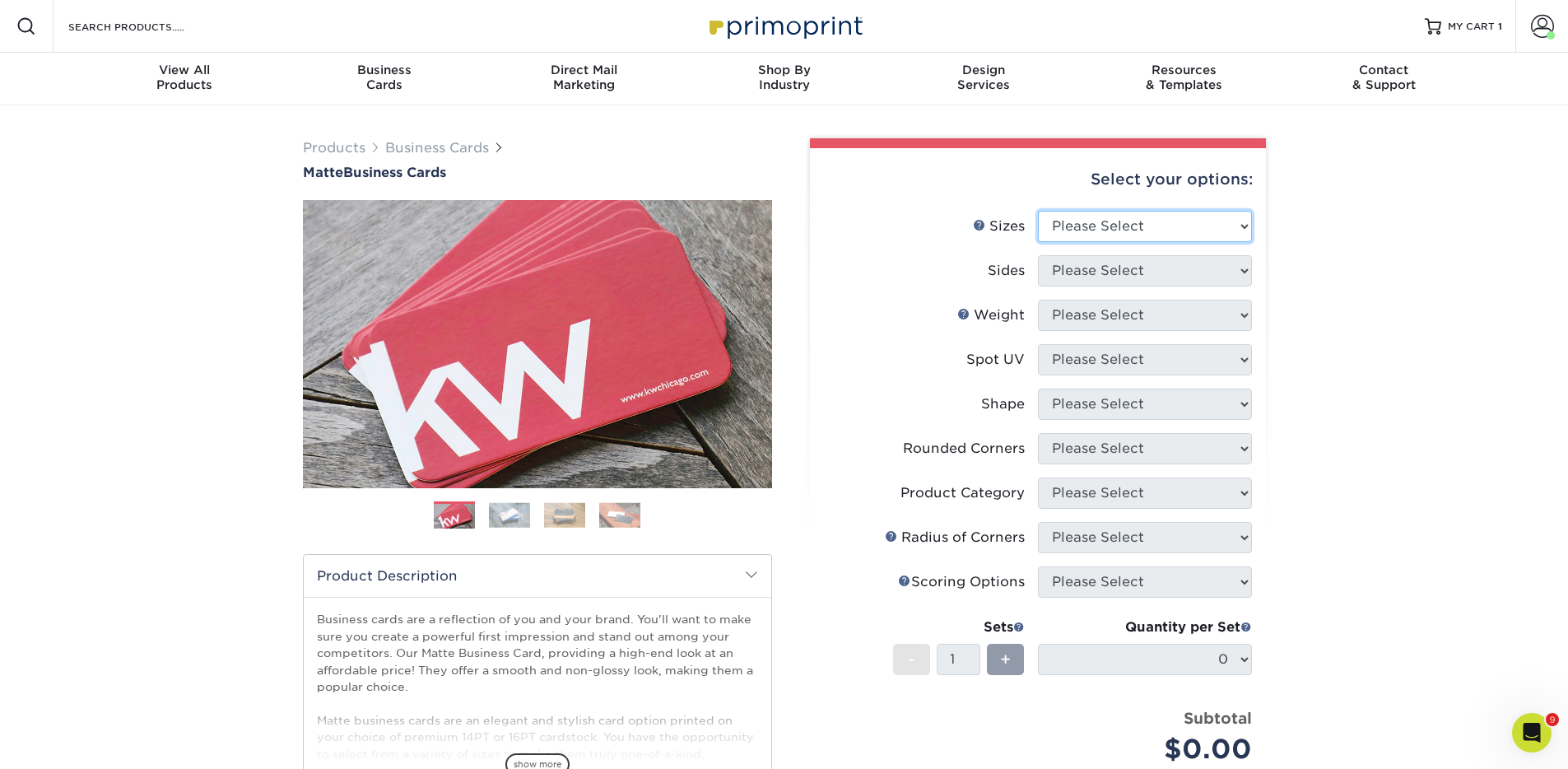 click on "Please Select
1.5" x 3.5"  - Mini
1.75" x 3.5" - Mini
2" x 2" - Square
2" x 3" - Mini
2" x 3.5" - Standard
2" x 7" - Foldover Card
2.125" x 3.375" - European
2.5" x 2.5" - Square 3.5" x 4" - Foldover Card" at bounding box center (1145, 226) 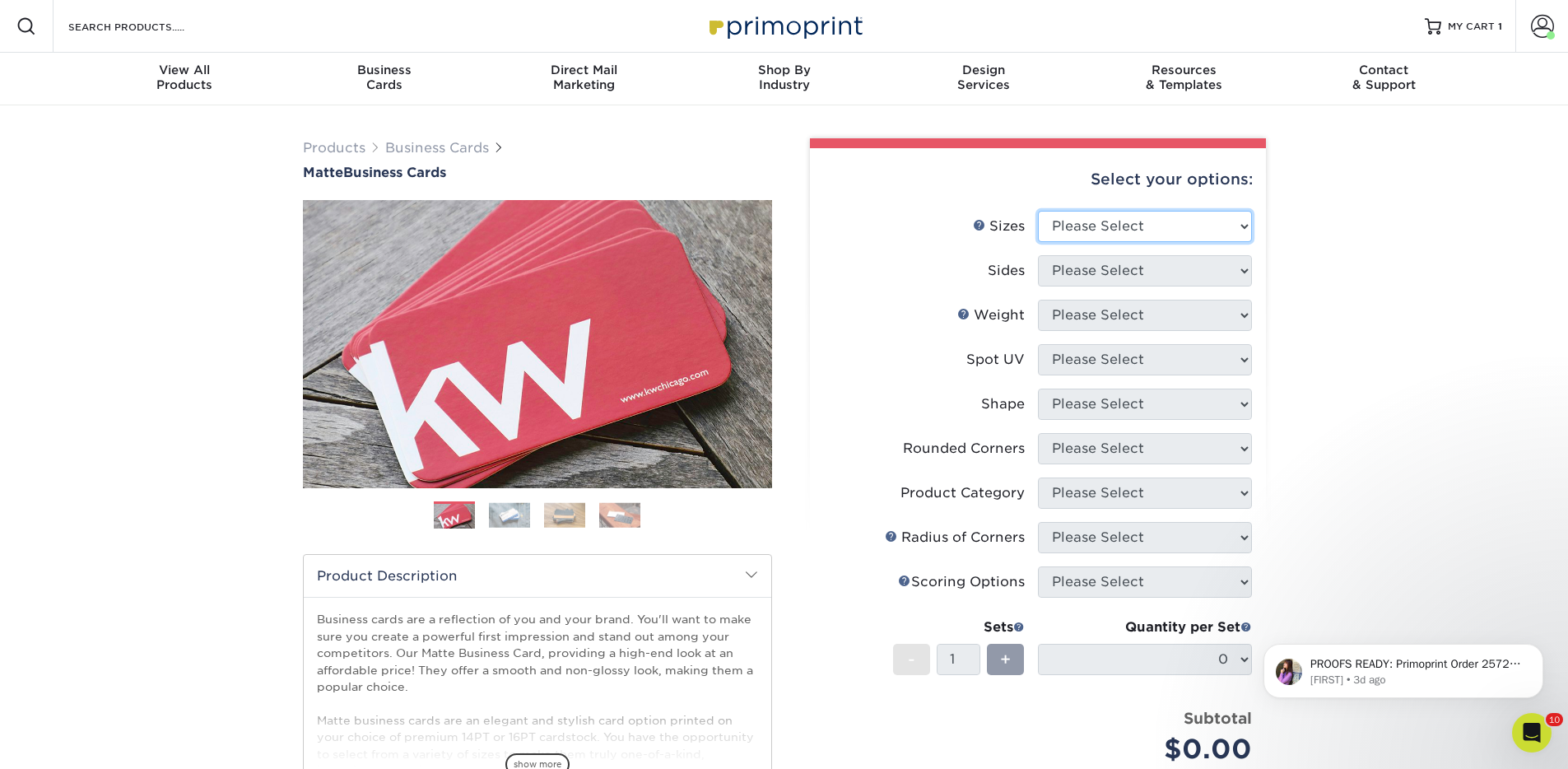 scroll, scrollTop: 0, scrollLeft: 0, axis: both 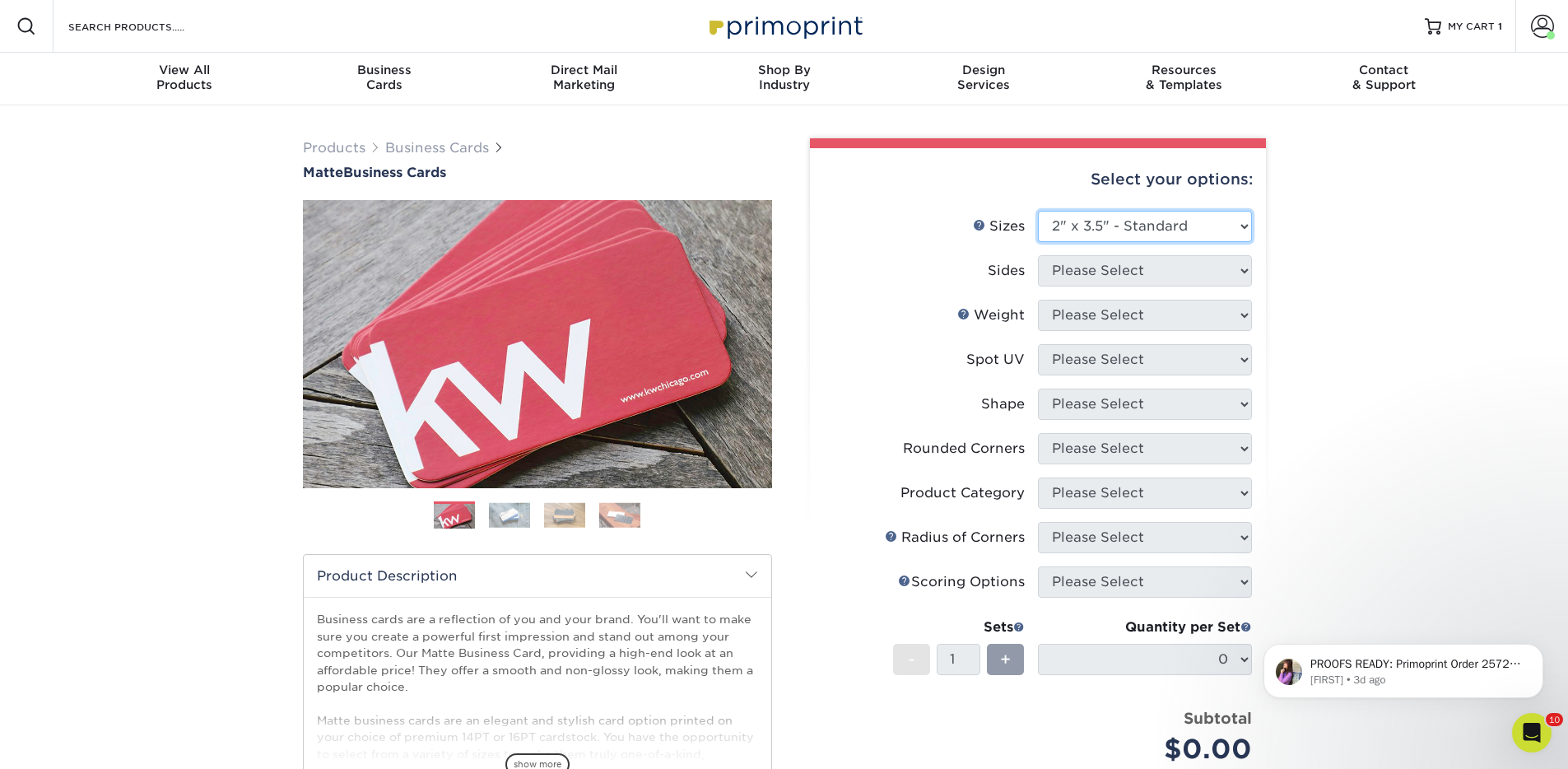 click on "Please Select
1.5" x 3.5"  - Mini
1.75" x 3.5" - Mini
2" x 2" - Square
2" x 3" - Mini
2" x 3.5" - Standard
2" x 7" - Foldover Card
2.125" x 3.375" - European
2.5" x 2.5" - Square 3.5" x 4" - Foldover Card" at bounding box center (1145, 226) 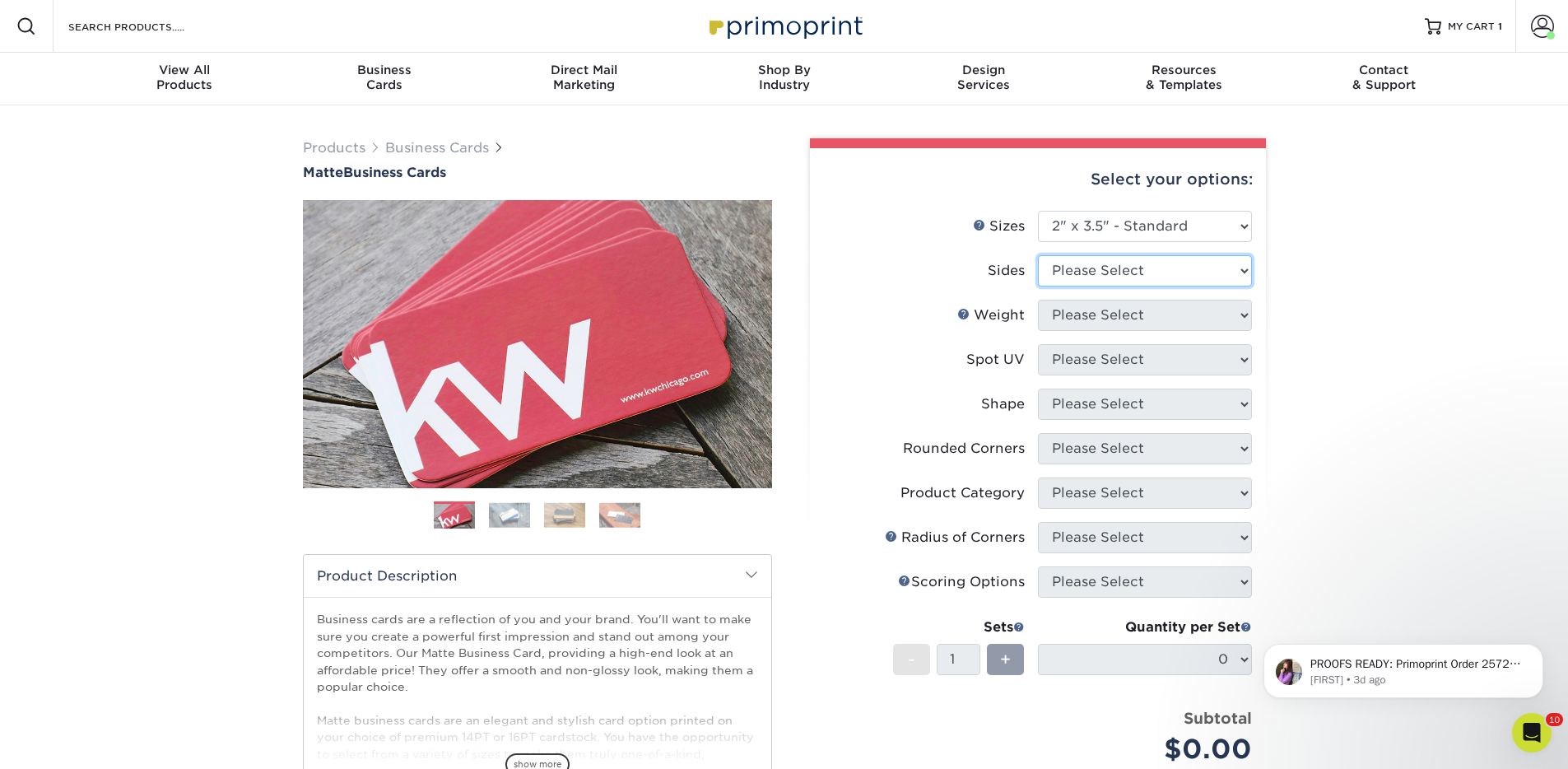 click on "Please Select Print Both Sides Print Front Only" at bounding box center [1145, 271] 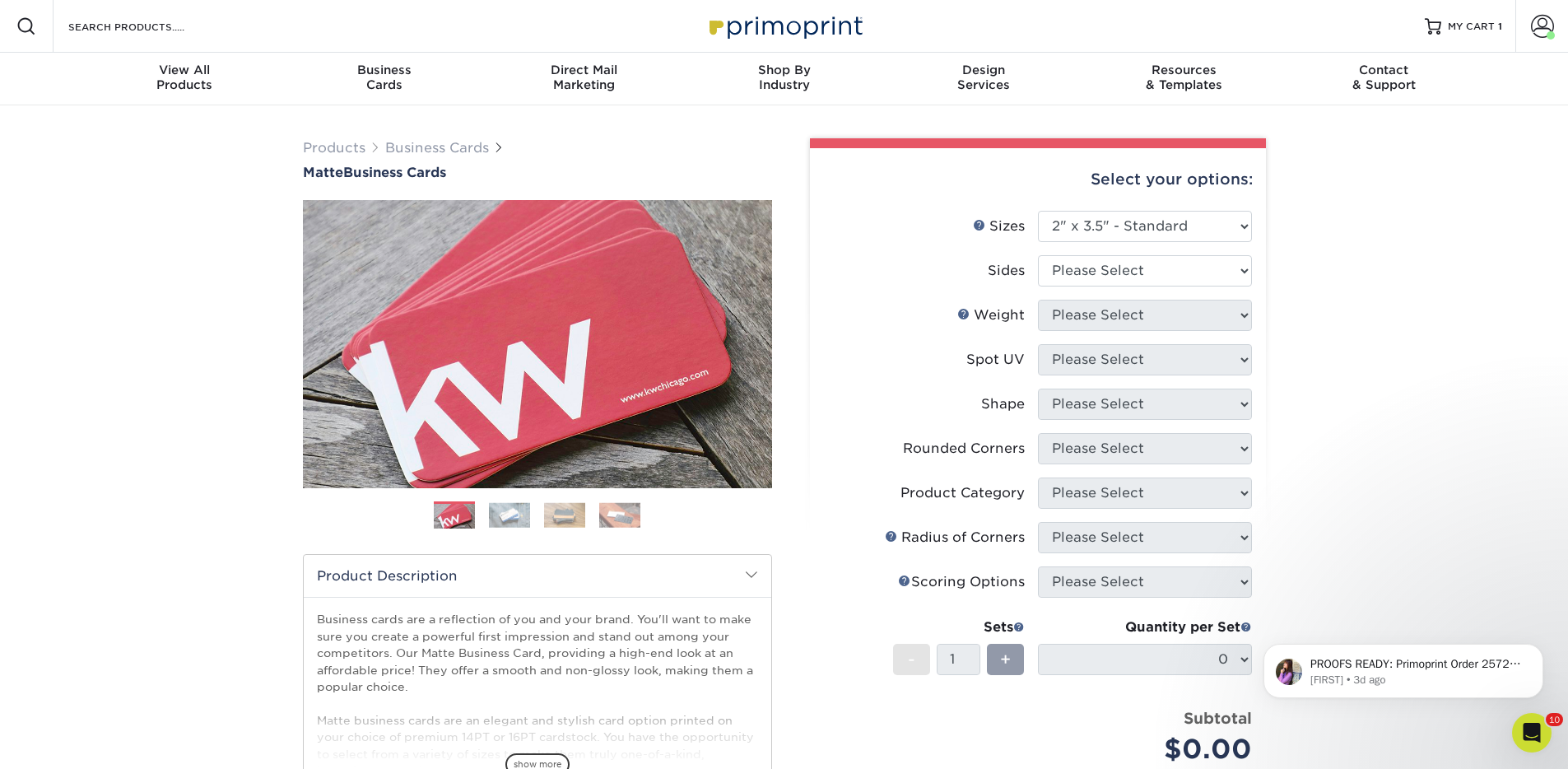 click on "Price per set
$0.00" at bounding box center (931, 739) 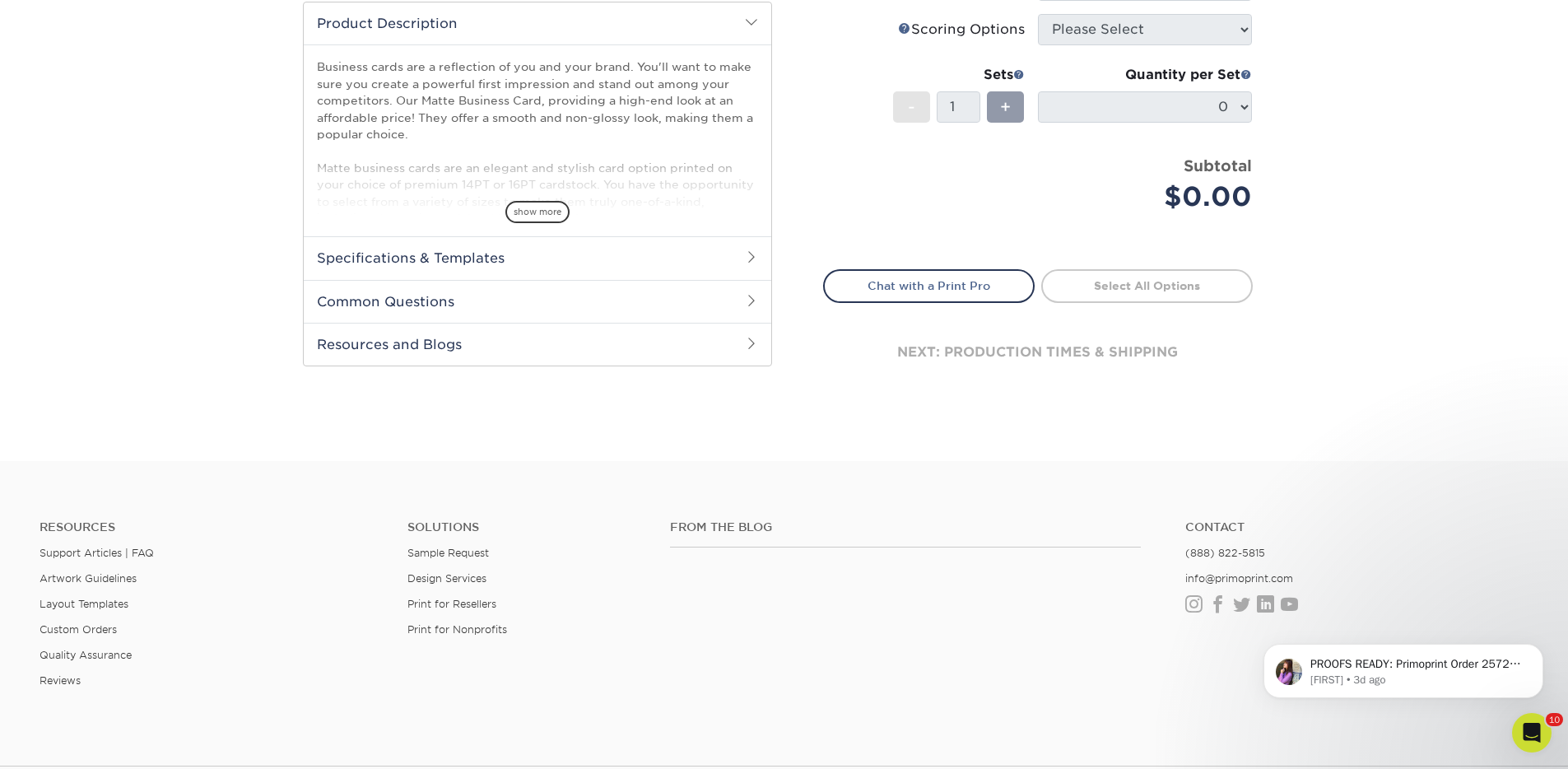 scroll, scrollTop: 0, scrollLeft: 0, axis: both 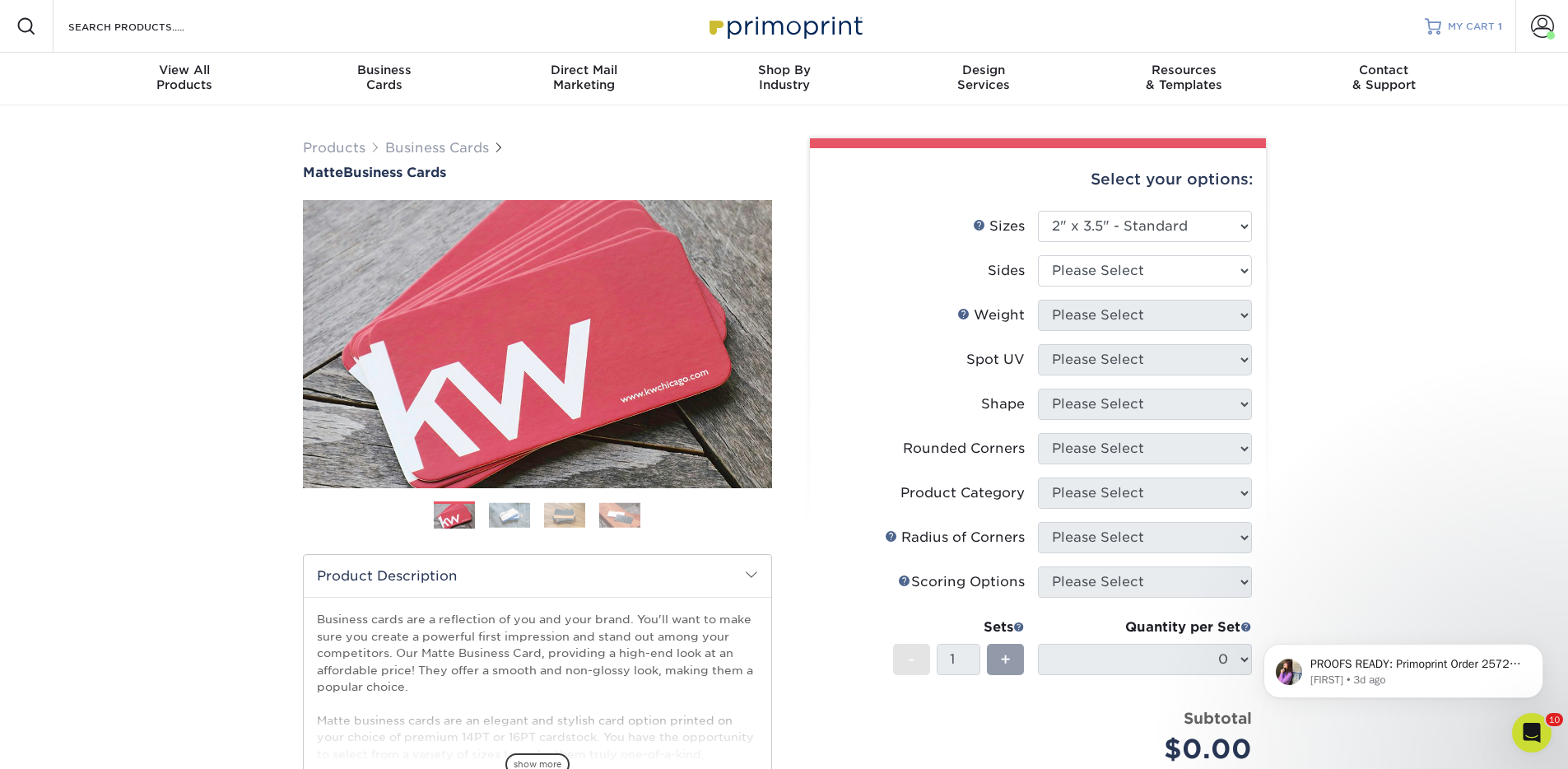 click on "MY CART   1" at bounding box center [1463, 26] 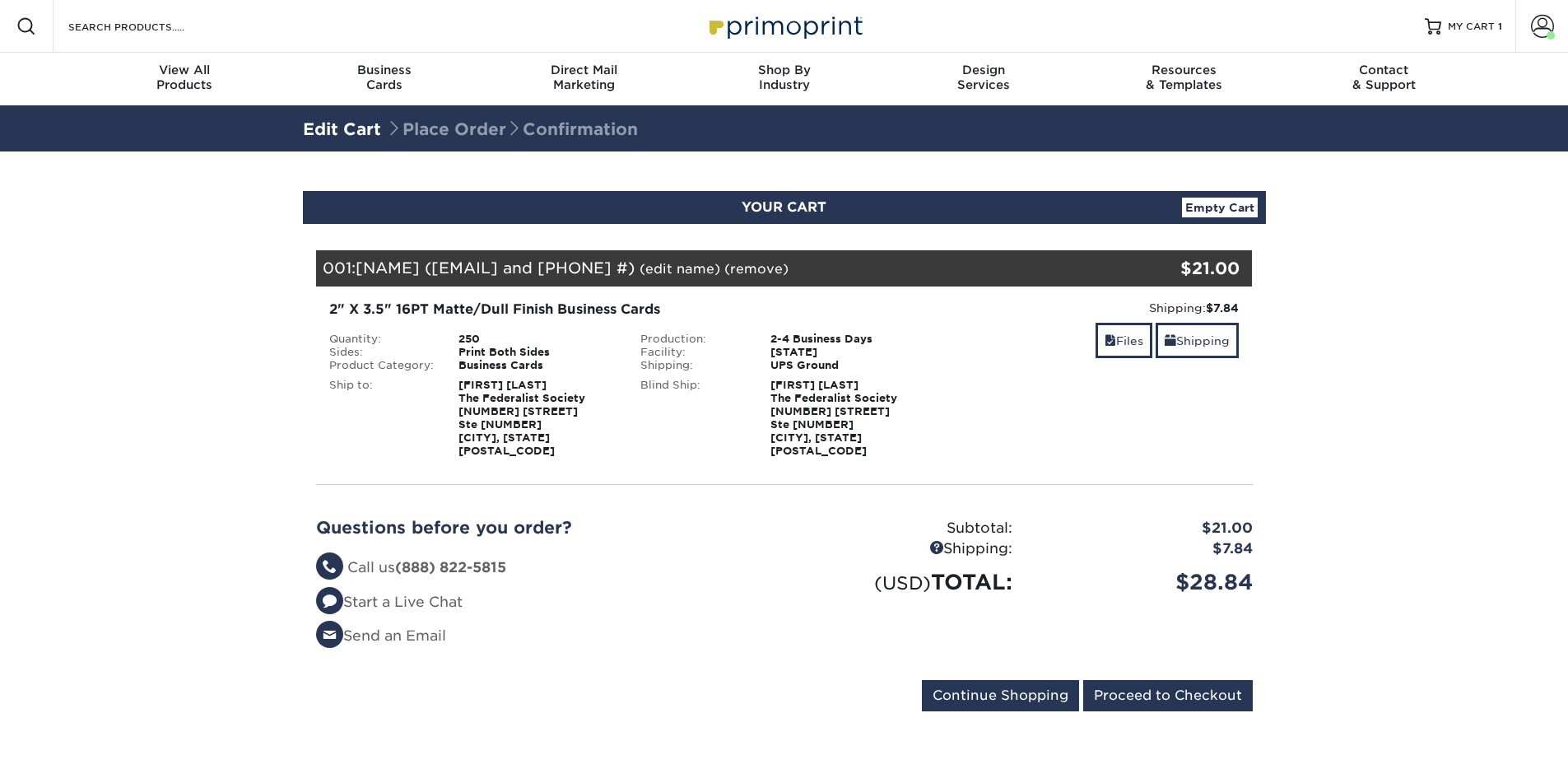 scroll, scrollTop: 0, scrollLeft: 0, axis: both 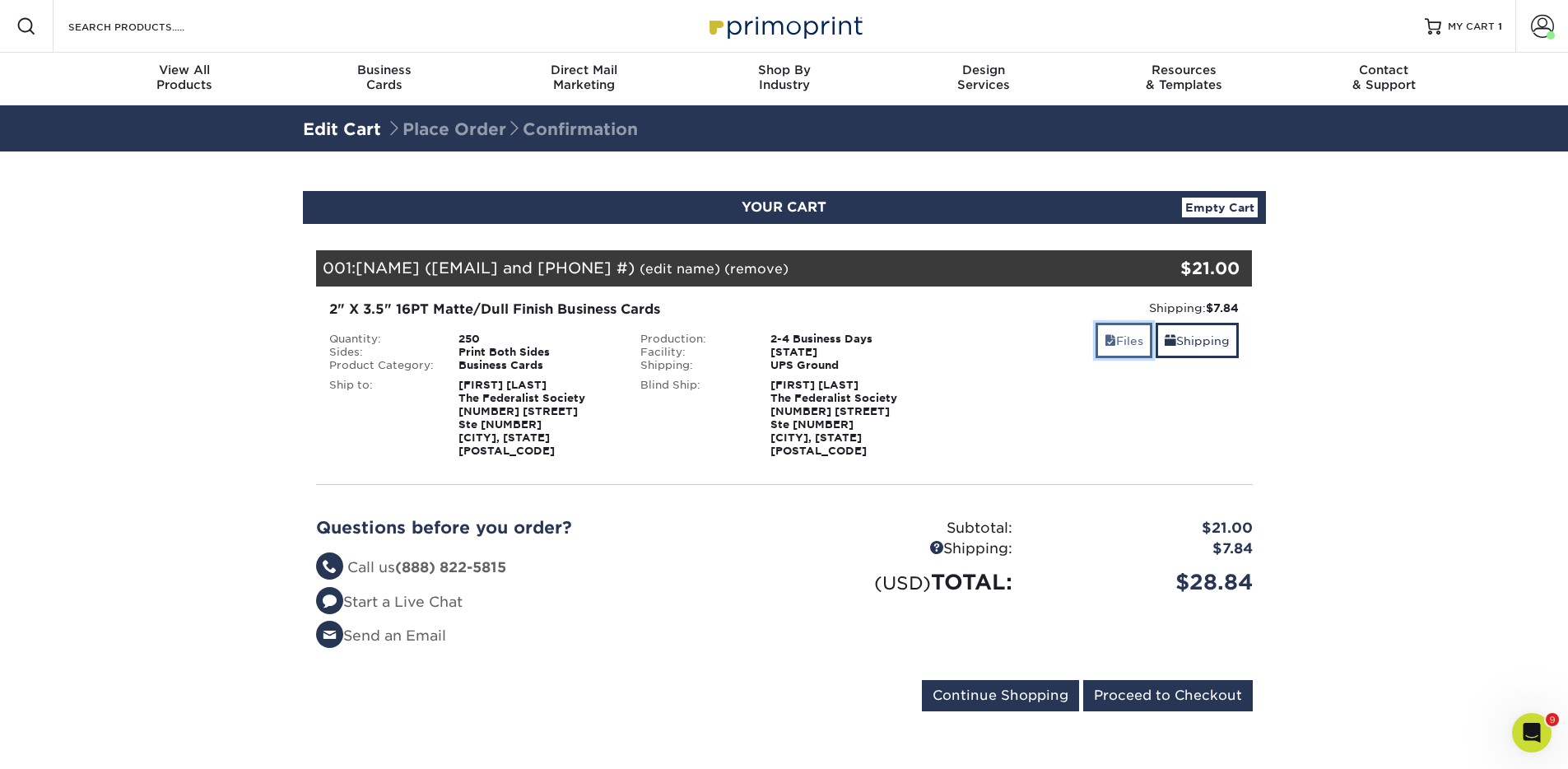 click on "Files" at bounding box center (1124, 340) 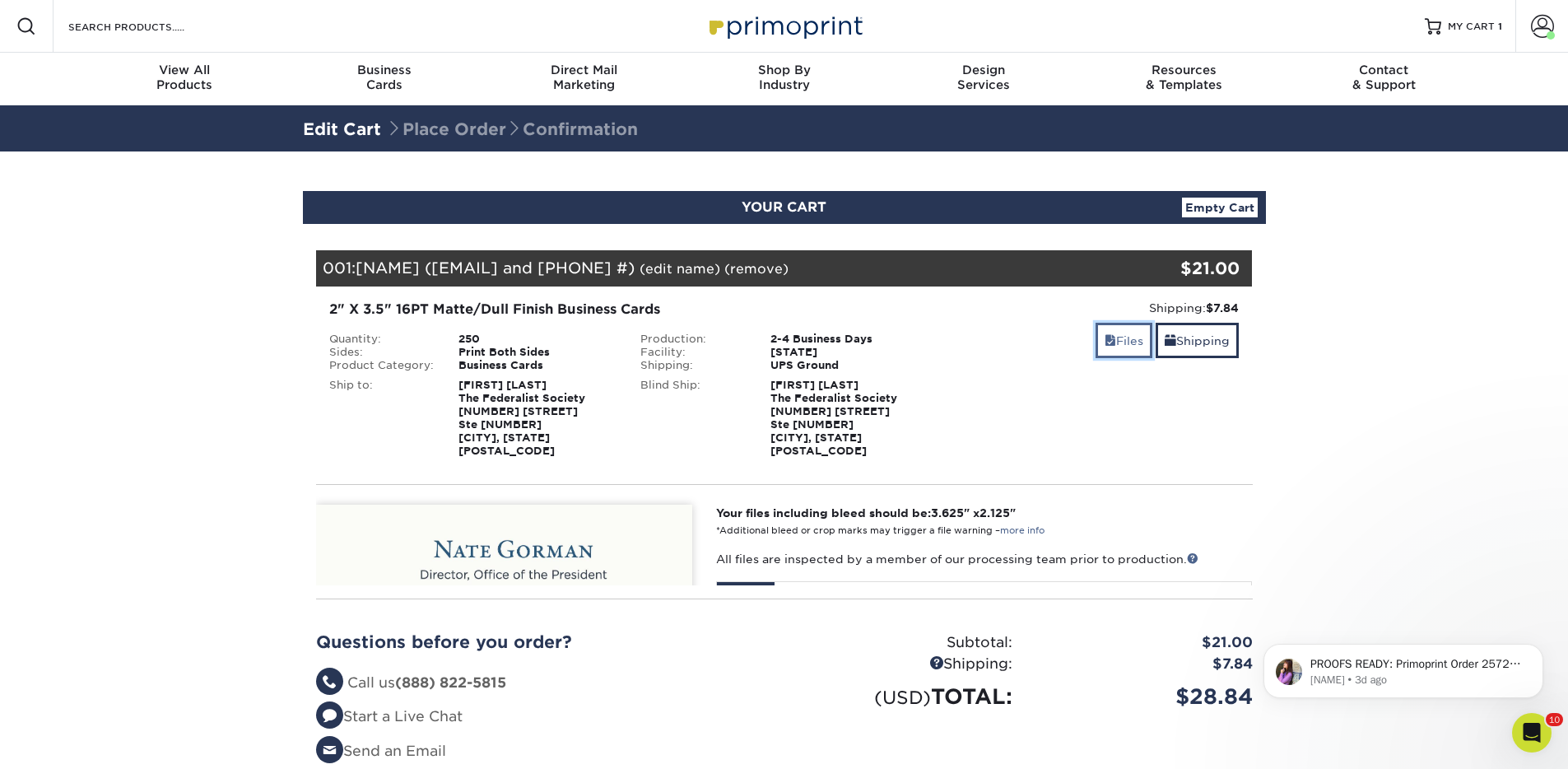 scroll, scrollTop: 0, scrollLeft: 0, axis: both 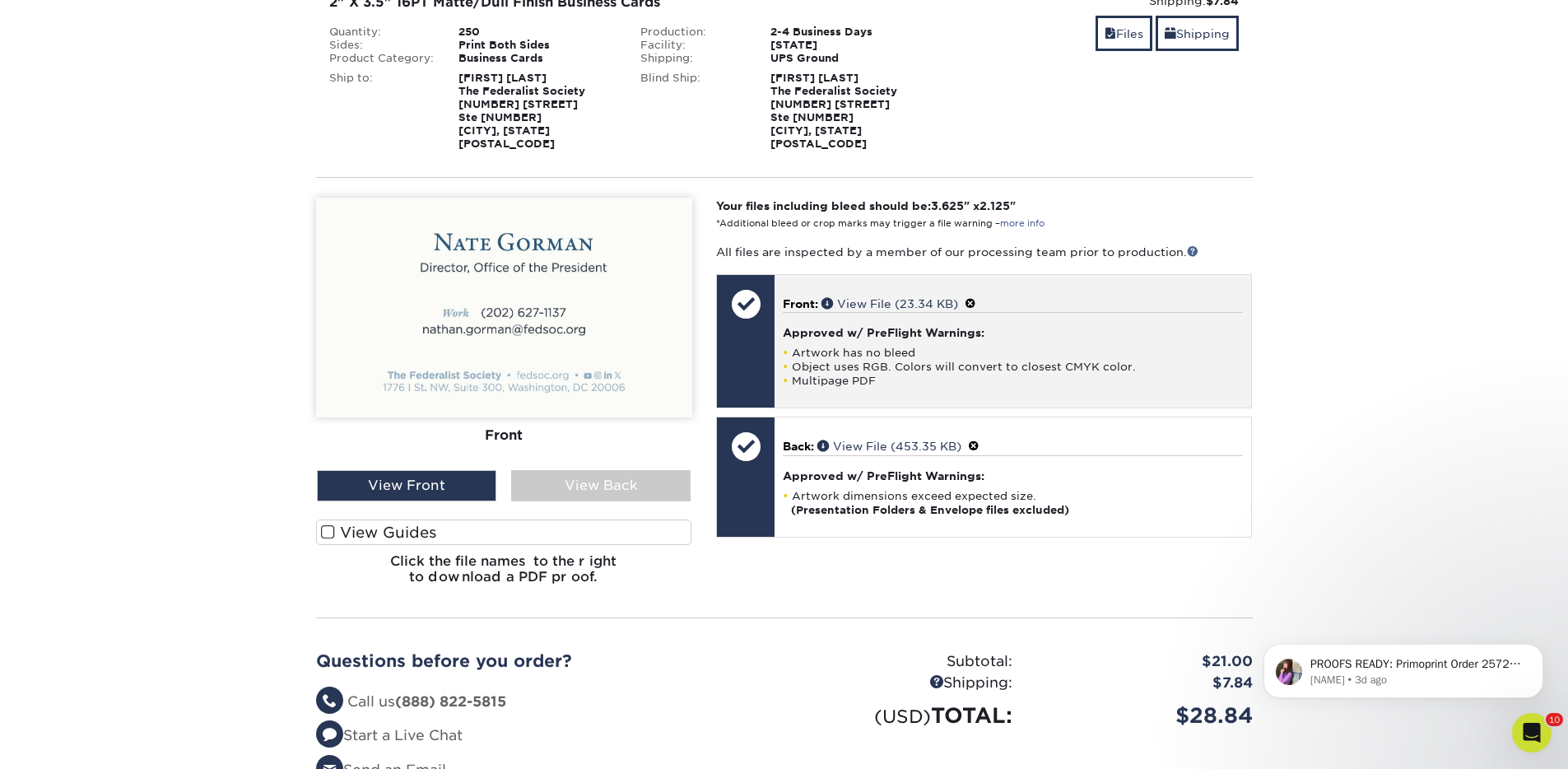 click on "Approved w/ PreFlight Warnings:" at bounding box center (1012, 333) 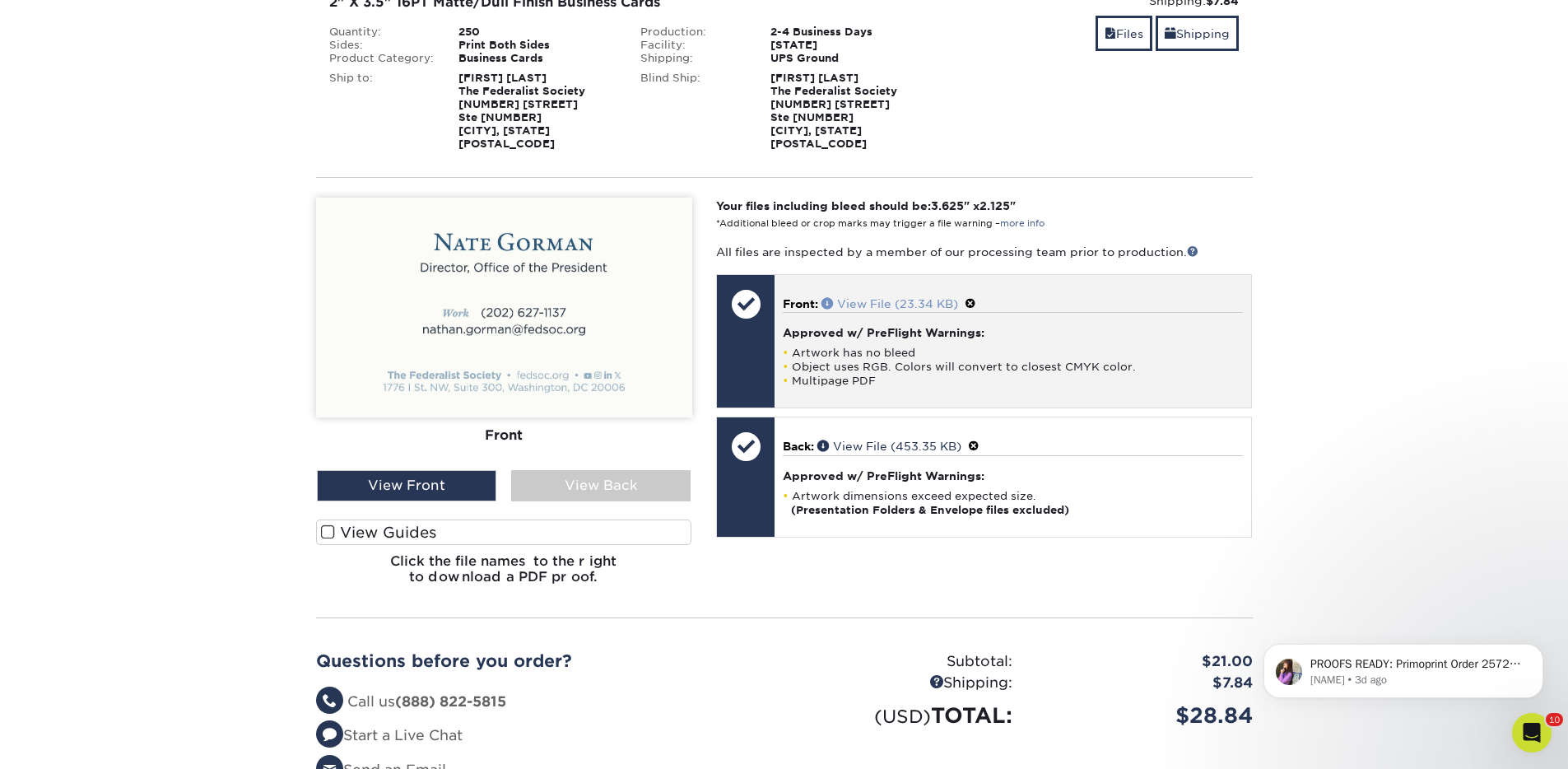 click on "View File (23.34 KB)" at bounding box center (890, 304) 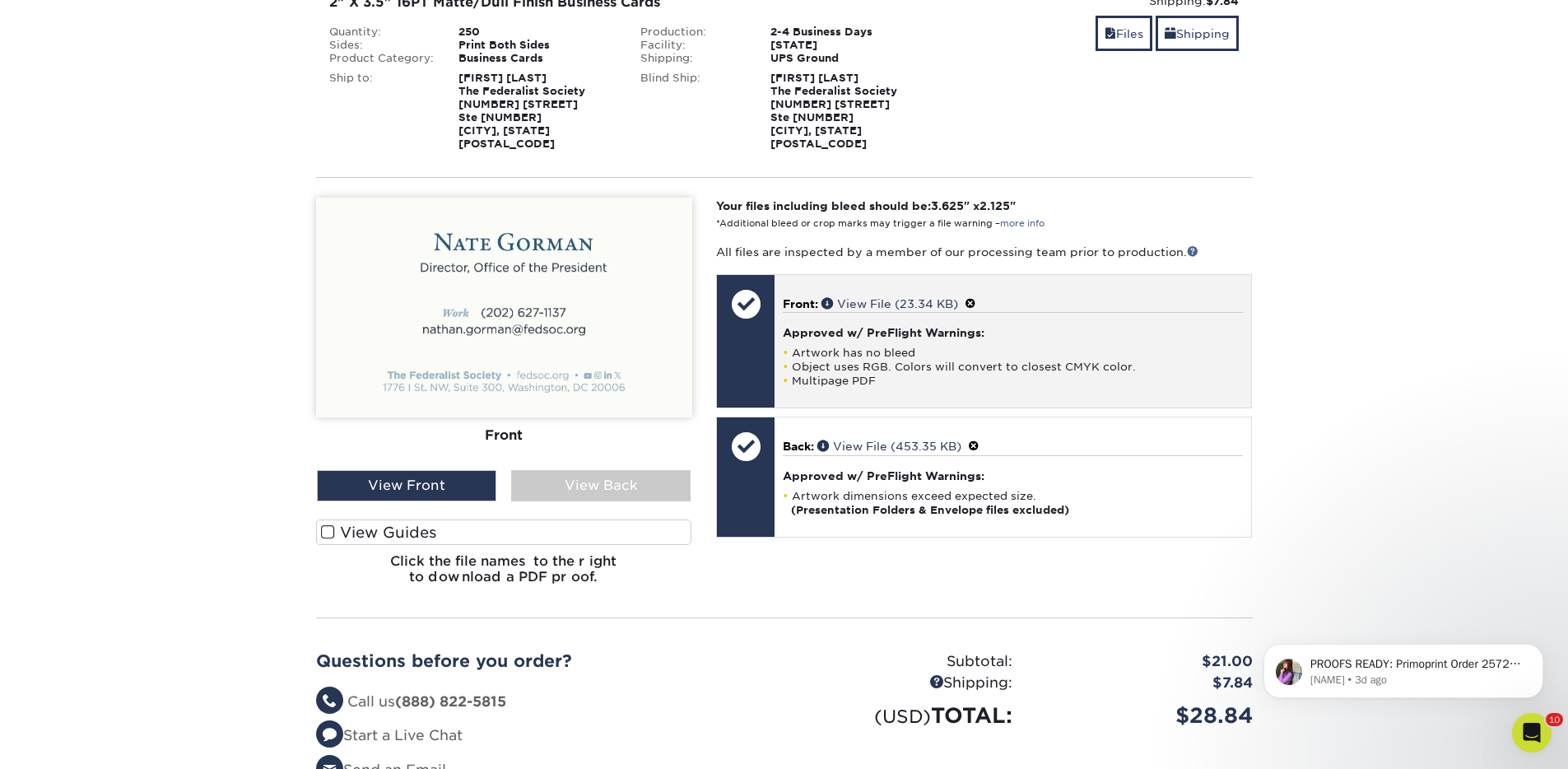 click at bounding box center [970, 304] 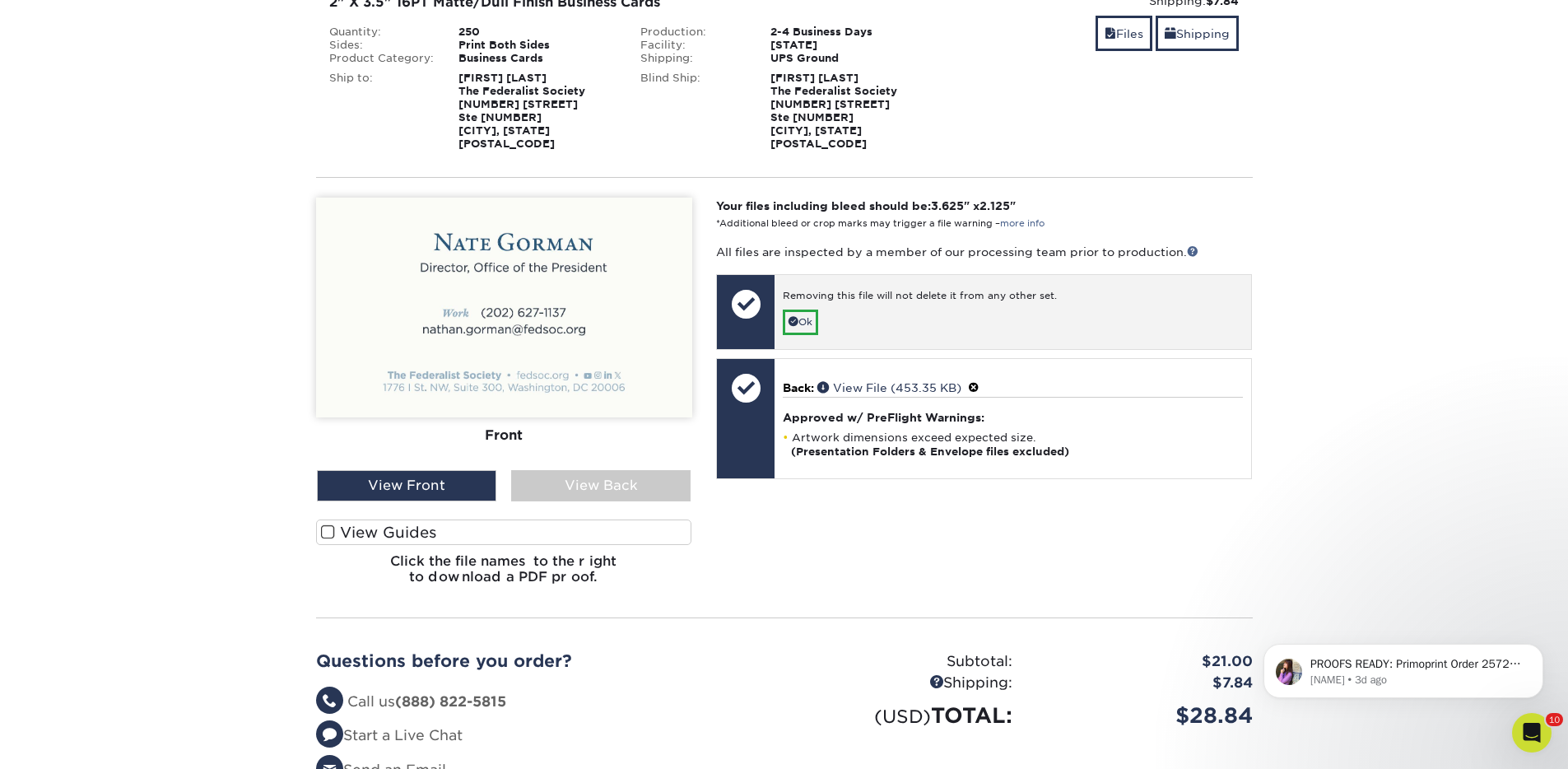 click on "Removing this file will not delete it from any other set." at bounding box center (1012, 299) 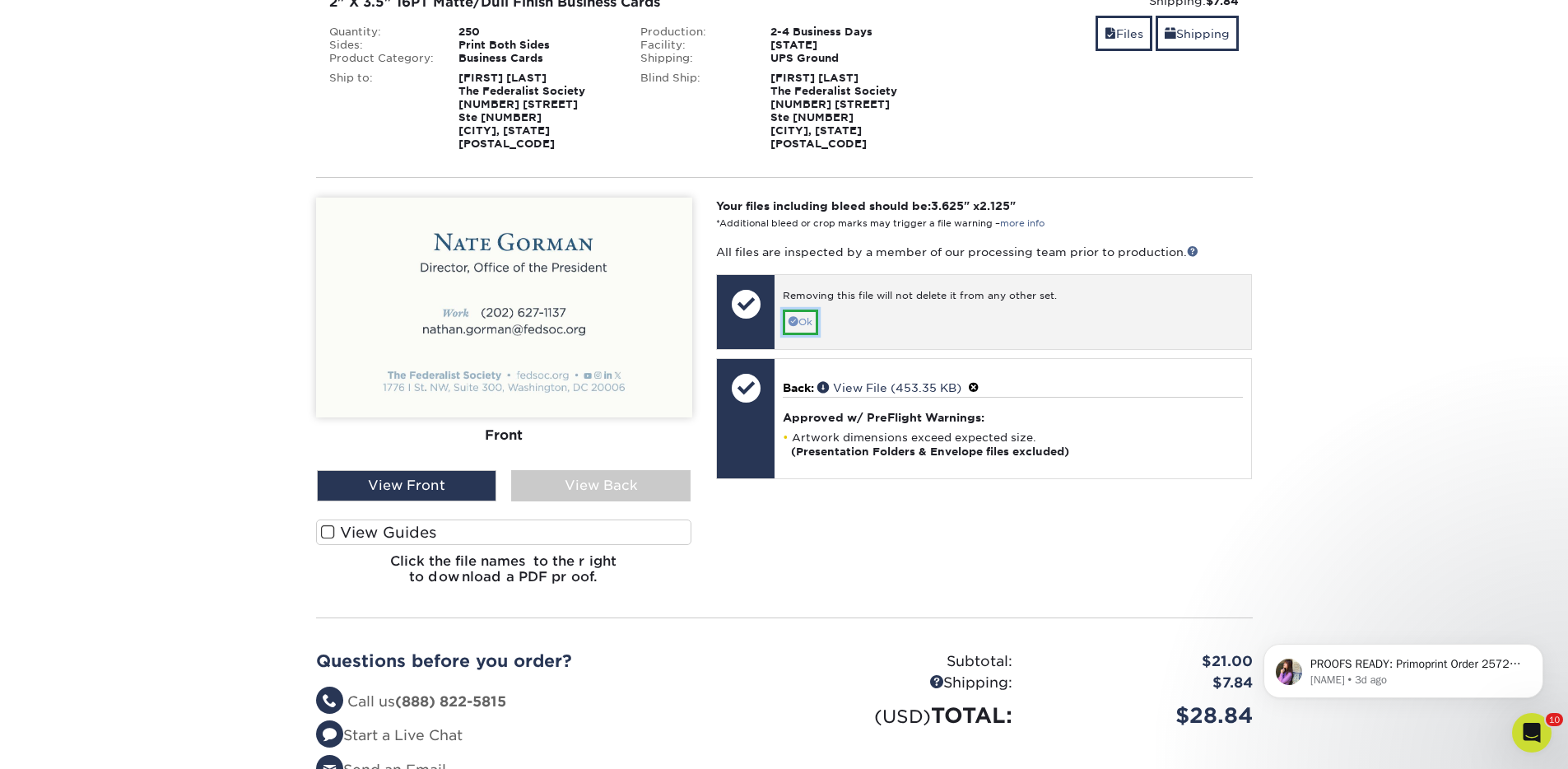 click on "Ok" at bounding box center [800, 322] 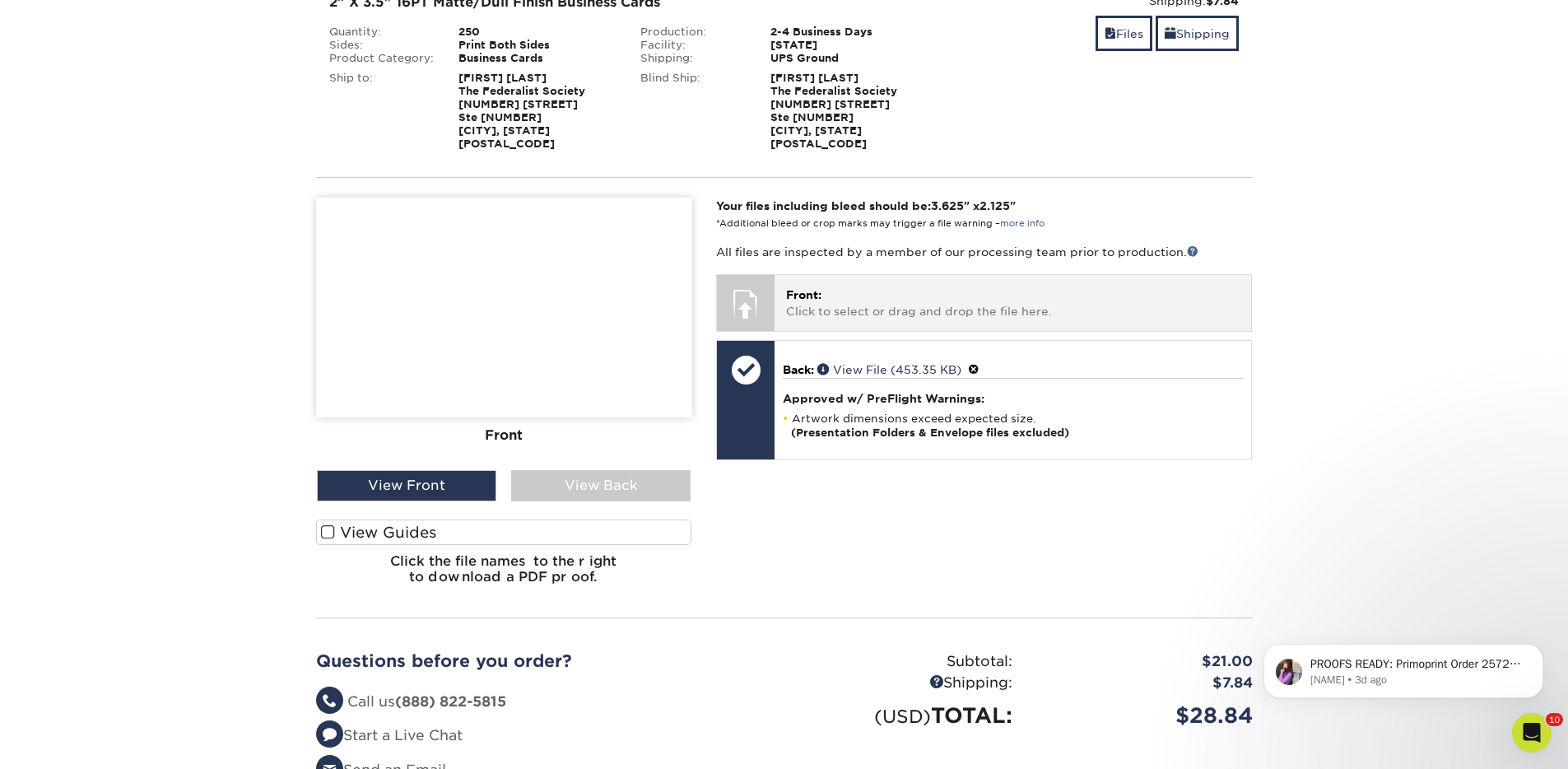 click on "Front: Click to select or drag and drop the file here." at bounding box center (1012, 303) 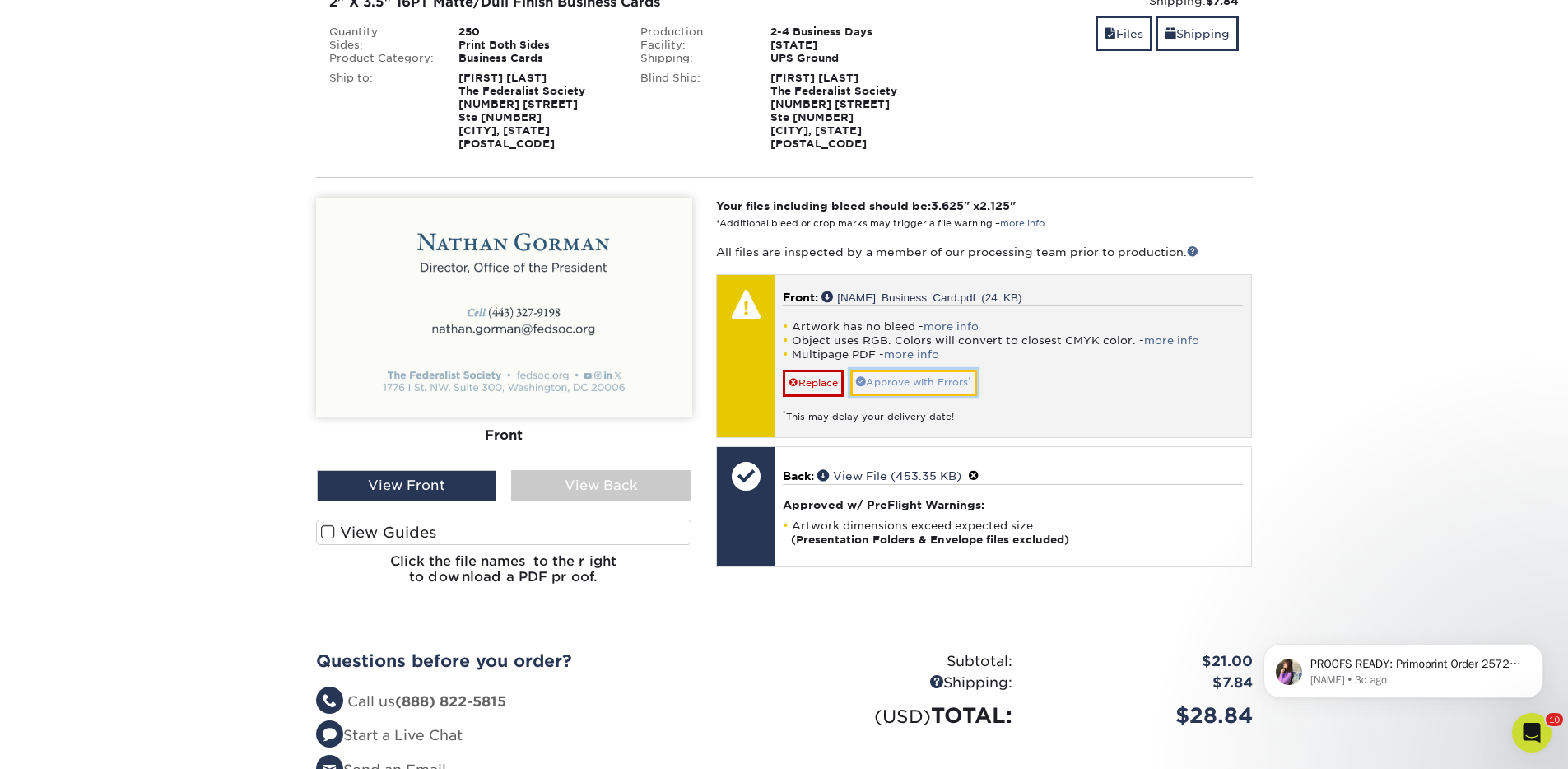 click on "Approve with Errors *" at bounding box center (914, 382) 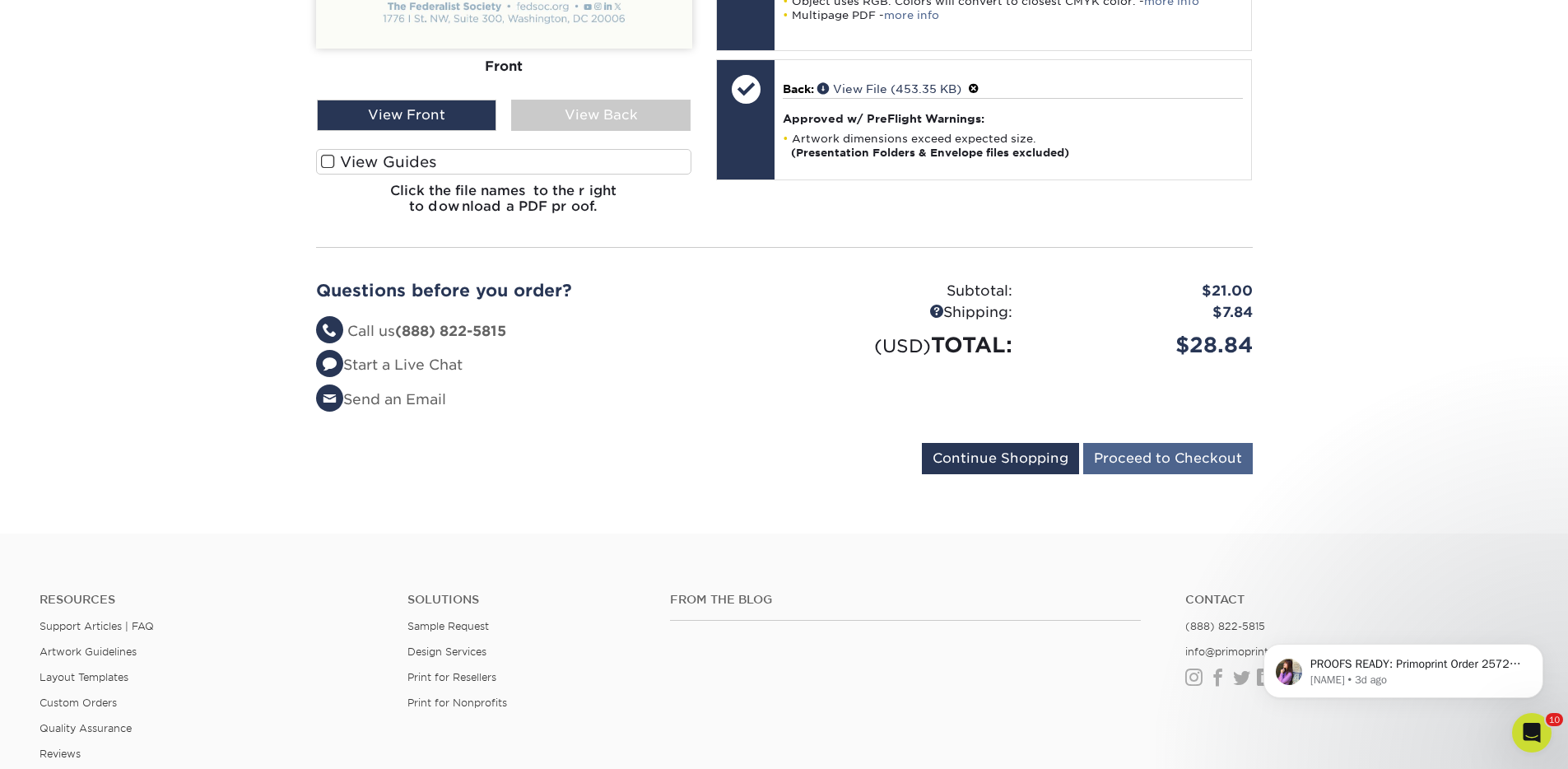 scroll, scrollTop: 679, scrollLeft: 0, axis: vertical 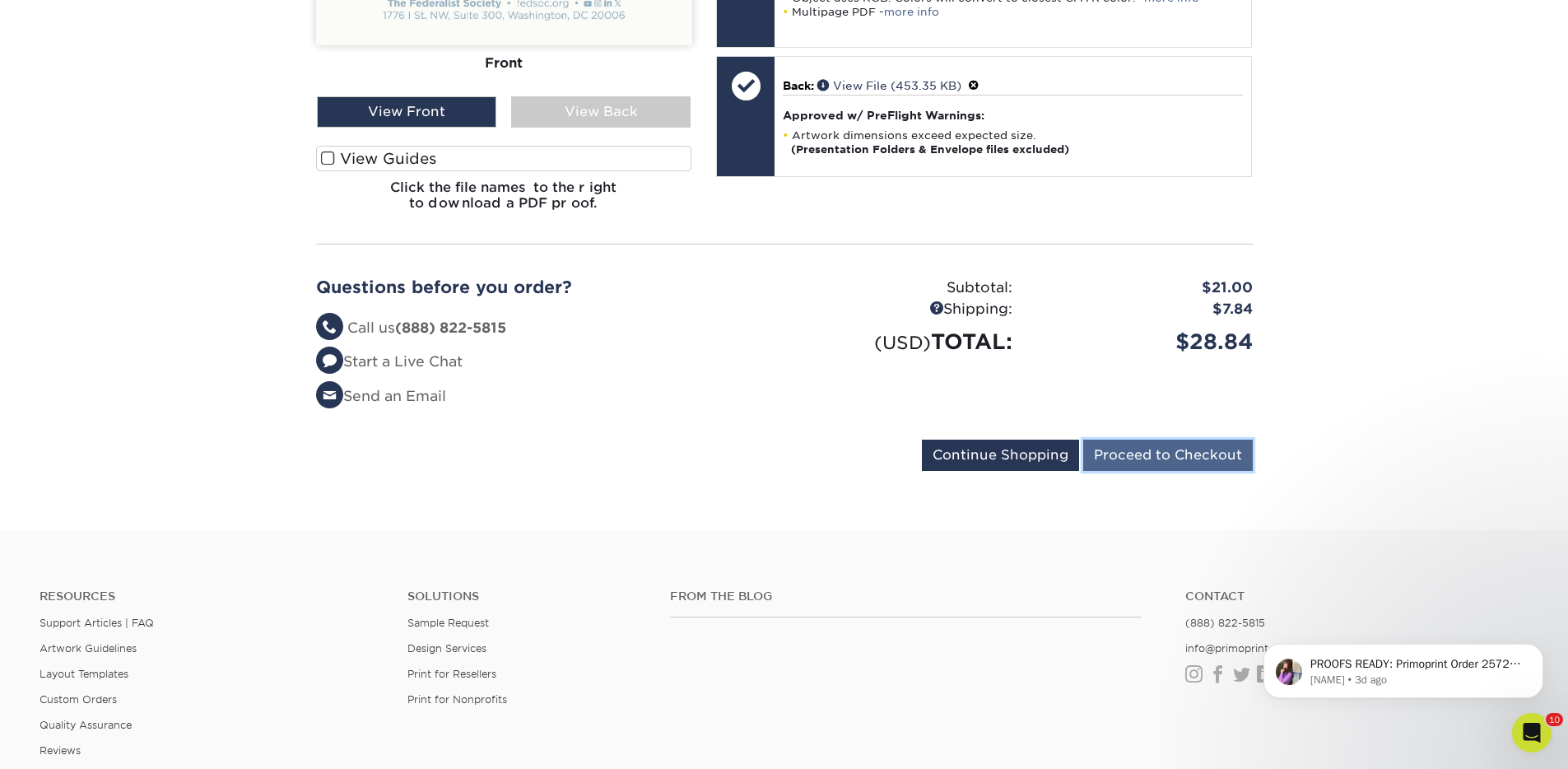 click on "Proceed to Checkout" at bounding box center (1168, 455) 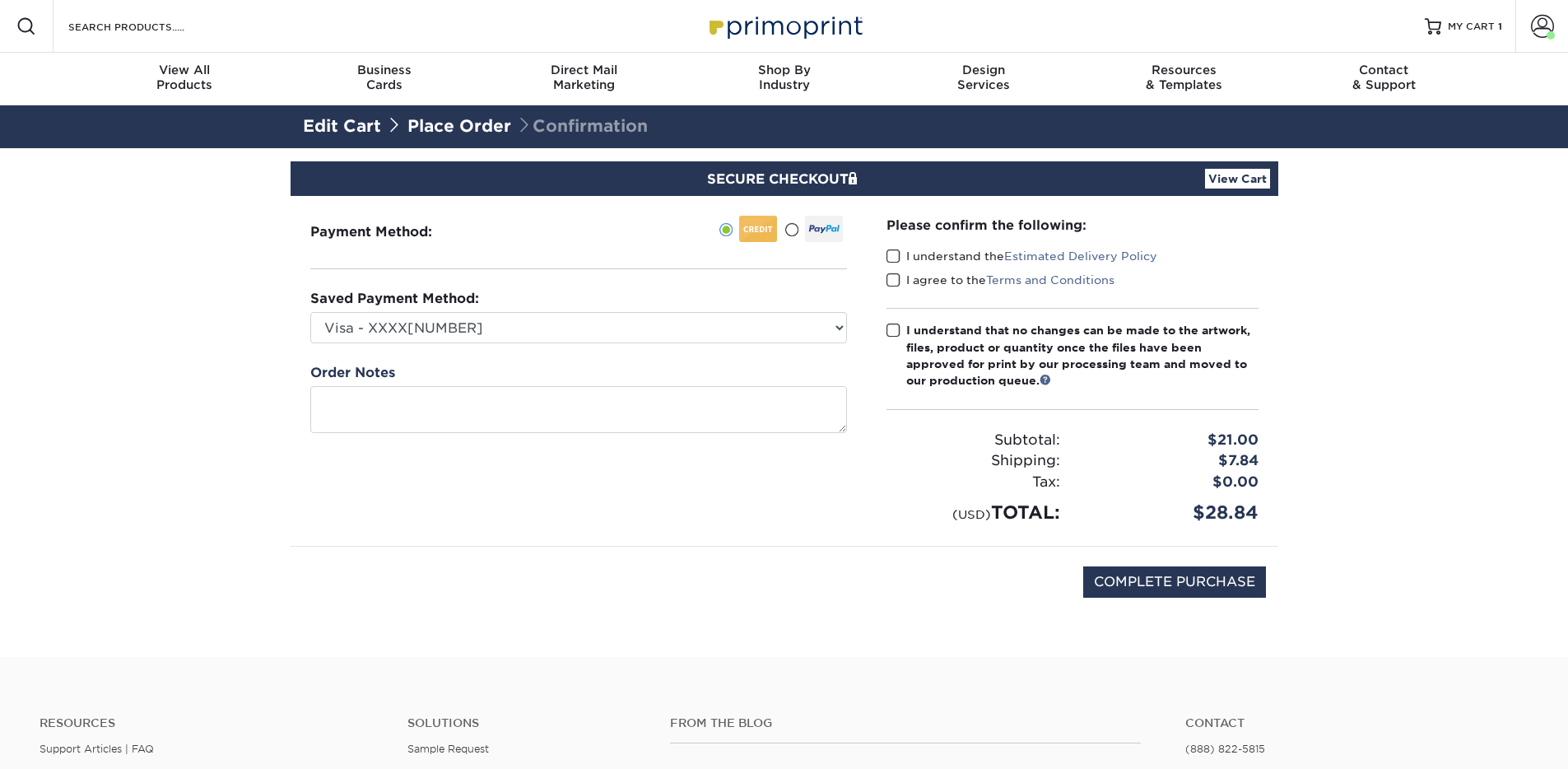 scroll, scrollTop: 0, scrollLeft: 0, axis: both 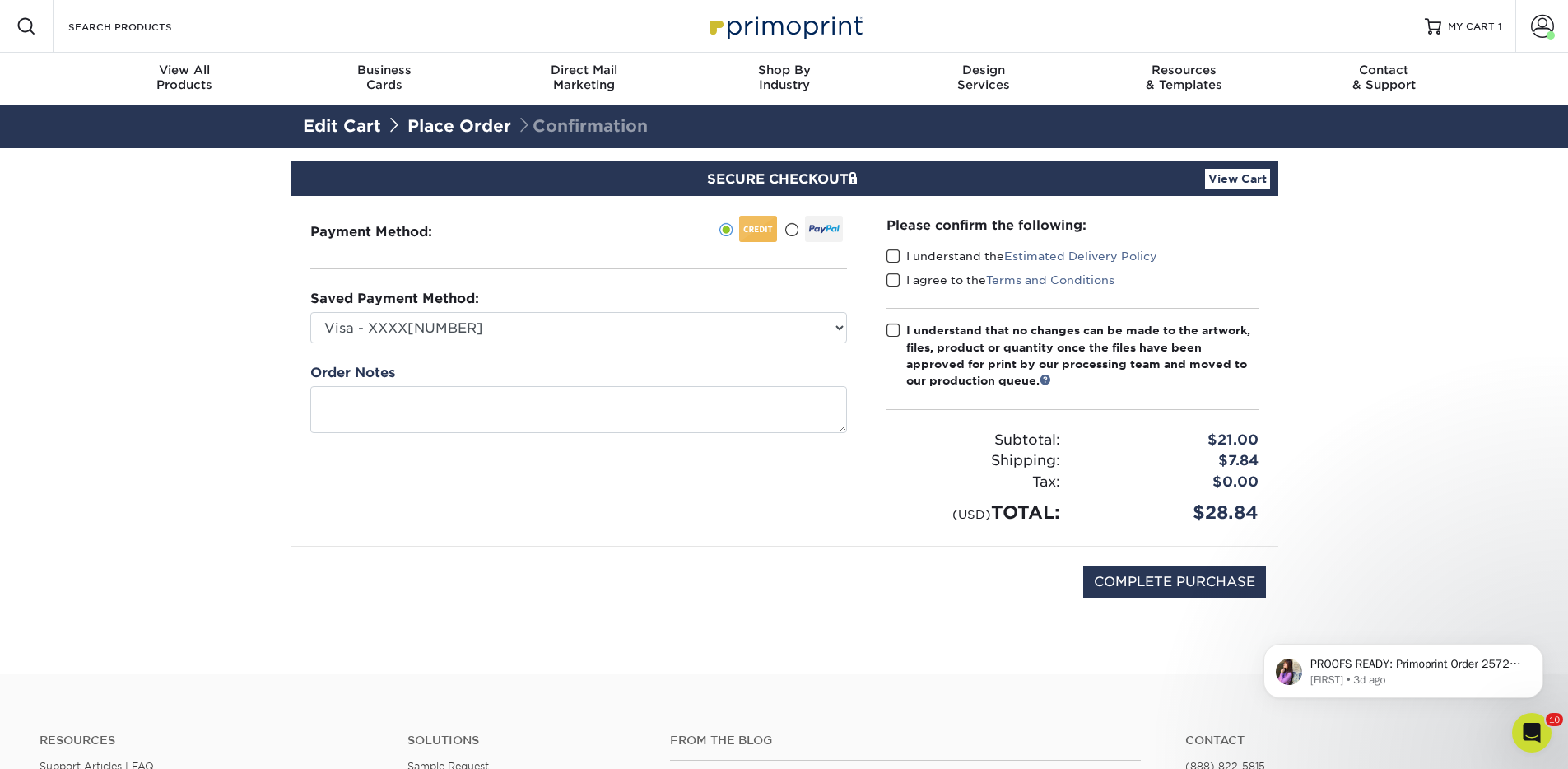 click on "View Cart" at bounding box center (1237, 179) 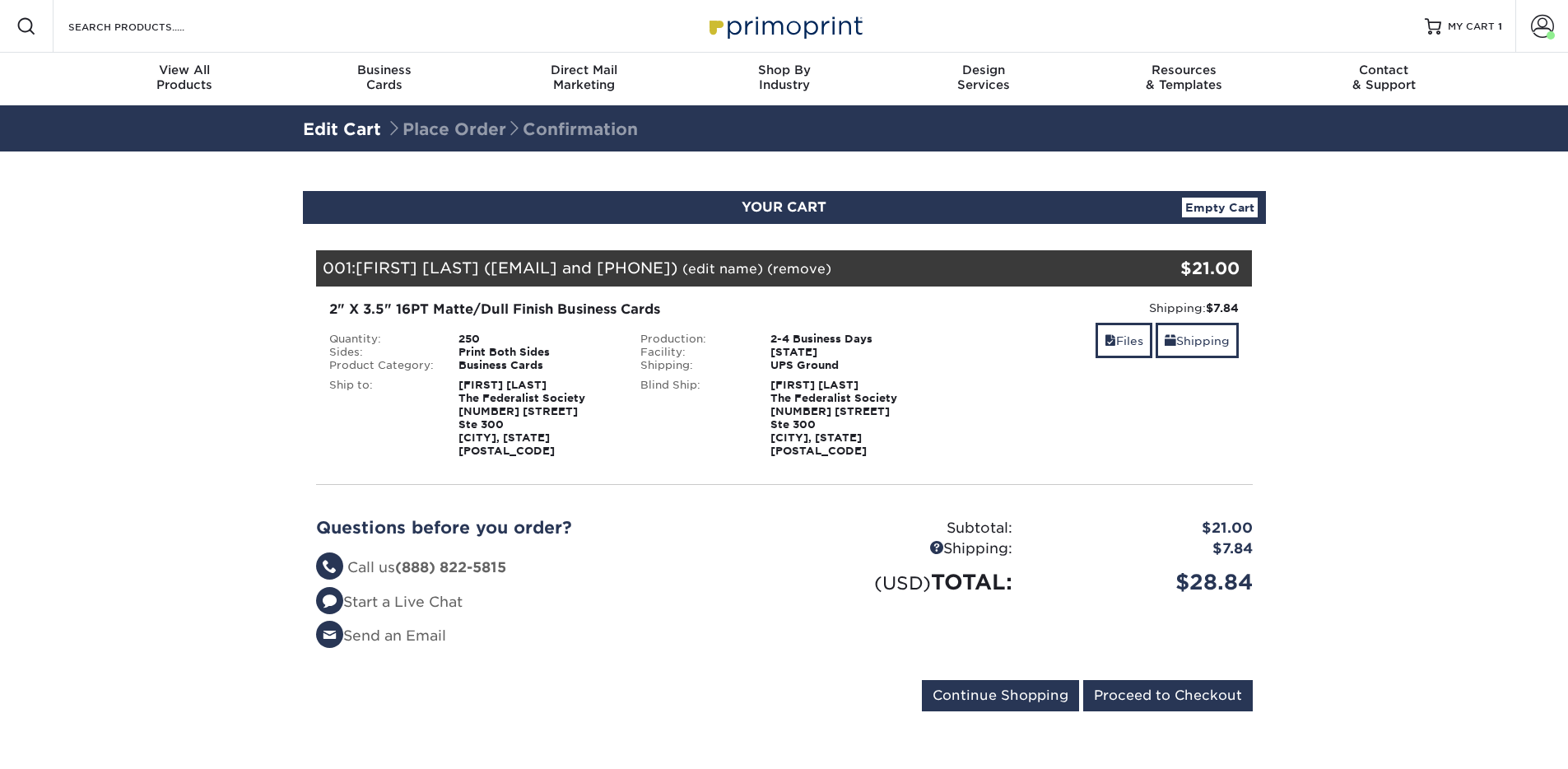 scroll, scrollTop: 0, scrollLeft: 0, axis: both 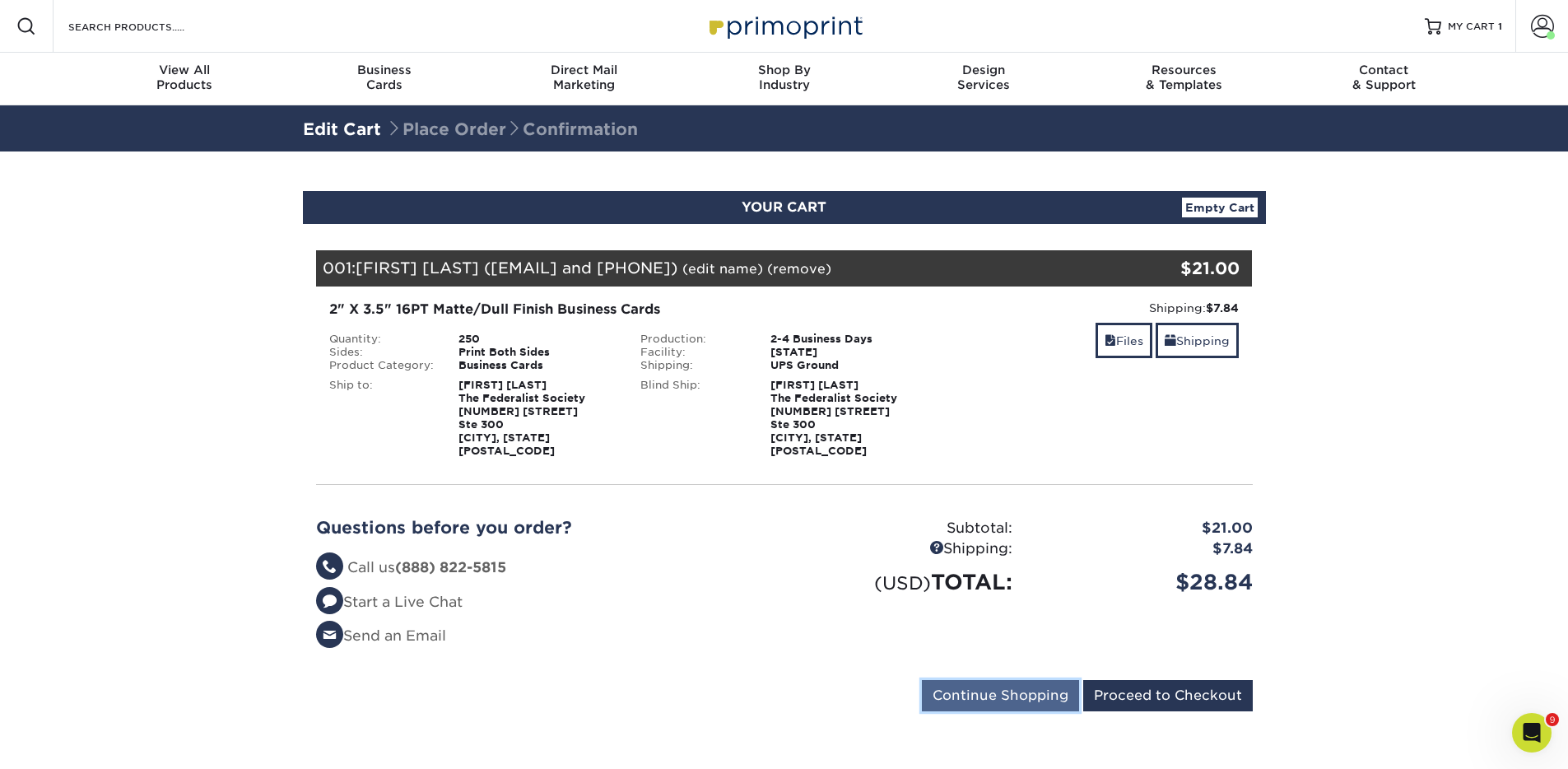 click on "Continue Shopping" at bounding box center (1000, 696) 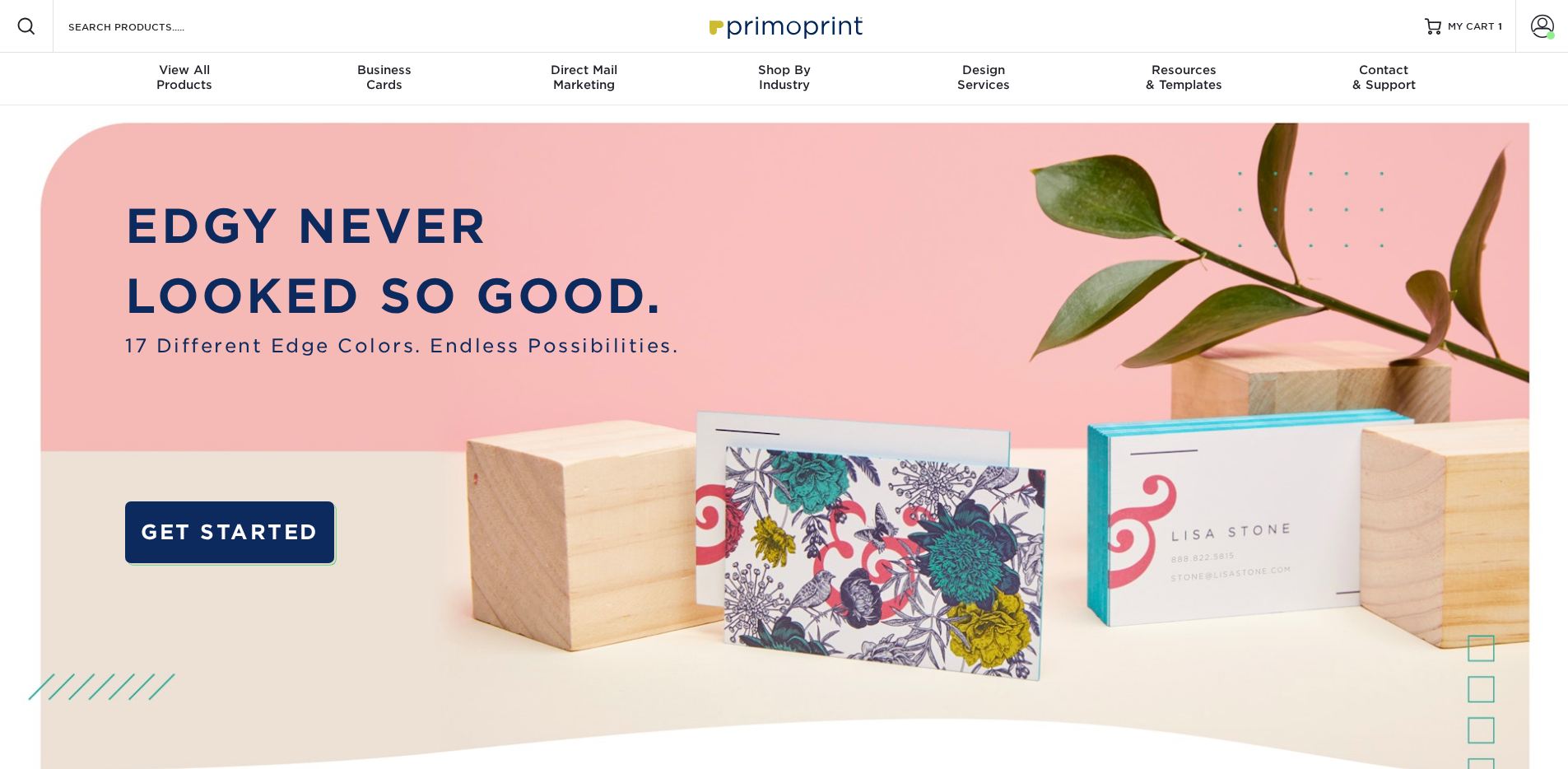 scroll, scrollTop: 0, scrollLeft: 0, axis: both 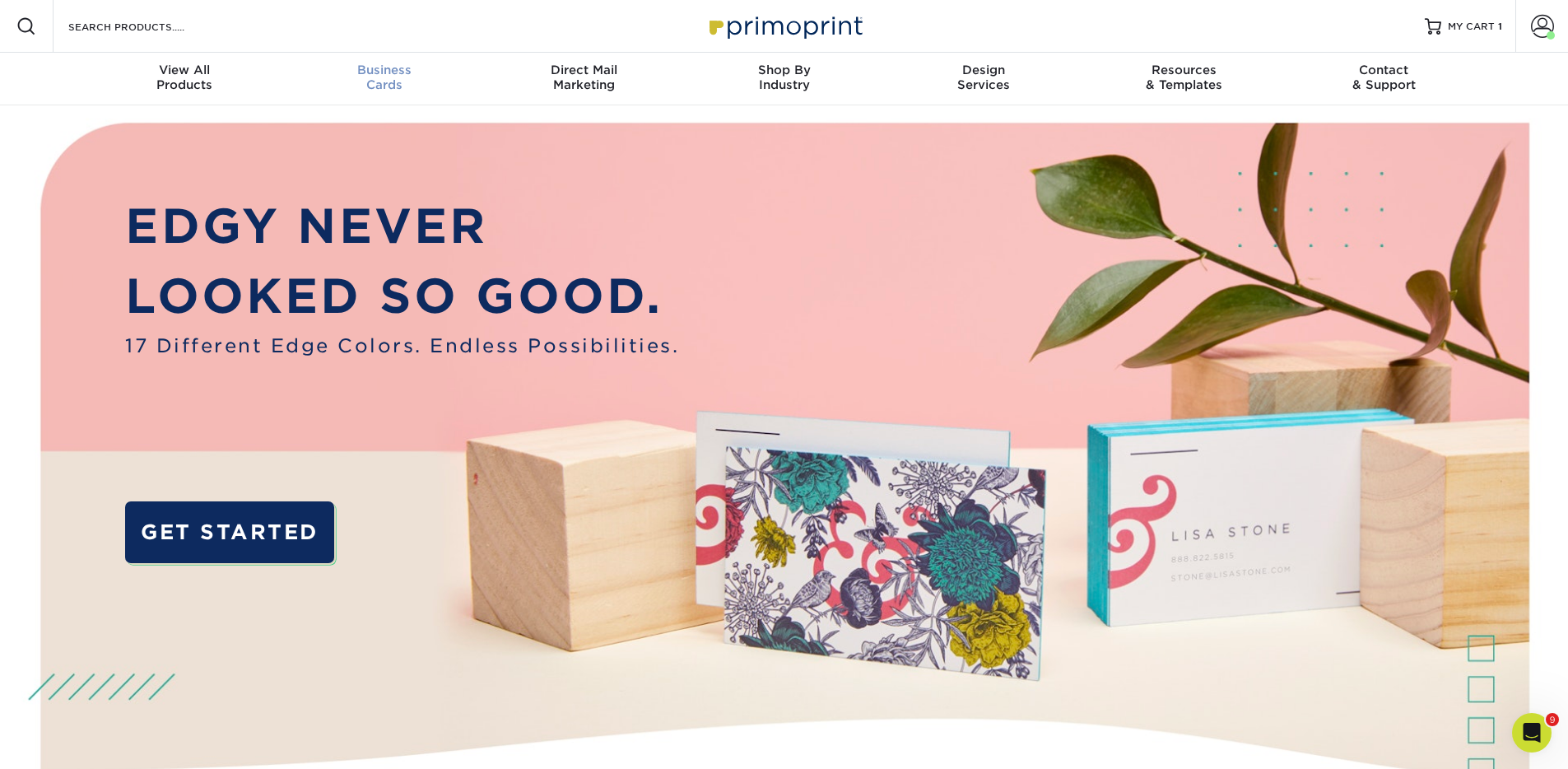 click on "Business" at bounding box center [384, 70] 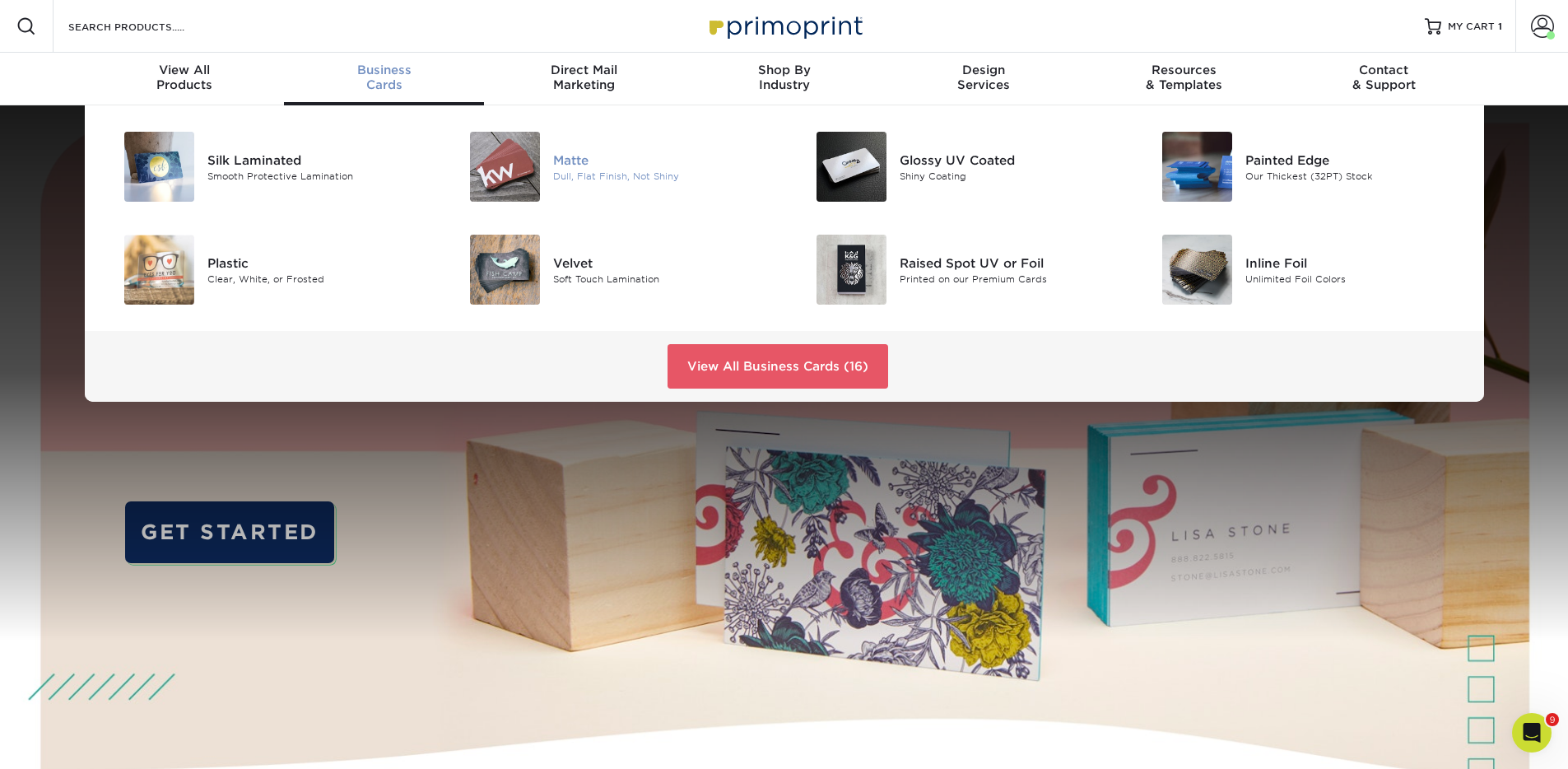 click at bounding box center (505, 166) 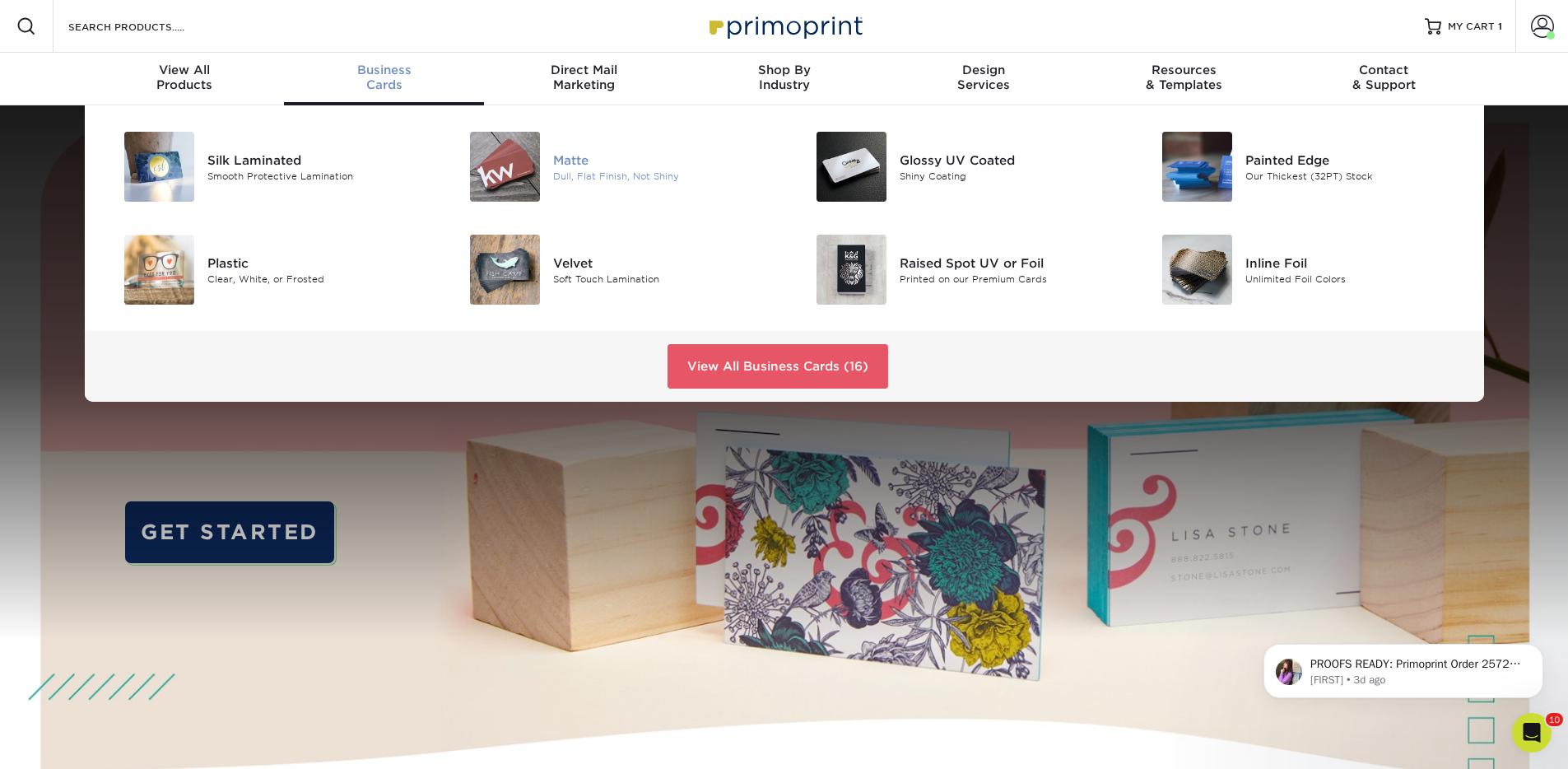scroll, scrollTop: 0, scrollLeft: 0, axis: both 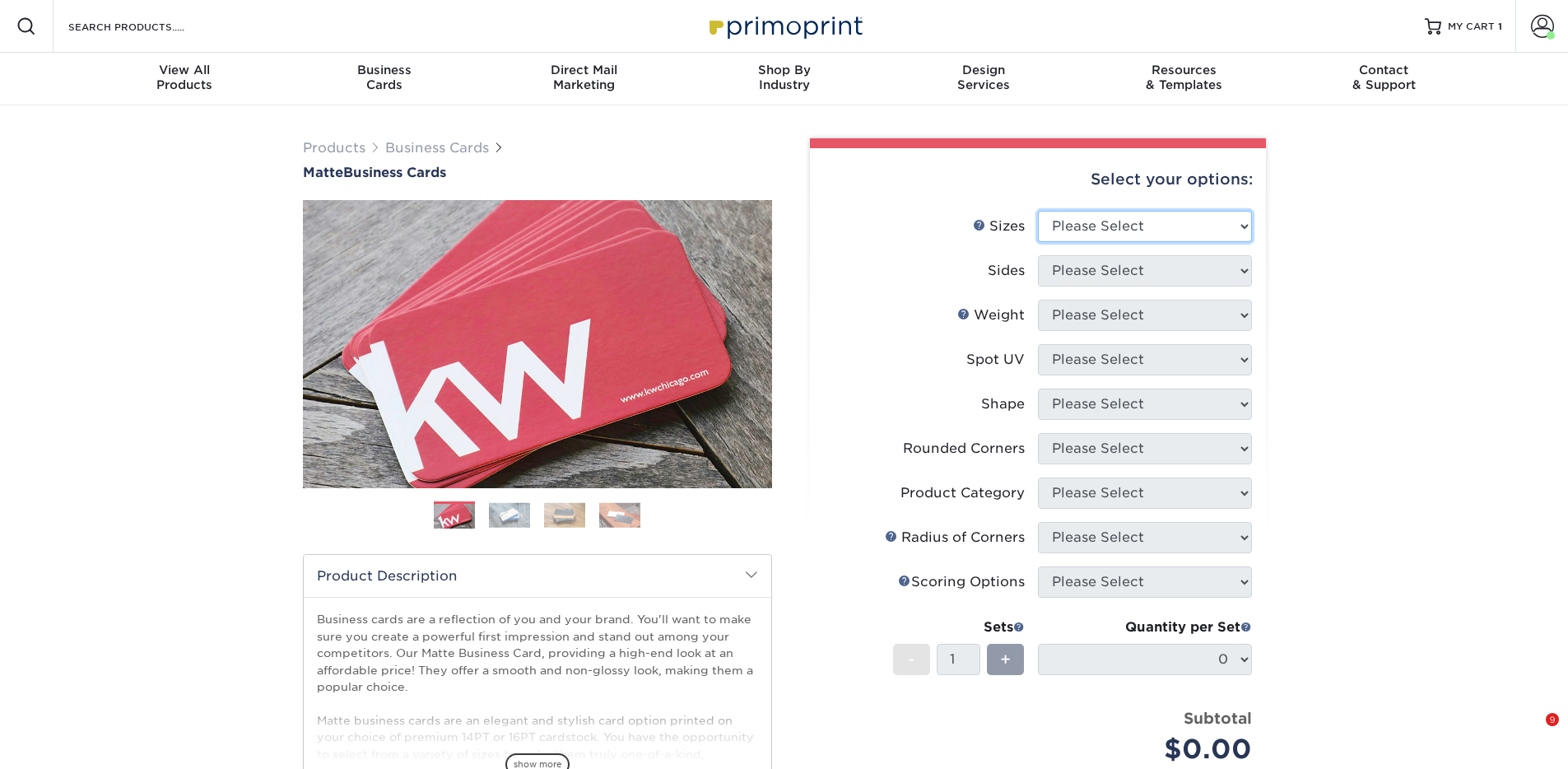 click on "Please Select
1.5" x 3.5"  - Mini
1.75" x 3.5" - Mini
2" x 2" - Square
2" x 3" - Mini
2" x 3.5" - Standard
2" x 7" - Foldover Card
2.125" x 3.375" - European
2.5" x 2.5" - Square 3.5" x 4" - Foldover Card" at bounding box center [1145, 226] 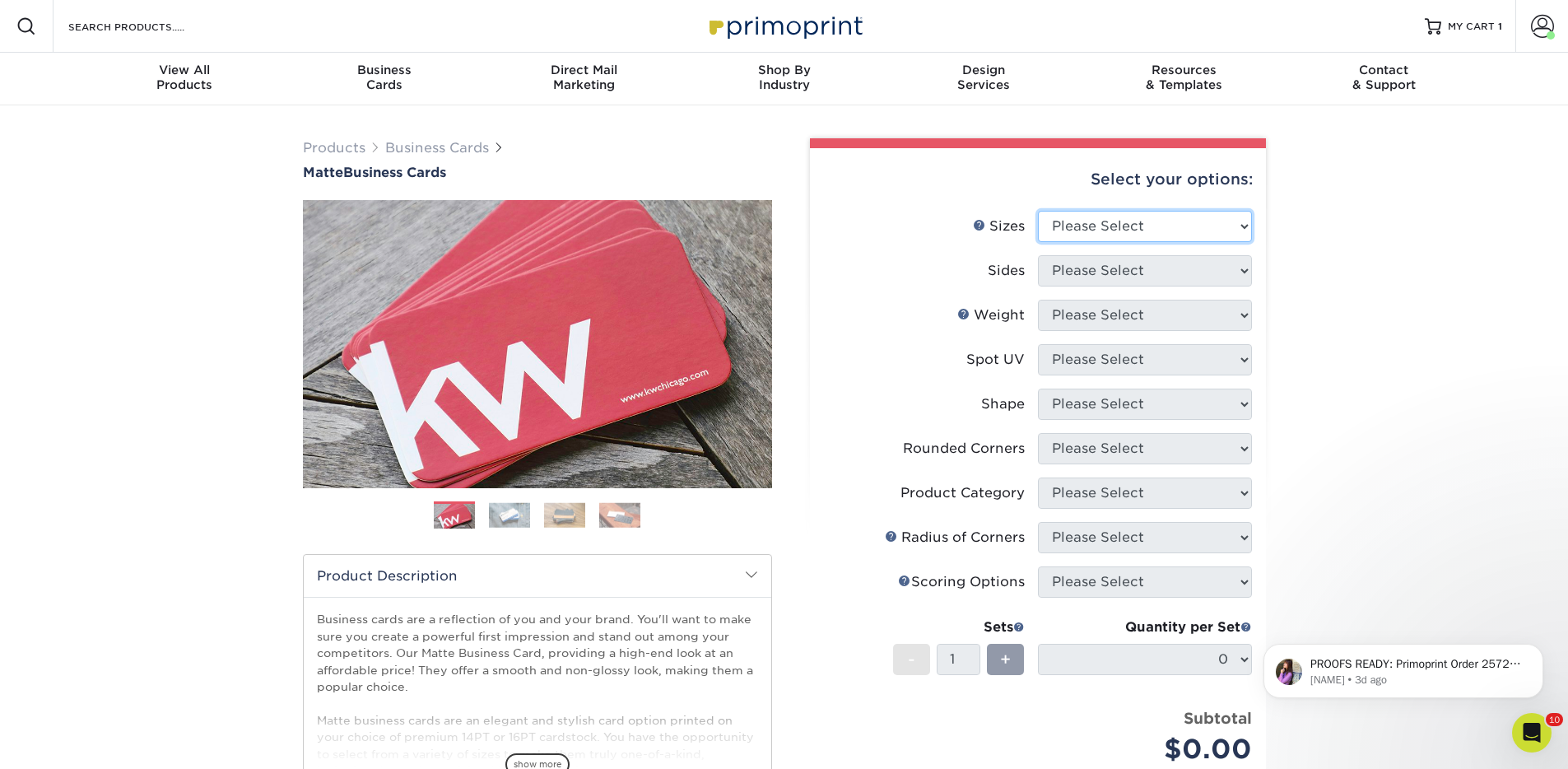 scroll, scrollTop: 0, scrollLeft: 0, axis: both 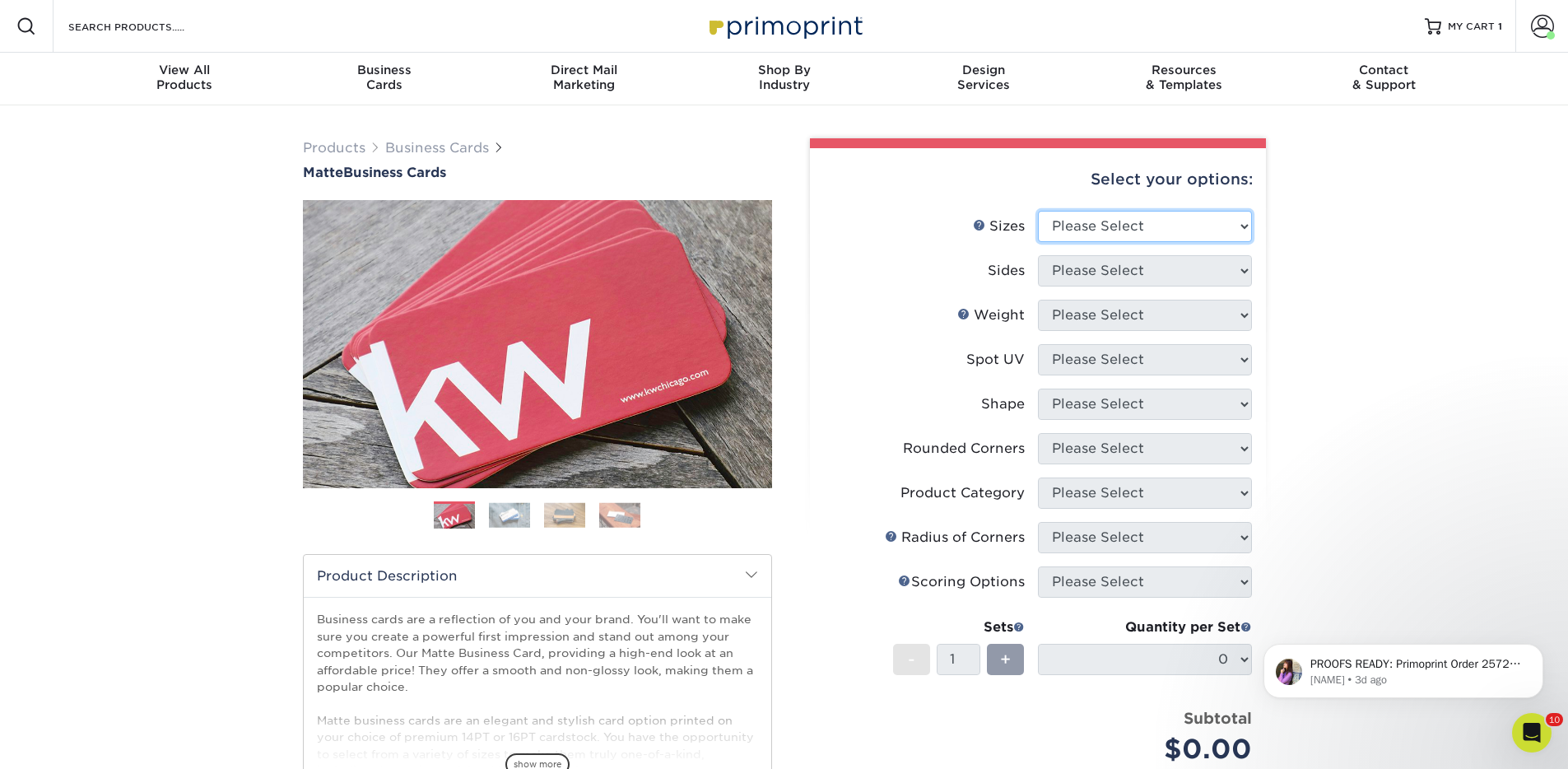 select on "2.00x3.50" 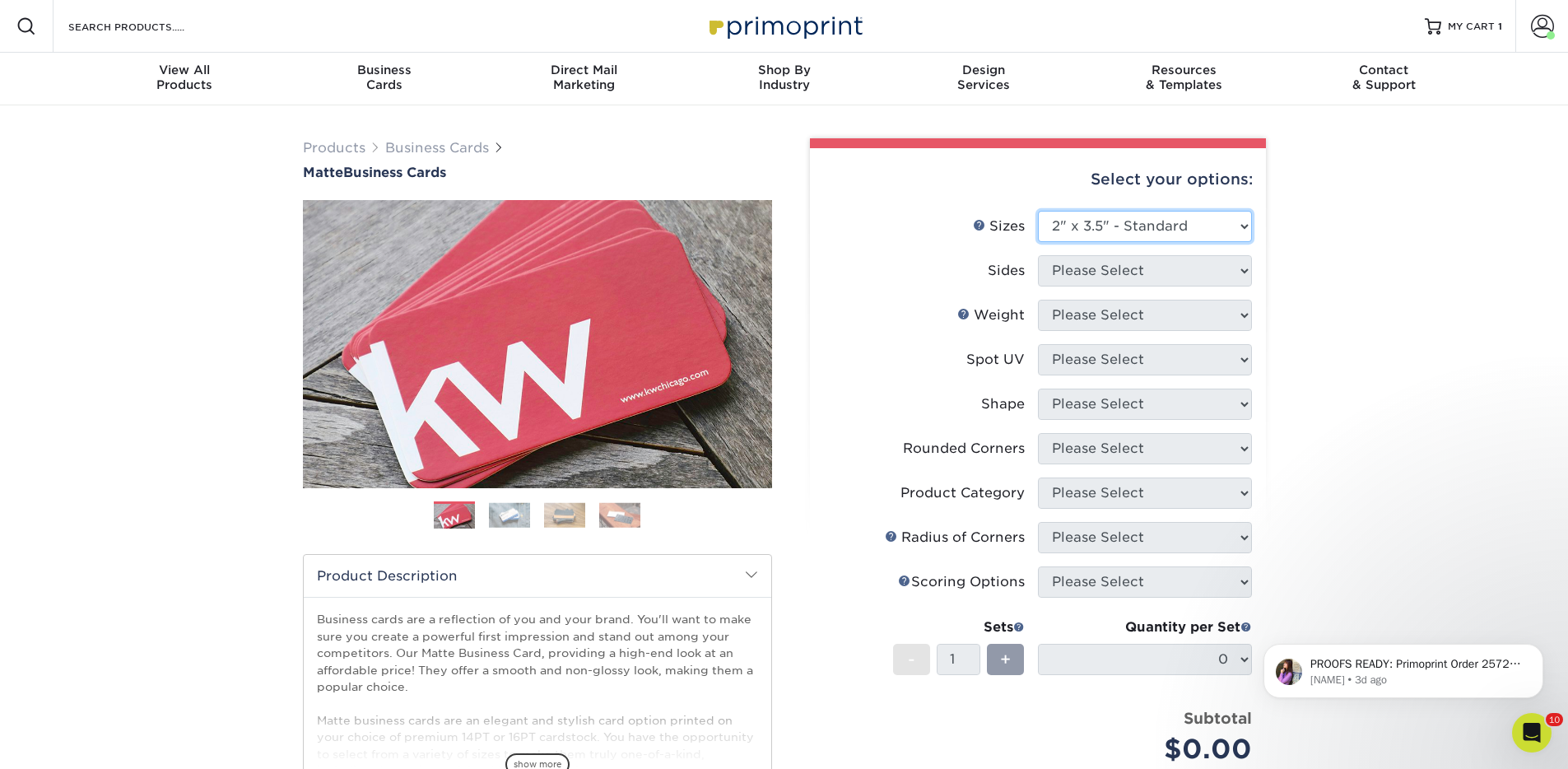 click on "Please Select
1.5" x 3.5"  - Mini
1.75" x 3.5" - Mini
2" x 2" - Square
2" x 3" - Mini
2" x 3.5" - Standard
2" x 7" - Foldover Card
2.125" x 3.375" - European
2.5" x 2.5" - Square 3.5" x 4" - Foldover Card" at bounding box center (1145, 226) 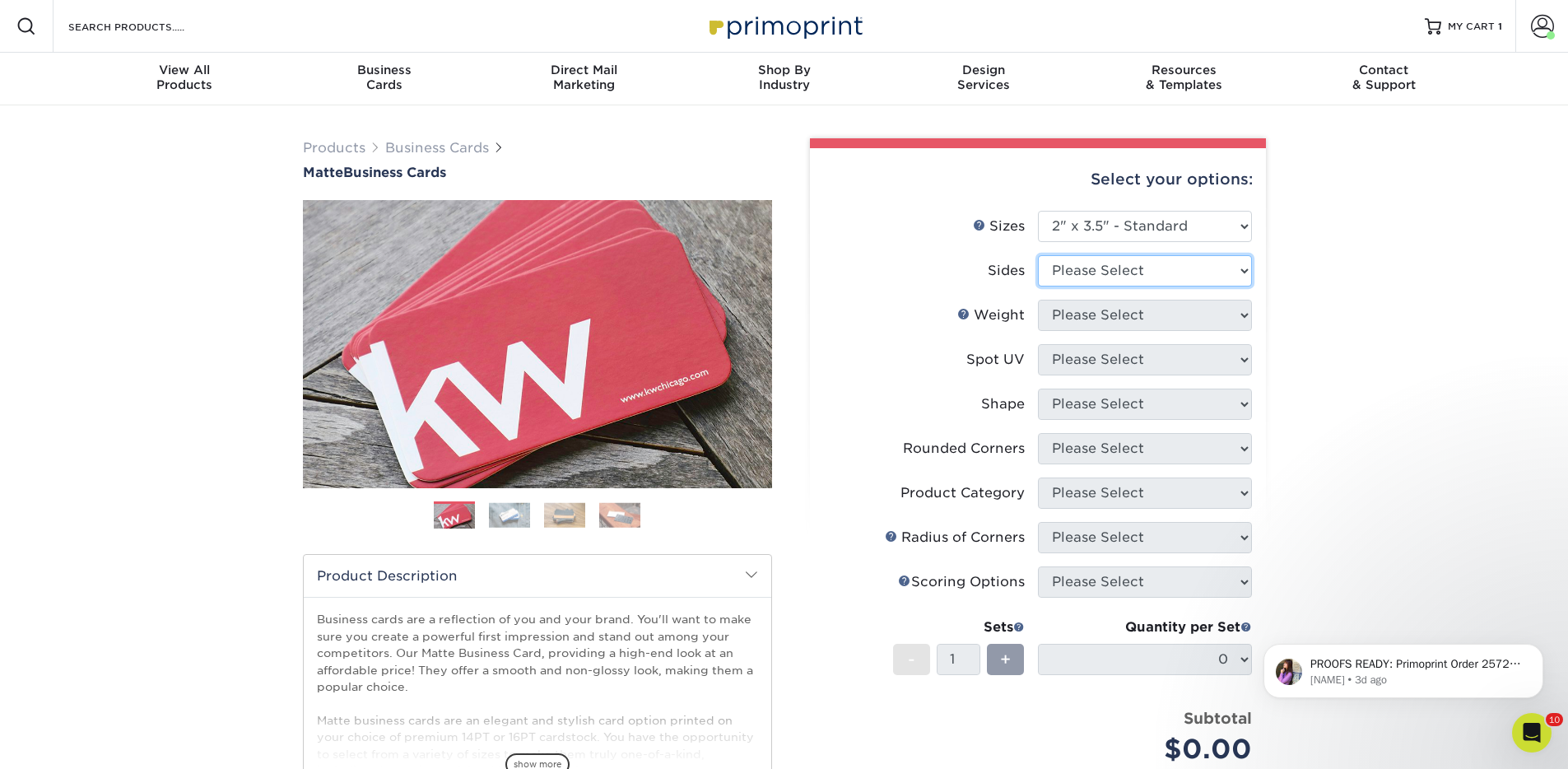 click on "Please Select Print Both Sides Print Front Only" at bounding box center (1145, 271) 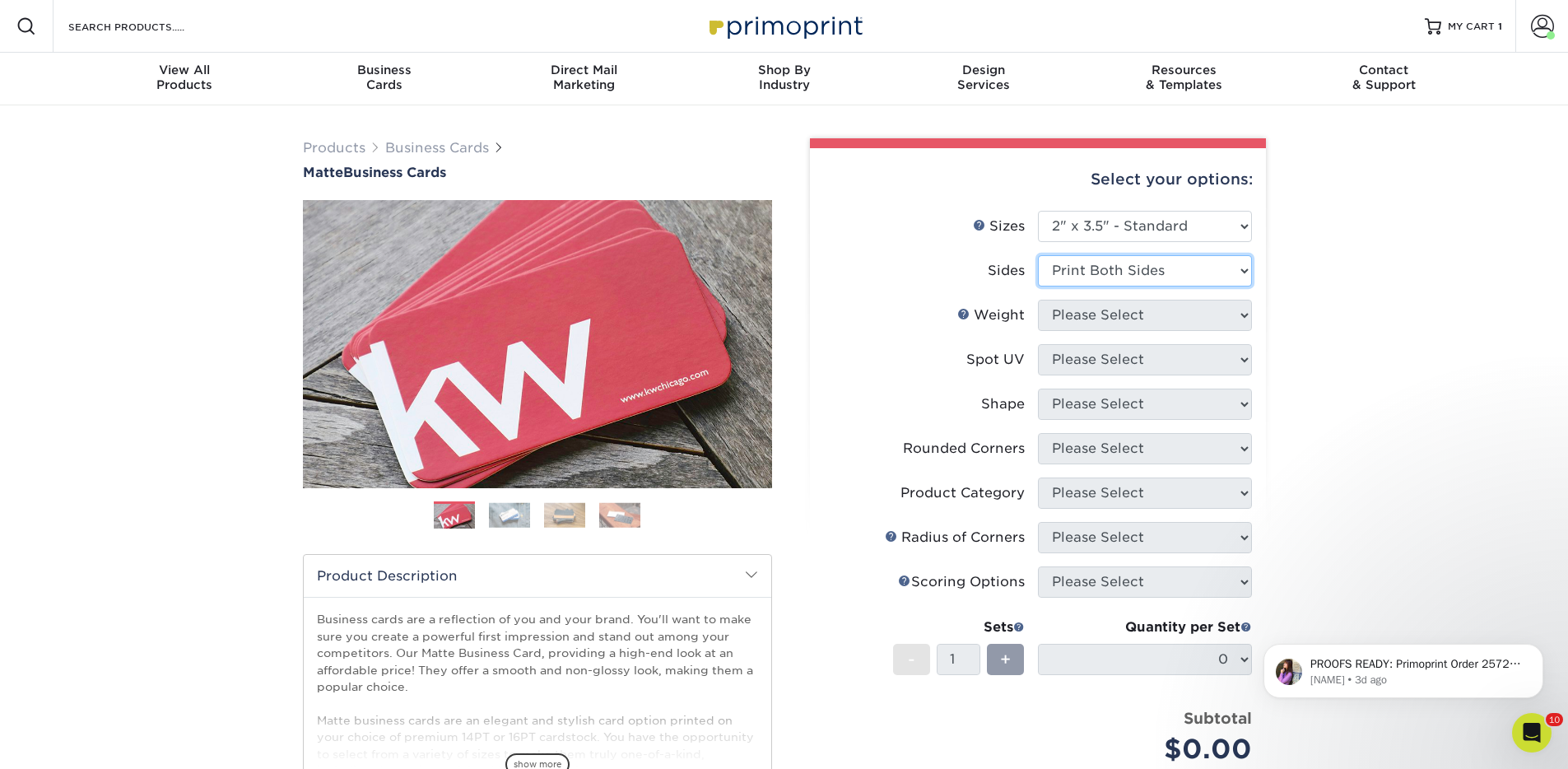 click on "Please Select Print Both Sides Print Front Only" at bounding box center (1145, 271) 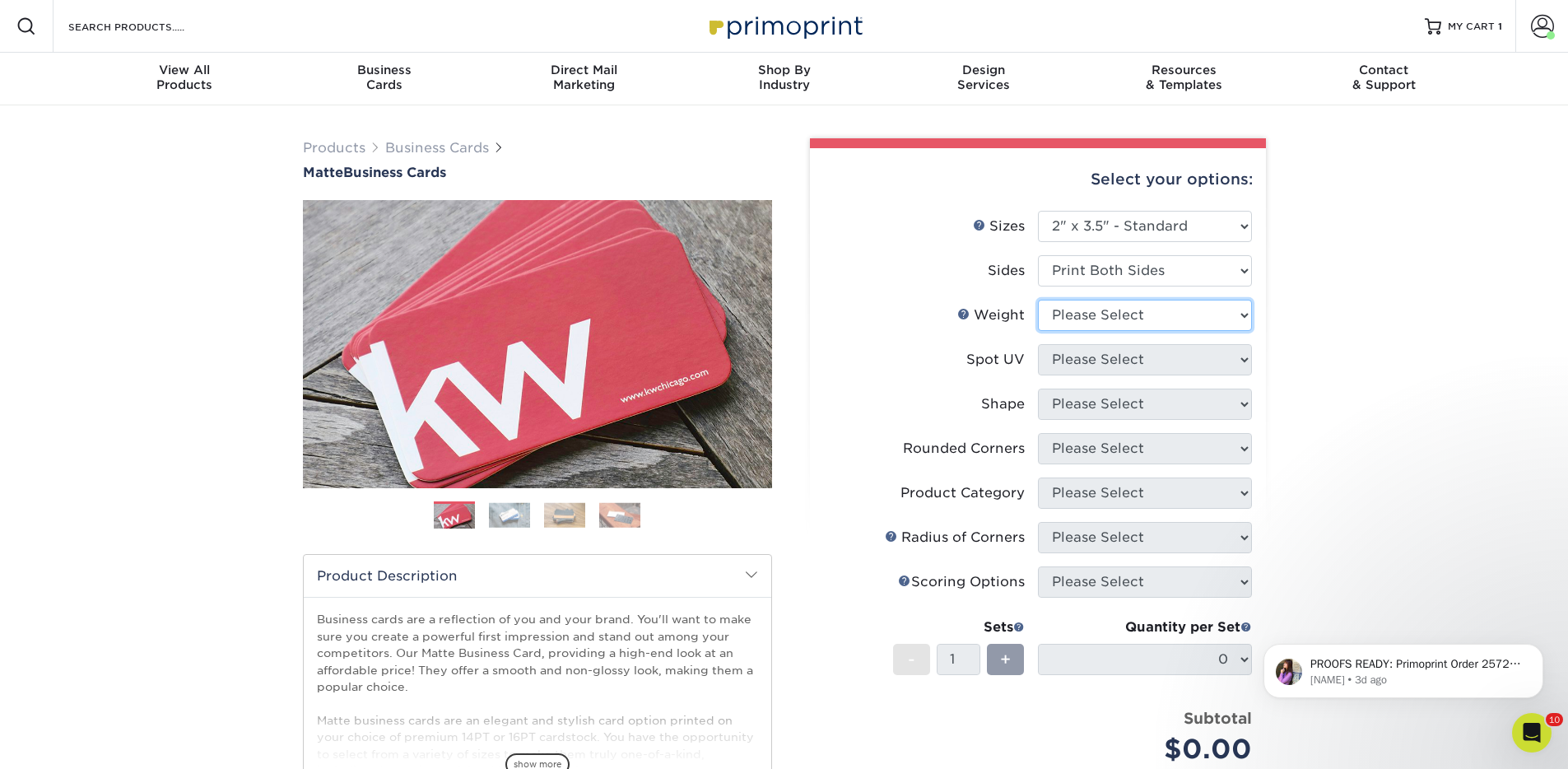 click on "Please Select 16PT 14PT" at bounding box center (1145, 315) 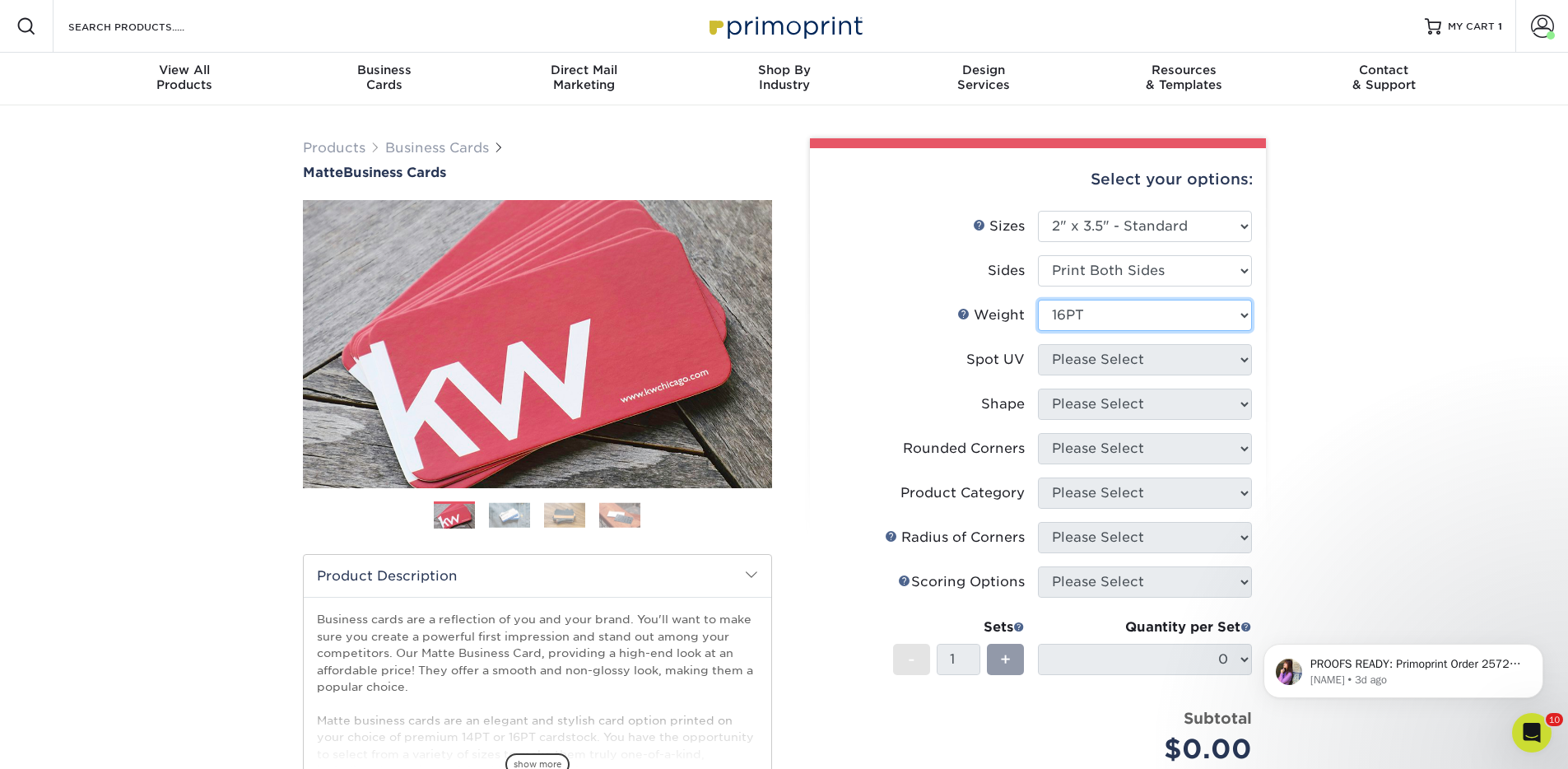 click on "Please Select 16PT 14PT" at bounding box center [1145, 315] 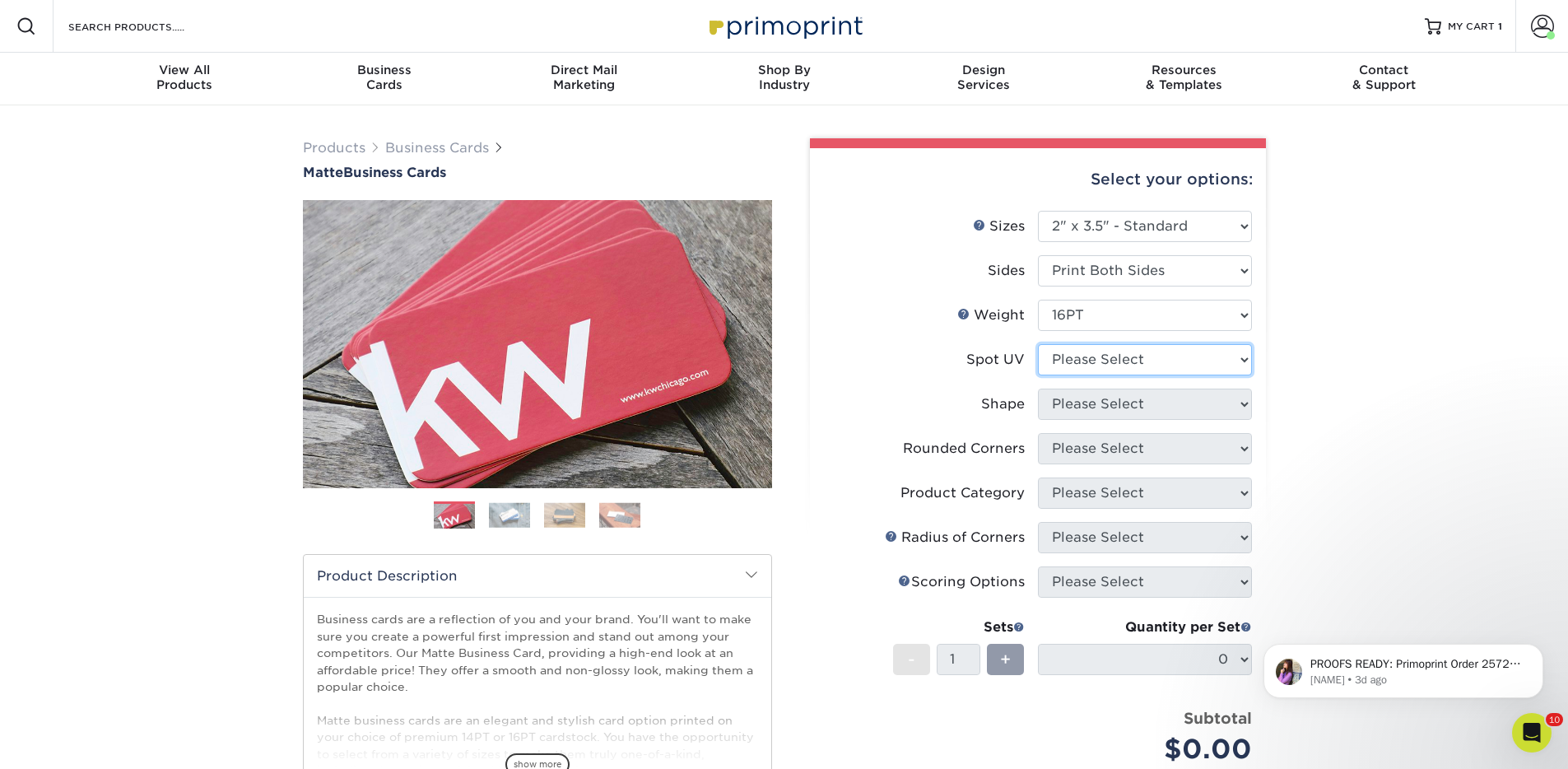 click on "Please Select No Spot UV Front and Back (Both Sides) Front Only Back Only" at bounding box center (1145, 360) 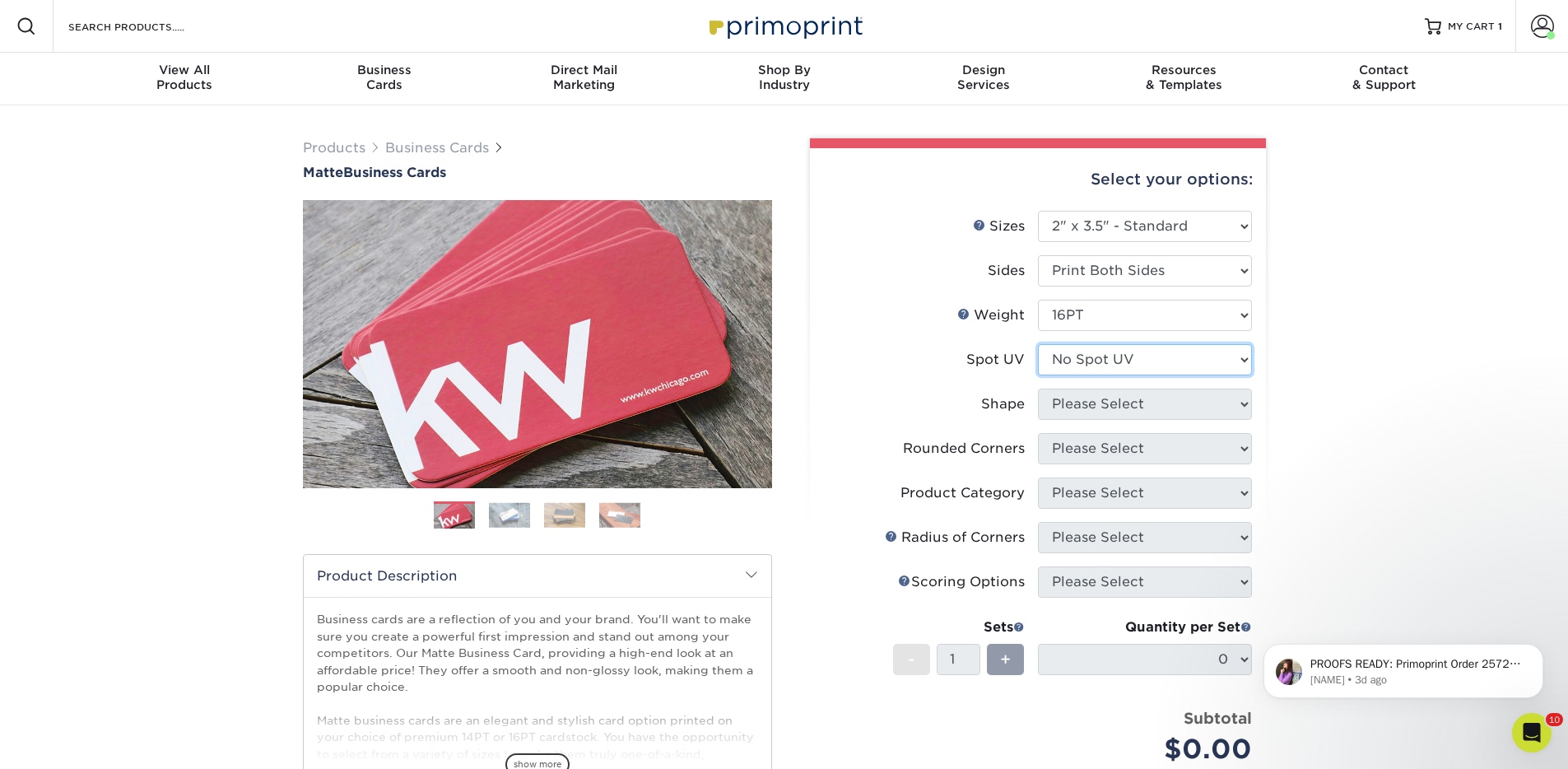 click on "Please Select No Spot UV Front and Back (Both Sides) Front Only Back Only" at bounding box center [1145, 360] 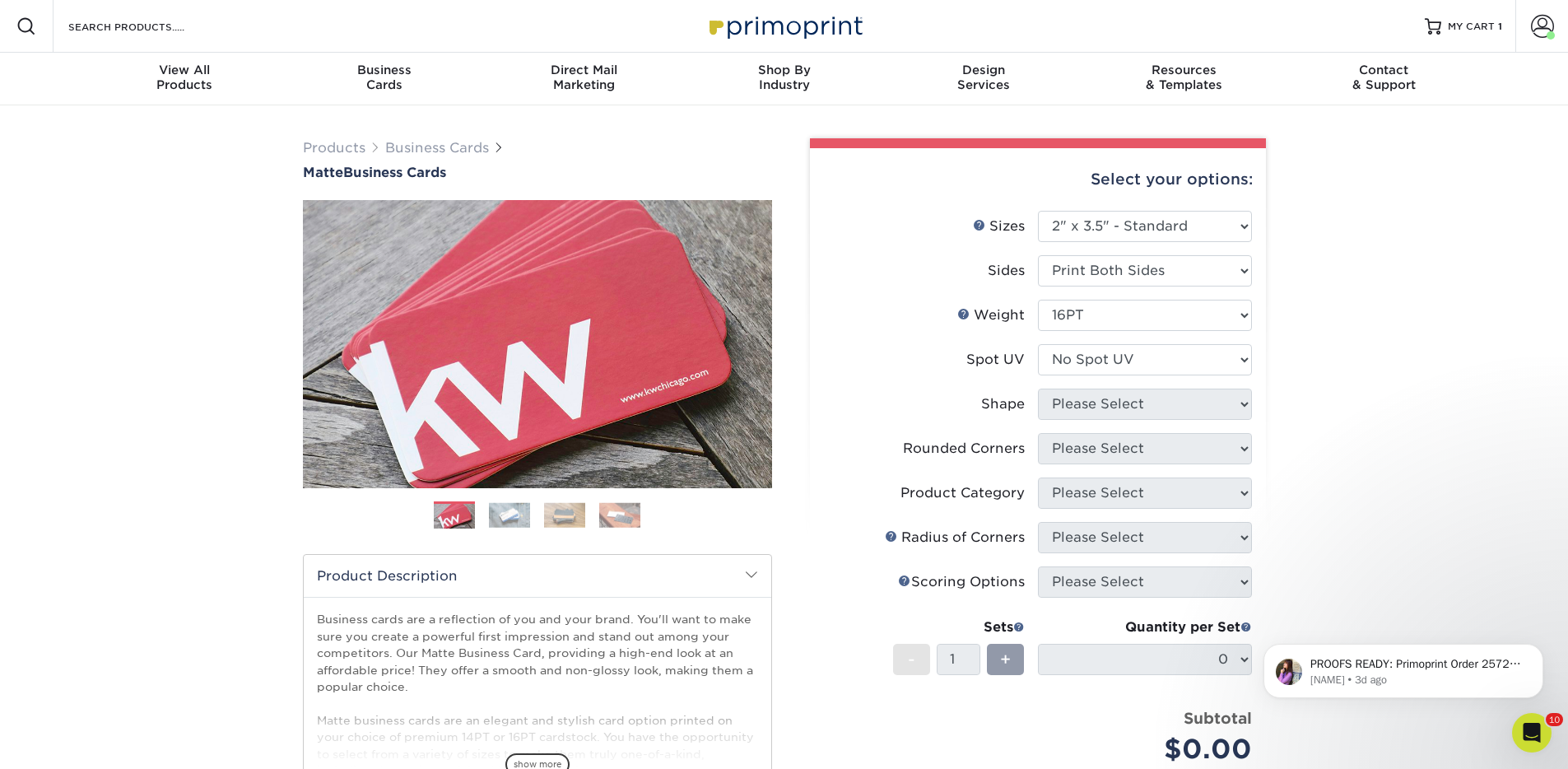 click at bounding box center [0, 0] 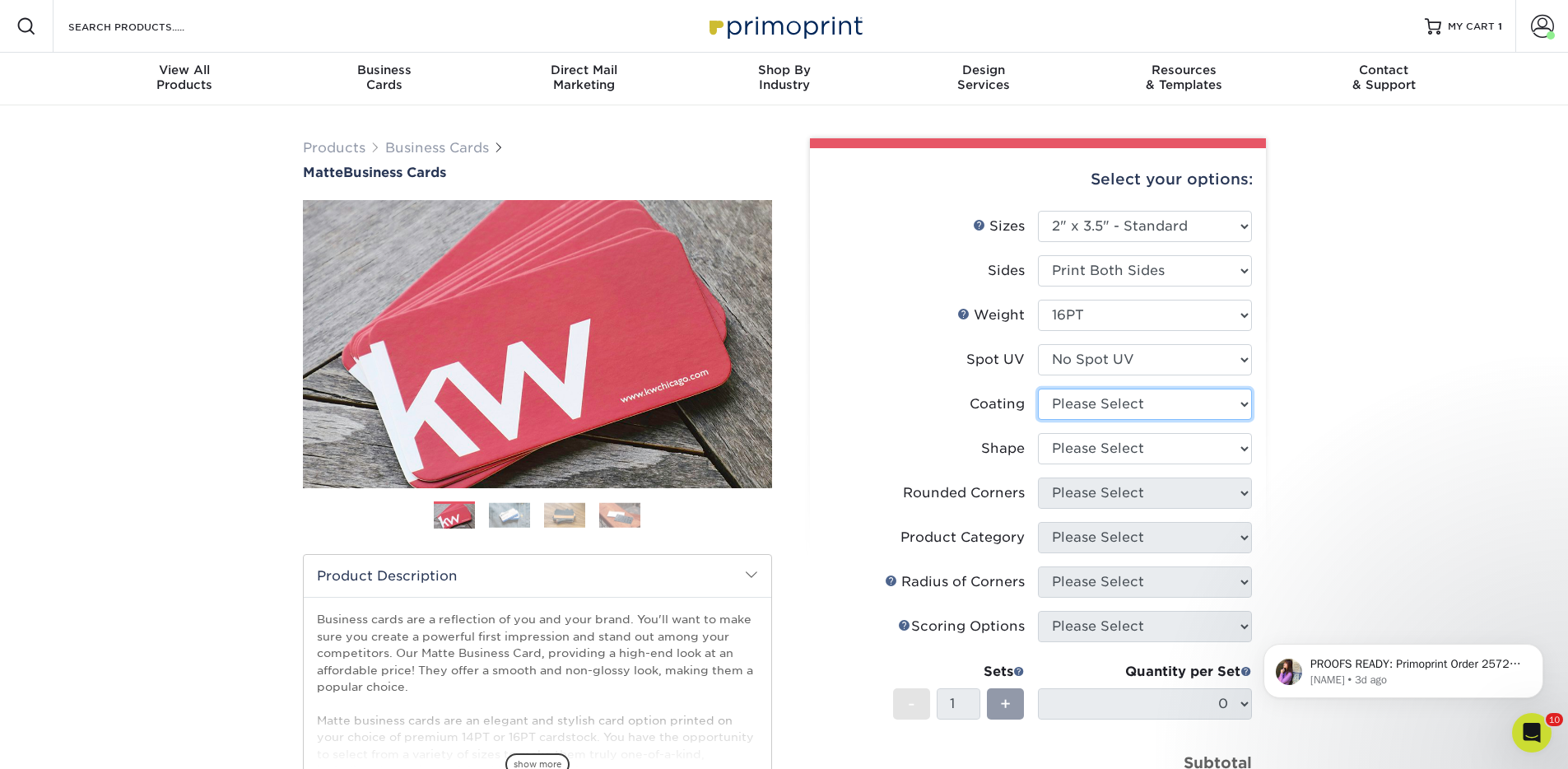 click at bounding box center [1145, 404] 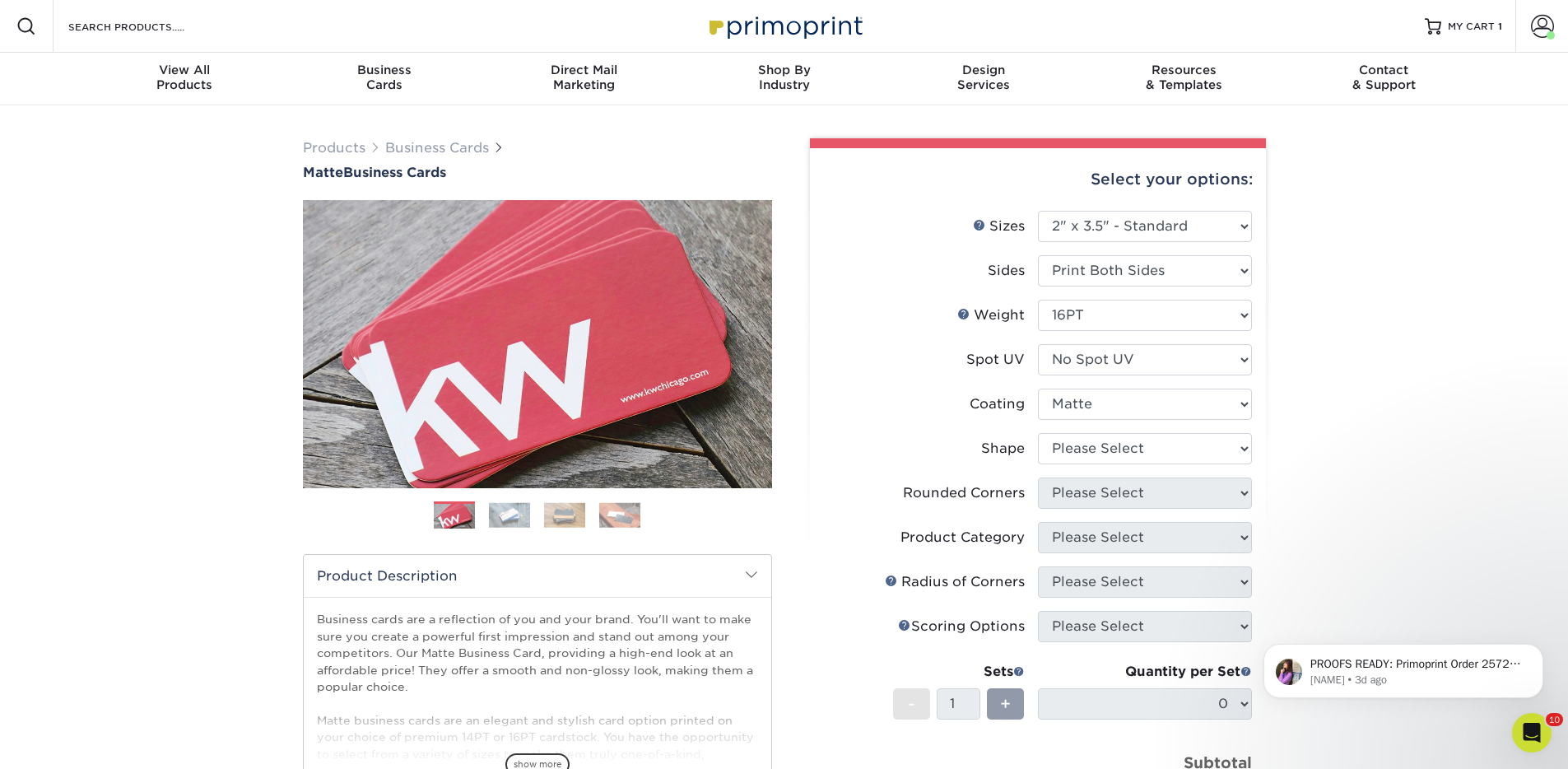 click at bounding box center (1145, 404) 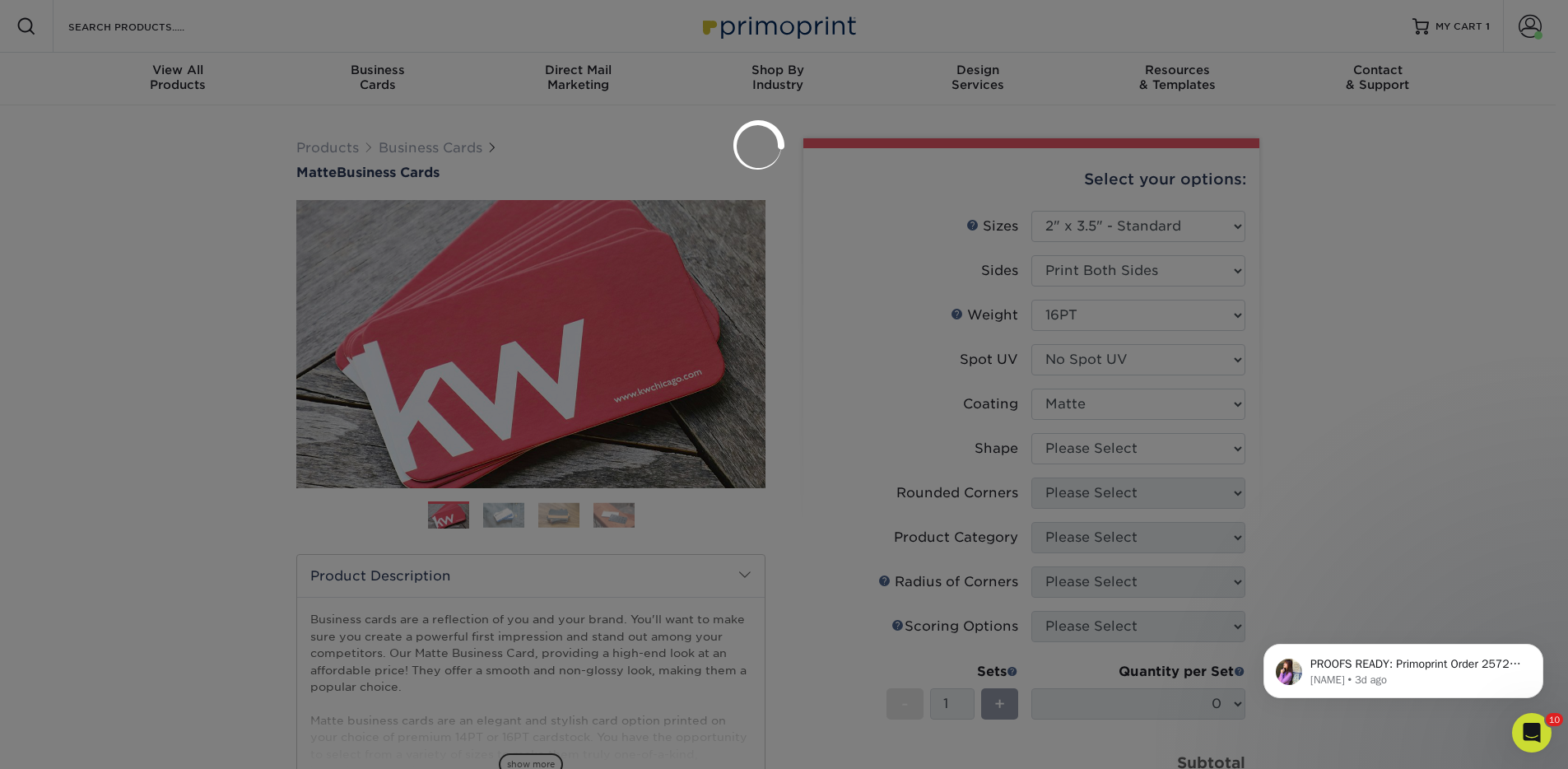 click at bounding box center [784, 384] 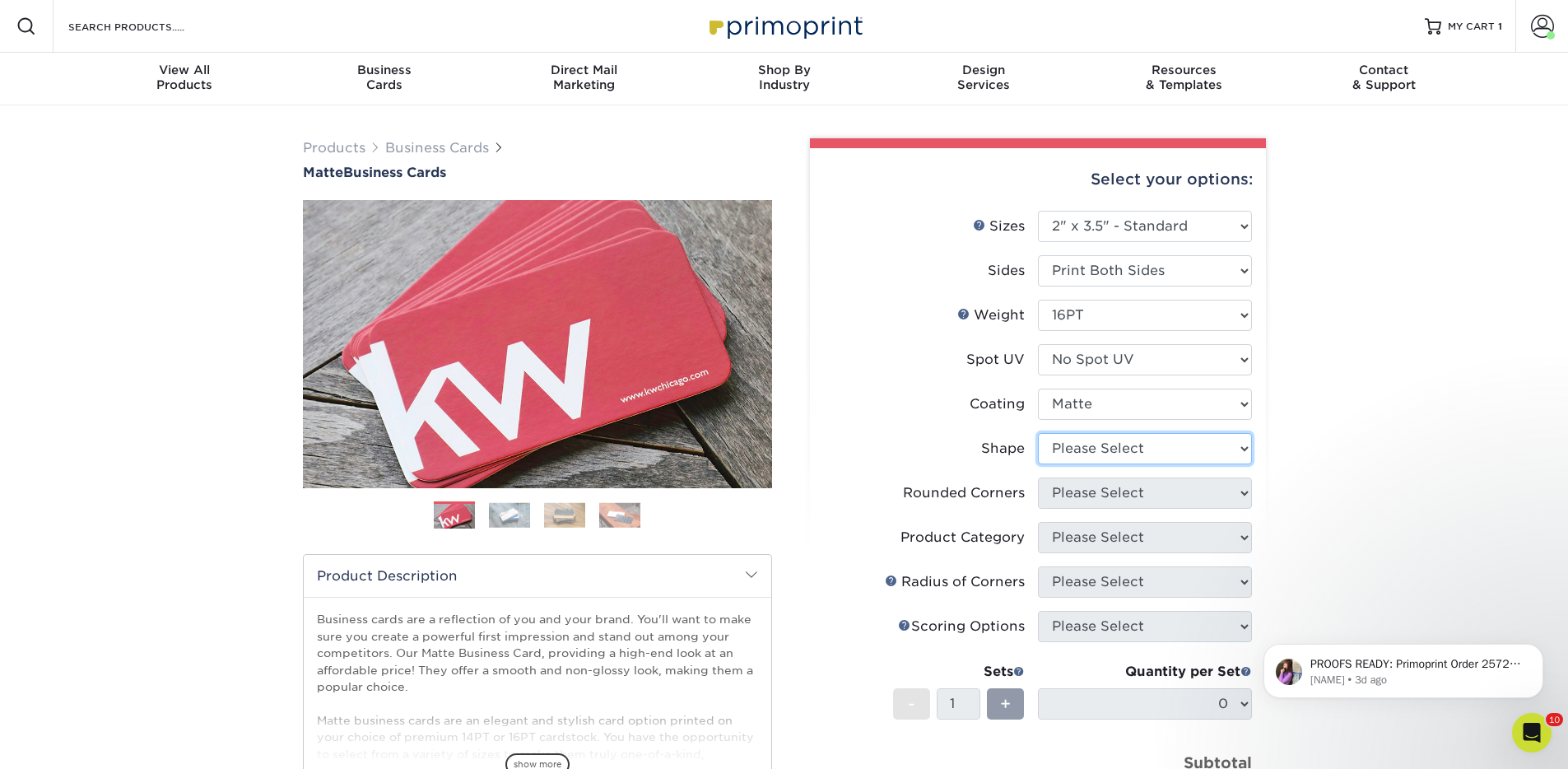 click on "Please Select Standard Oval" at bounding box center (1145, 449) 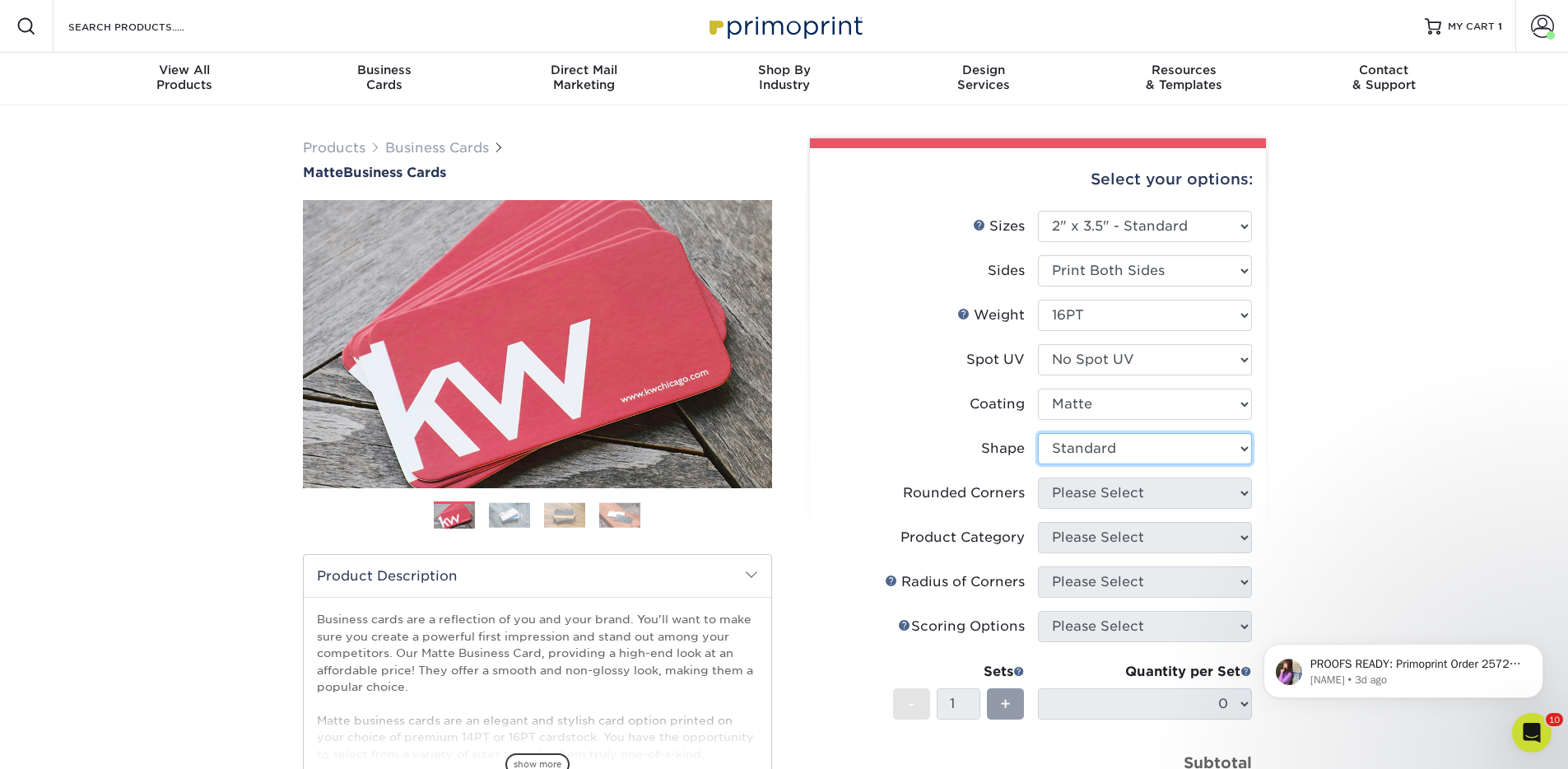 click on "Please Select Standard Oval" at bounding box center [1145, 449] 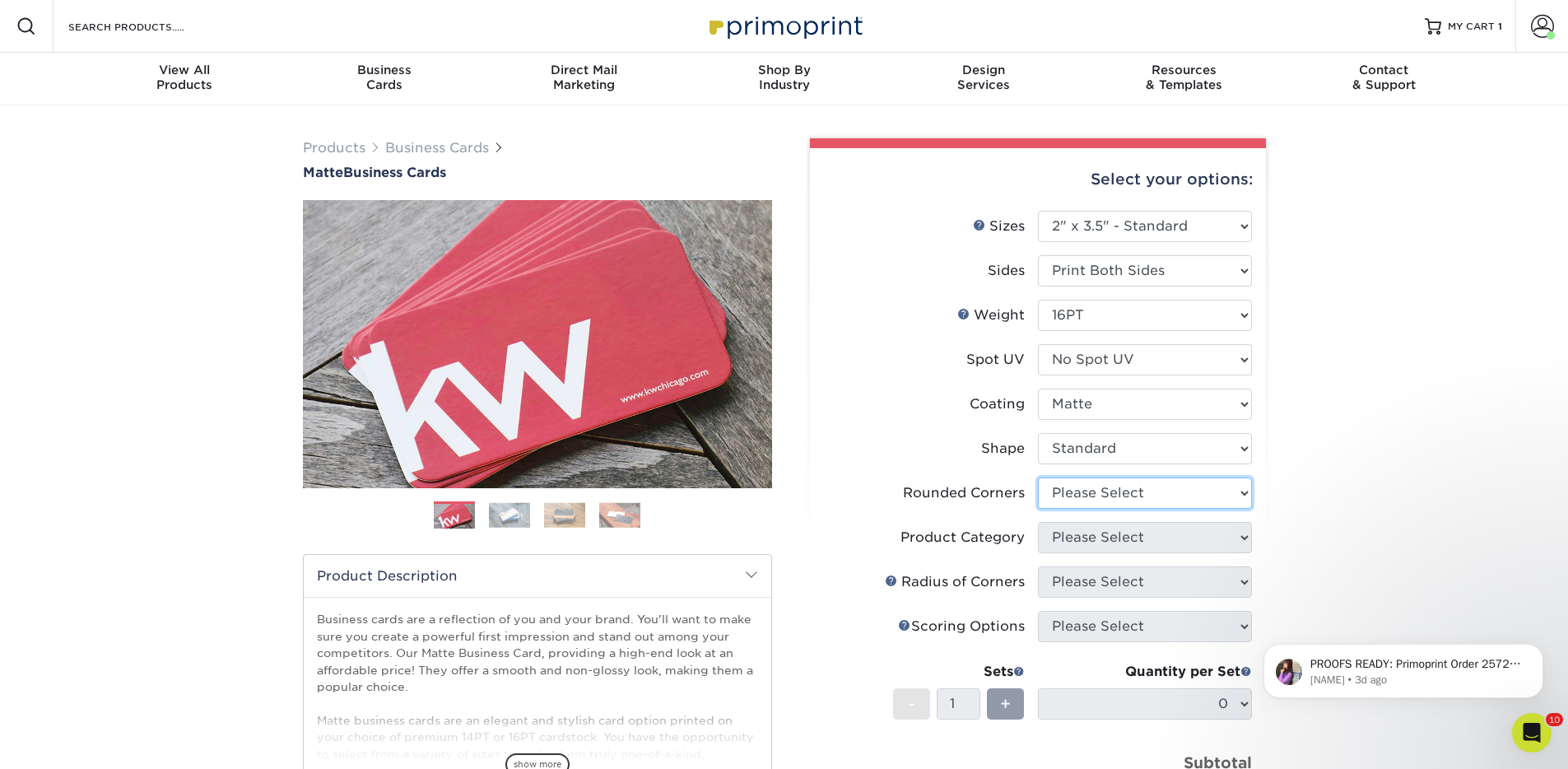 click on "Please Select
Yes - Round 2 Corners                                                    Yes - Round 4 Corners                                                    No" at bounding box center [1145, 493] 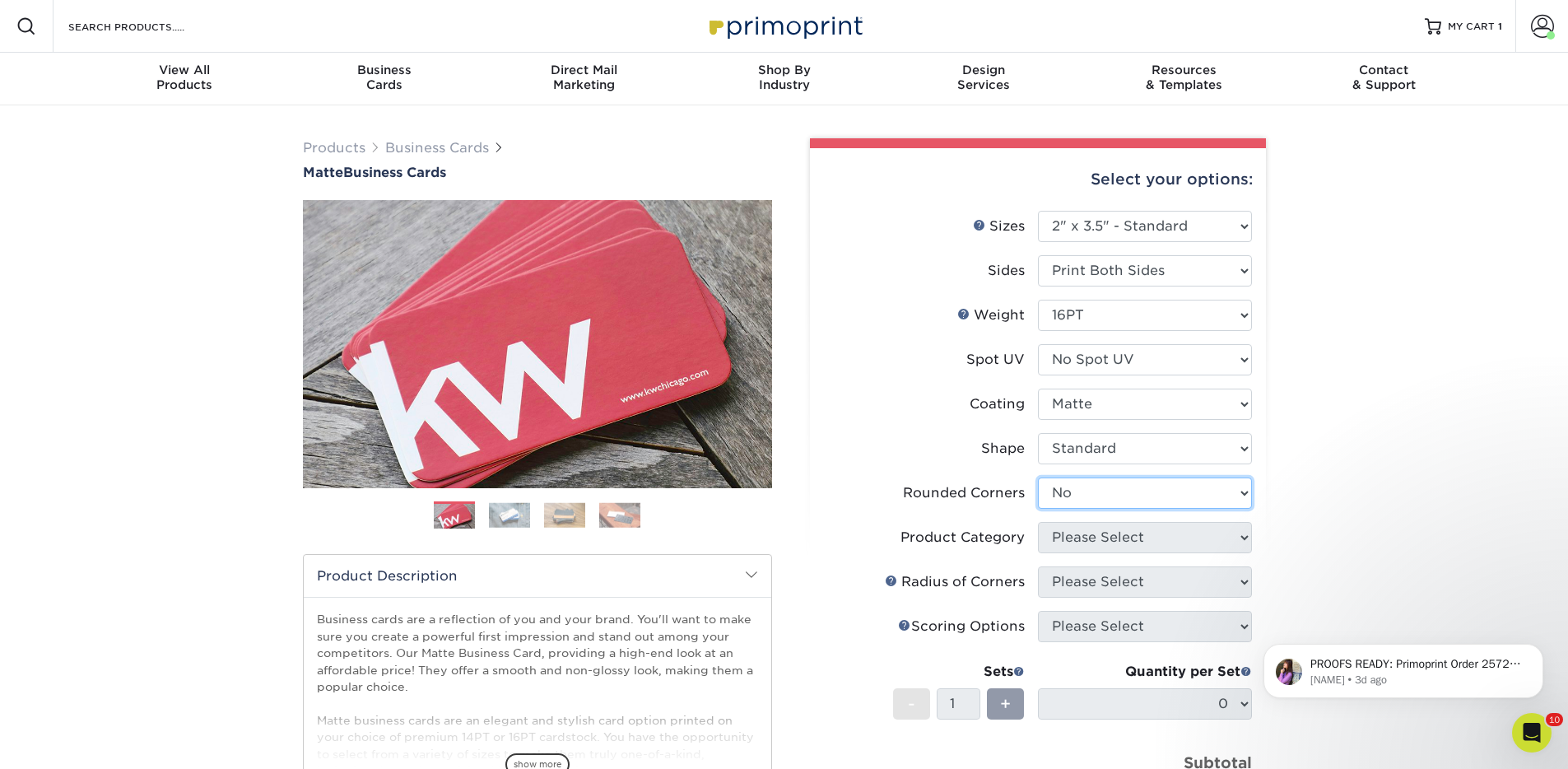 click on "Please Select
Yes - Round 2 Corners                                                    Yes - Round 4 Corners                                                    No" at bounding box center (1145, 493) 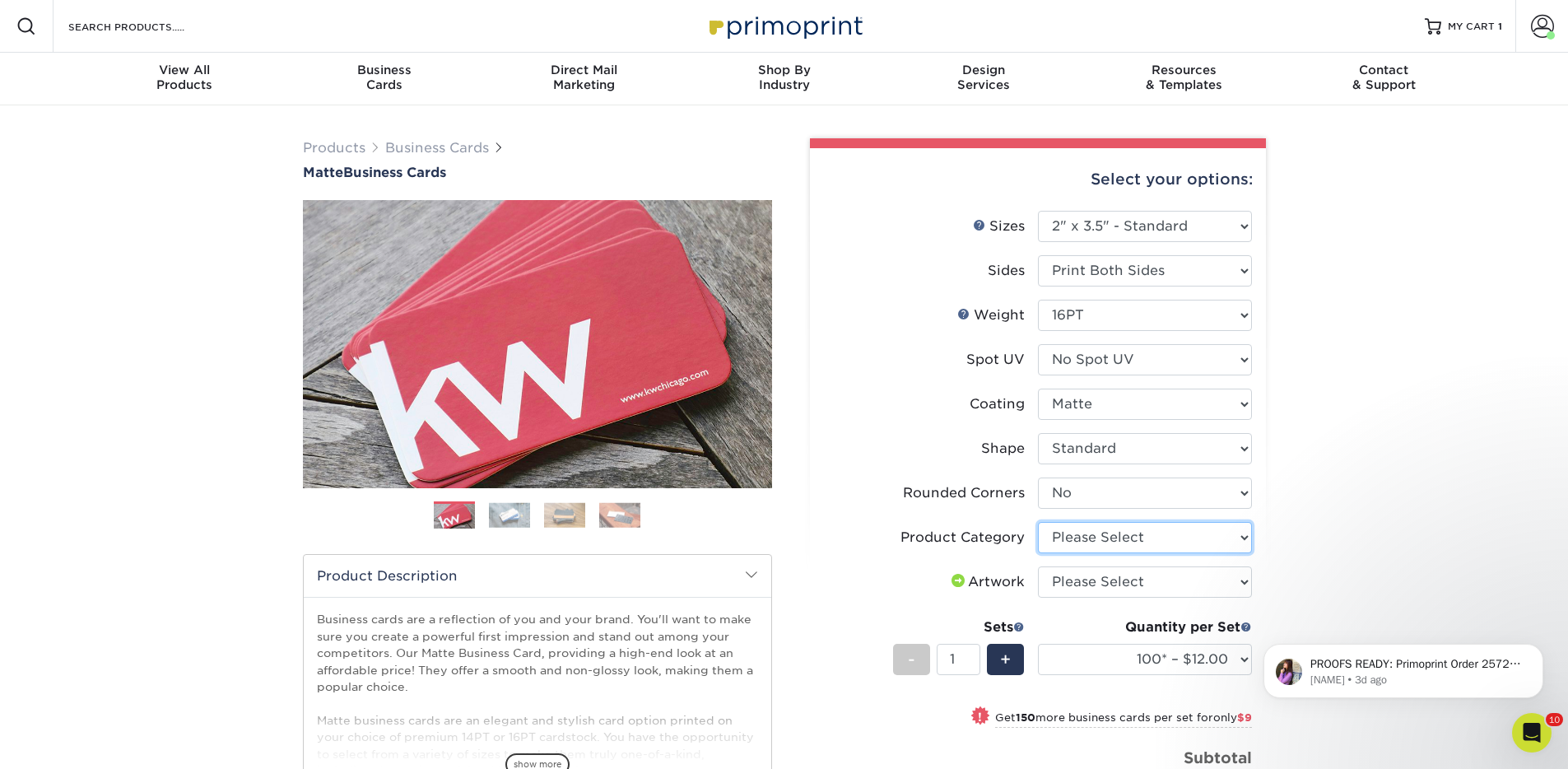 click on "Please Select Business Cards" at bounding box center [1145, 538] 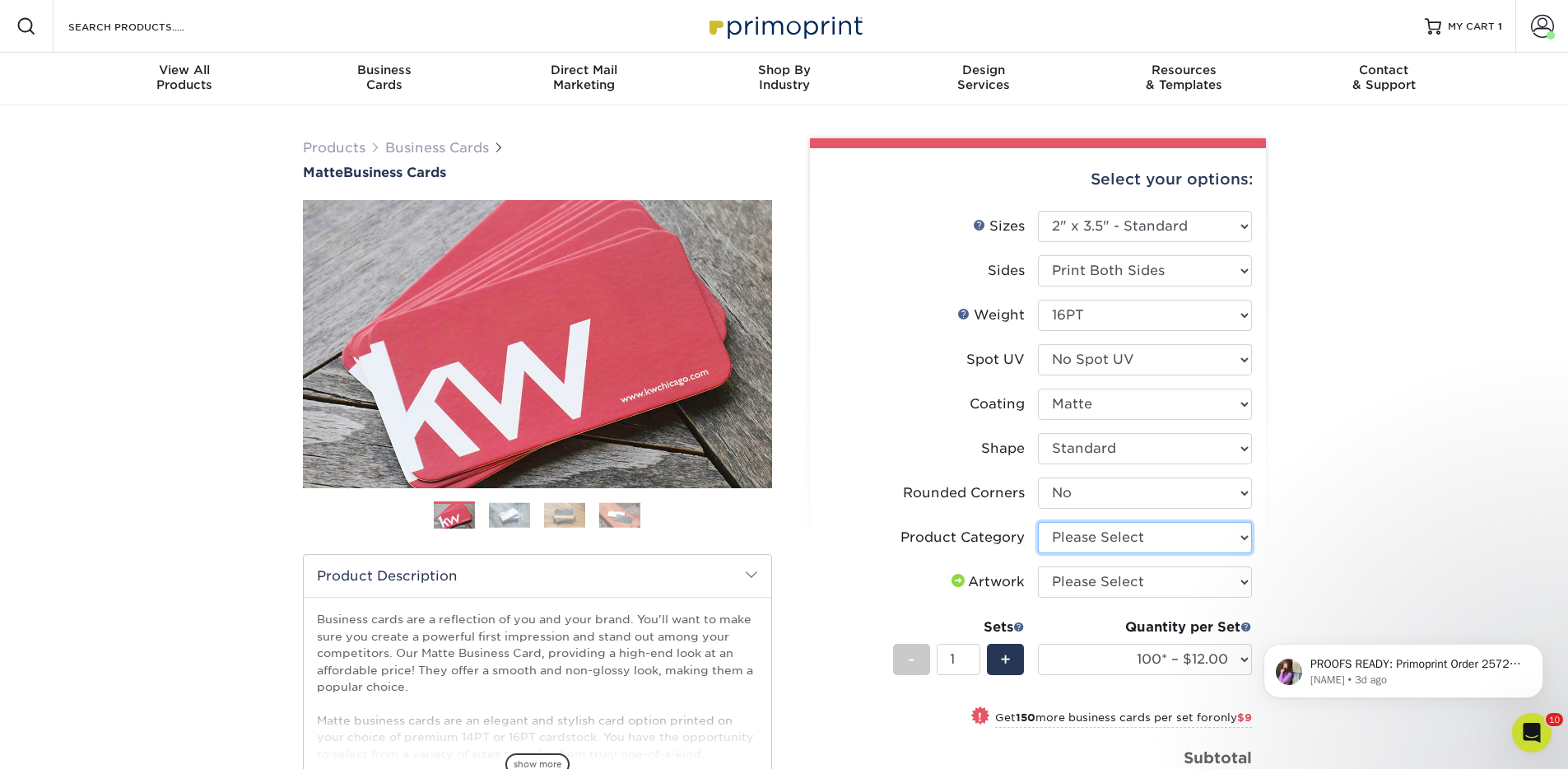 select on "3b5148f1-0588-4f88-a218-97bcfdce65c1" 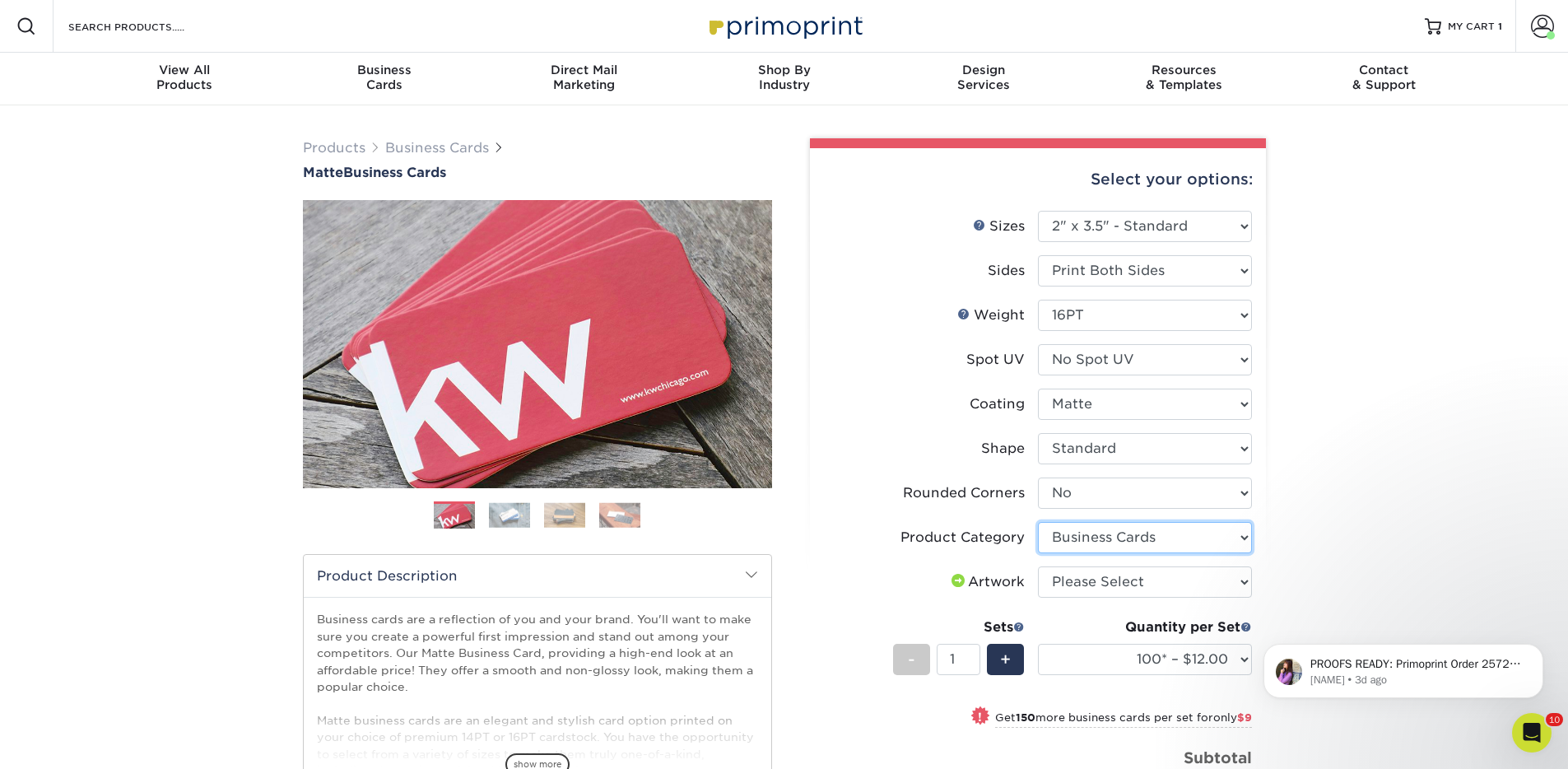 click on "Please Select Business Cards" at bounding box center [1145, 538] 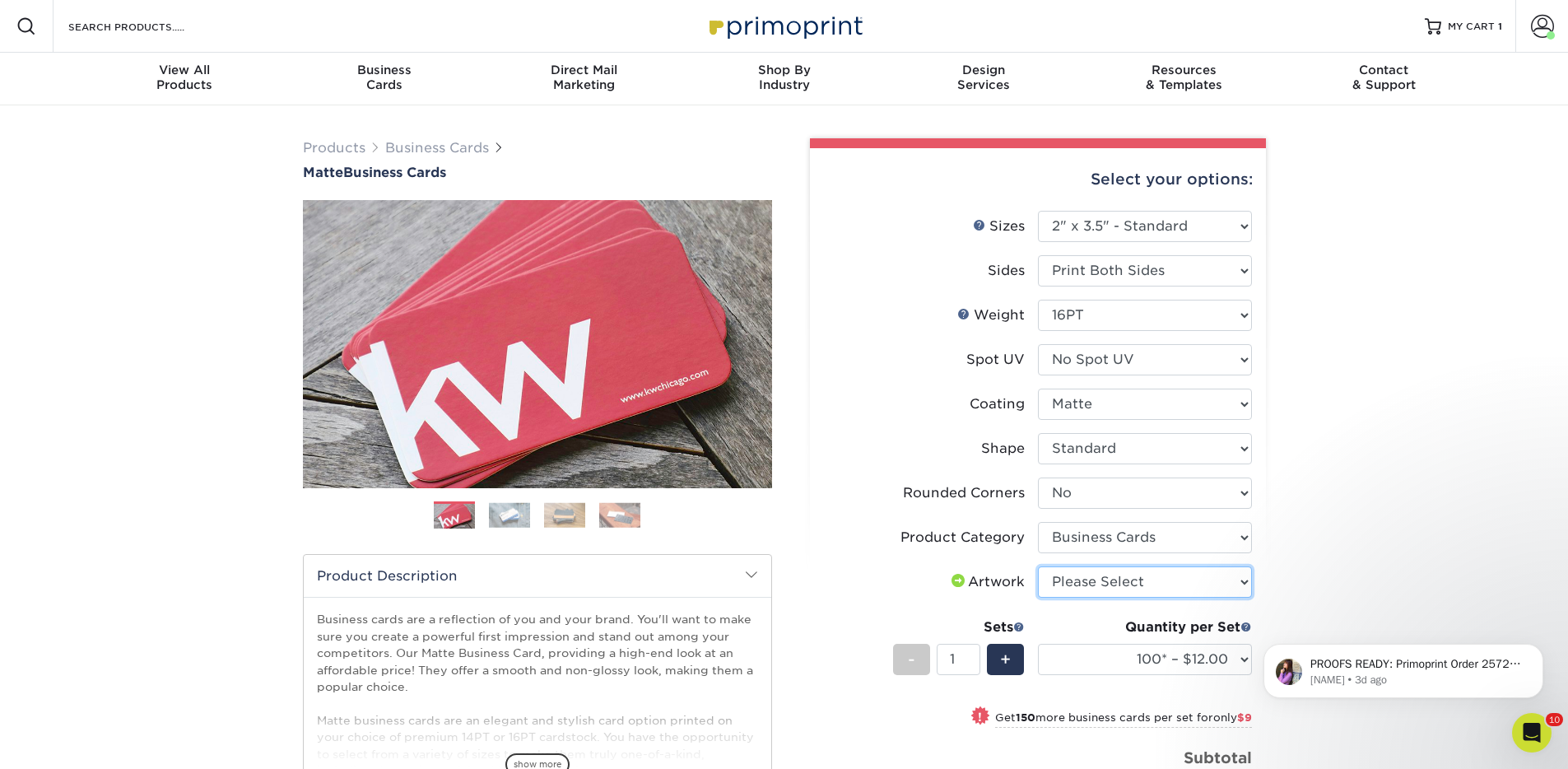 click on "Please Select I will upload files I need a design - $100" at bounding box center [1145, 582] 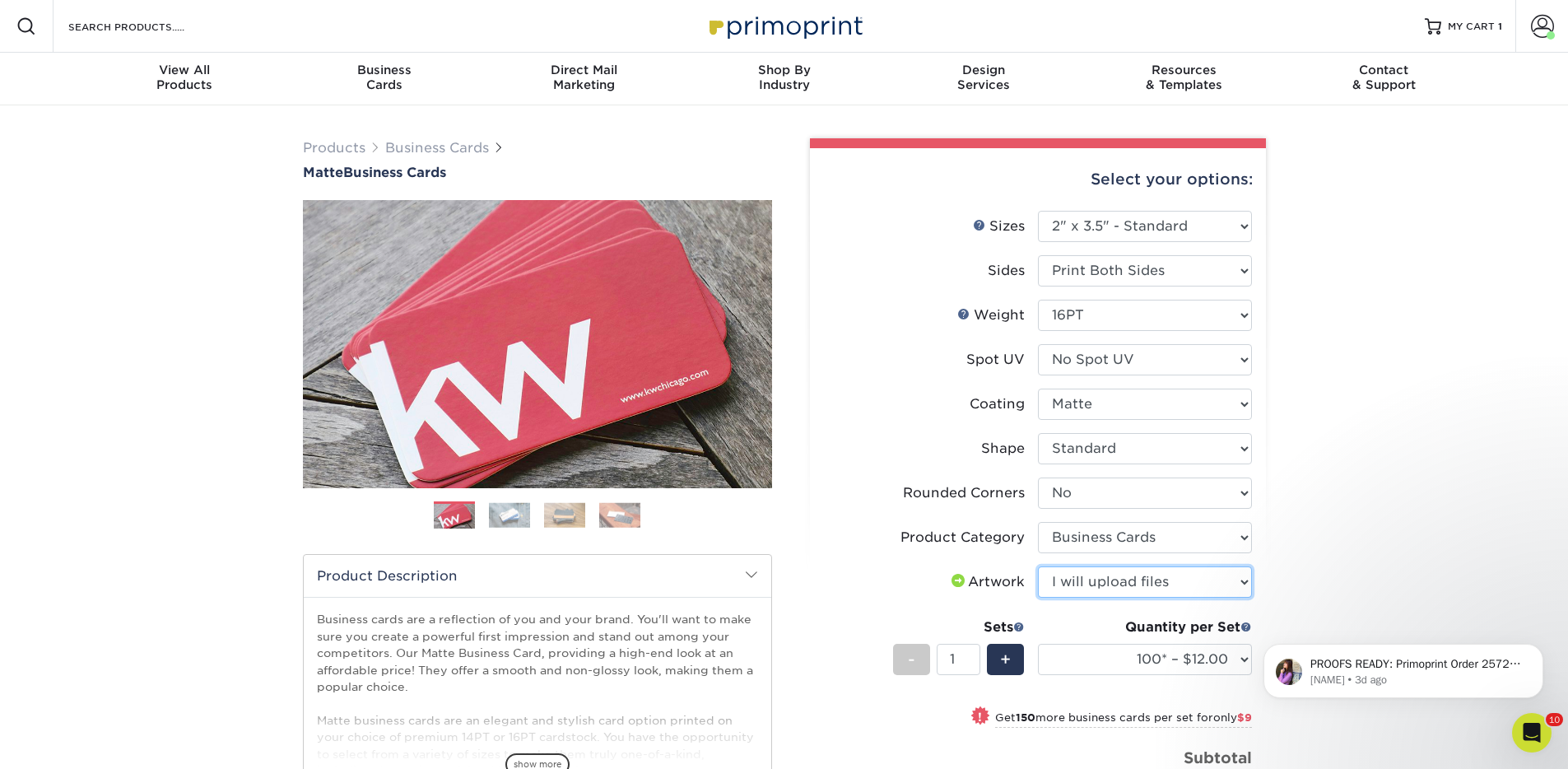 click on "Please Select I will upload files I need a design - $100" at bounding box center [1145, 582] 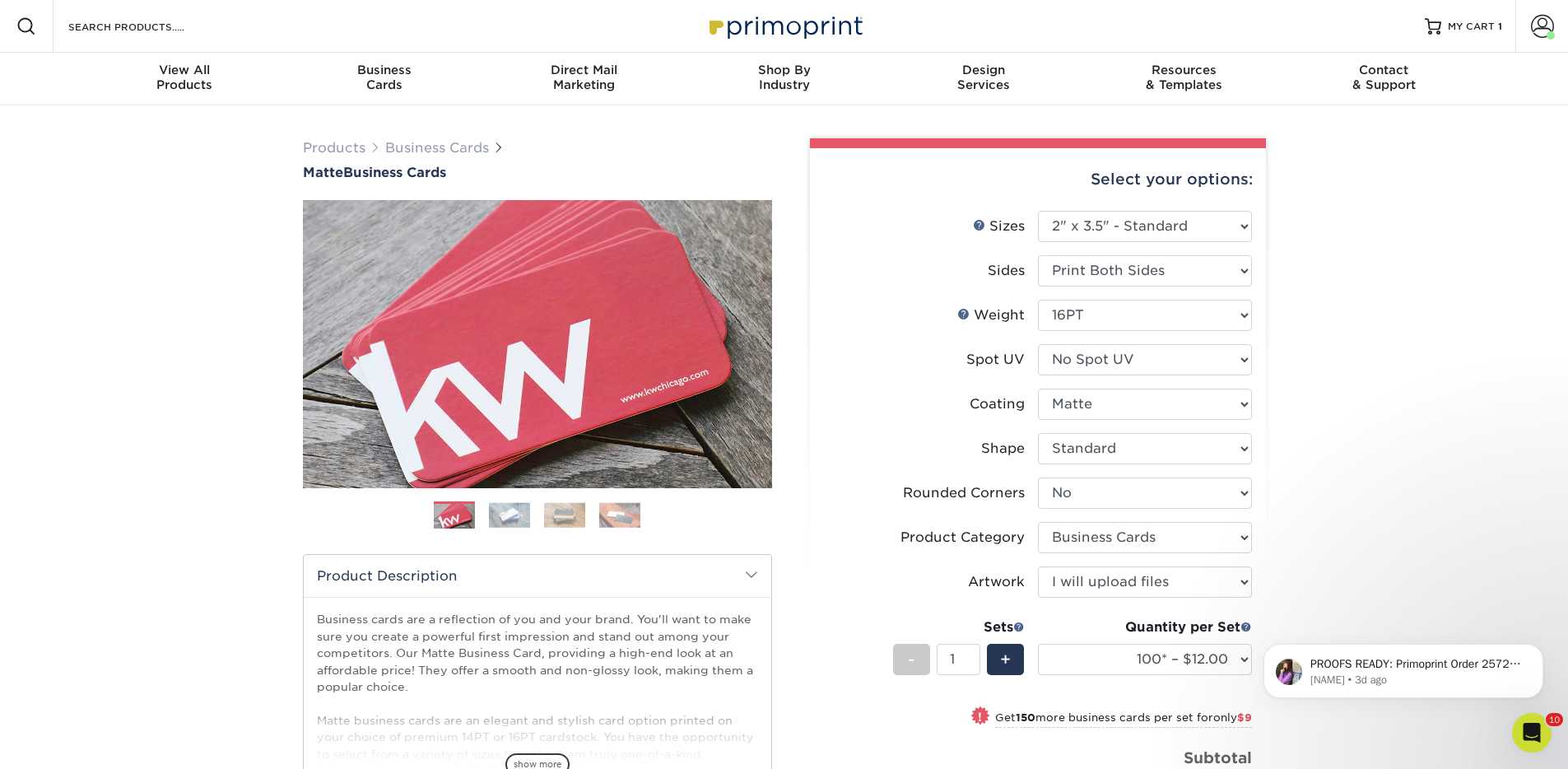 click on "Quantity per Set
100* – $12.00 250* – $21.00 500 – $42.00 1000 – $53.00 2500 – $95.00 5000 – $183.00 7500 – $269.00 10000 – $321.00 15000 – $474.00 20000 – $623.00 25000 – $771.00 30000 – $919.00 35000 – $1067.00 40000 – $1215.00 45000 – $1358.00 50000 – $1501.00 55000 – $1640.00 60000 – $1783.00 65000 – $1926.00 70000 – $2064.00 75000 – $2202.00 80000 – $2341.00 85000 – $2439.00 90000 – $2612.00 95000 – $2750.00 100000 – $2879.00
(Price includes envelopes)" at bounding box center (1145, 655) 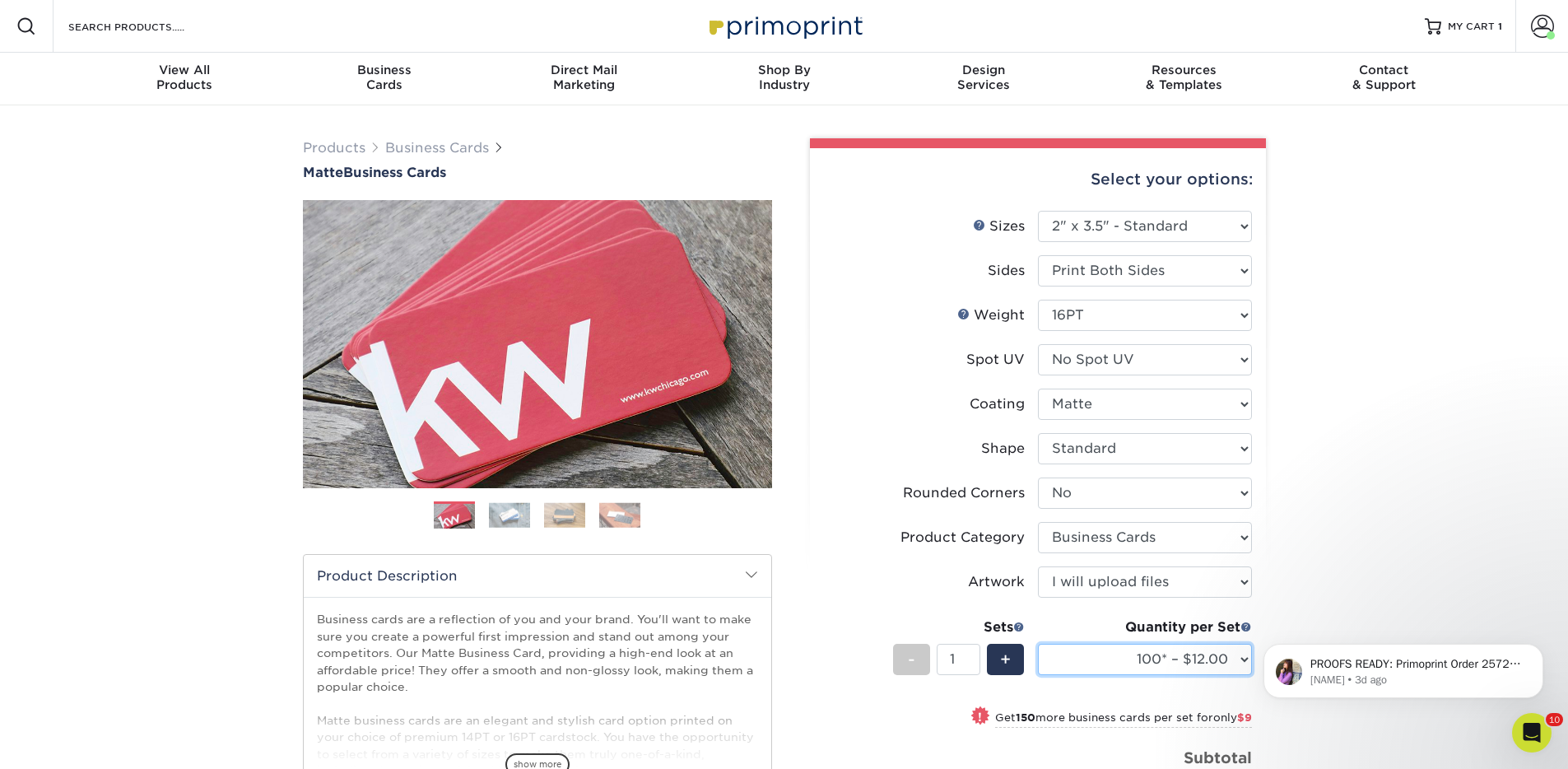click on "100* – $12.00 250* – $21.00 500 – $42.00 1000 – $53.00 2500 – $95.00 5000 – $183.00 7500 – $269.00 10000 – $321.00 15000 – $474.00 20000 – $623.00 25000 – $771.00 30000 – $919.00 35000 – $1067.00 40000 – $1215.00 45000 – $1358.00 50000 – $1501.00 55000 – $1640.00 60000 – $1783.00 65000 – $1926.00 70000 – $2064.00 75000 – $2202.00 80000 – $2341.00 85000 – $2439.00 90000 – $2612.00 95000 – $2750.00 100000 – $2879.00" at bounding box center [1145, 659] 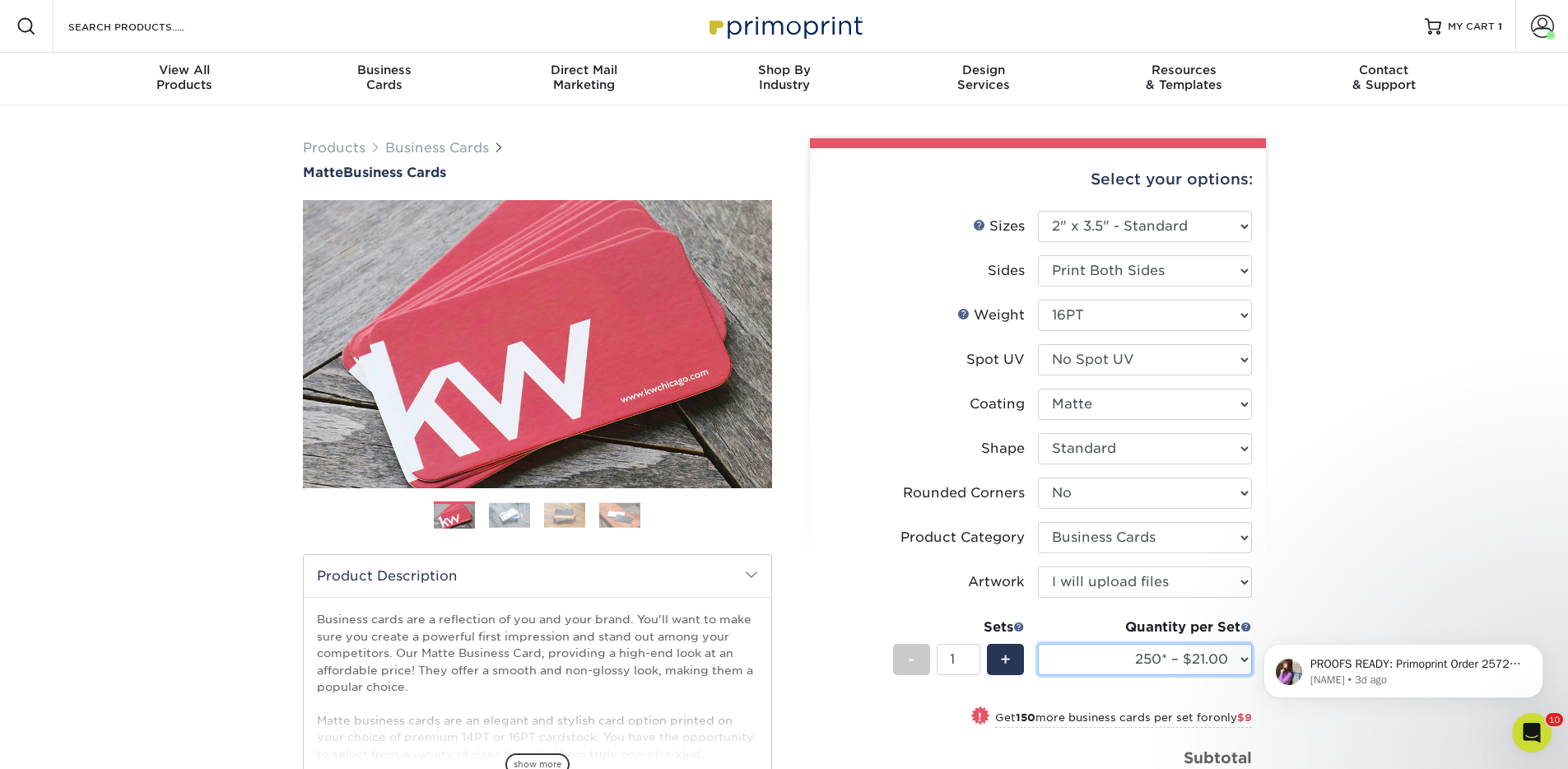 click on "100* – $12.00 250* – $21.00 500 – $42.00 1000 – $53.00 2500 – $95.00 5000 – $183.00 7500 – $269.00 10000 – $321.00 15000 – $474.00 20000 – $623.00 25000 – $771.00 30000 – $919.00 35000 – $1067.00 40000 – $1215.00 45000 – $1358.00 50000 – $1501.00 55000 – $1640.00 60000 – $1783.00 65000 – $1926.00 70000 – $2064.00 75000 – $2202.00 80000 – $2341.00 85000 – $2439.00 90000 – $2612.00 95000 – $2750.00 100000 – $2879.00" at bounding box center (1145, 659) 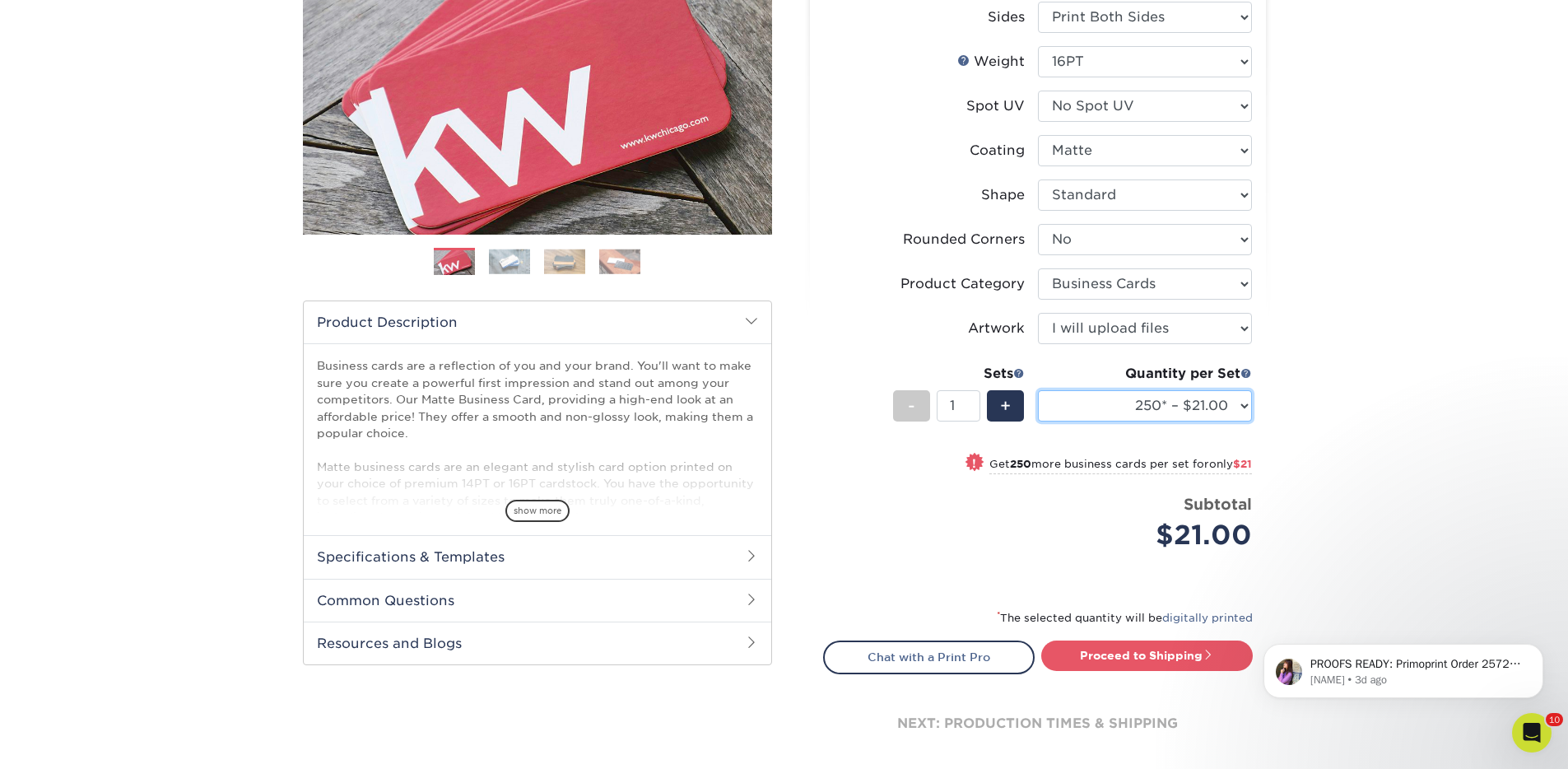 scroll, scrollTop: 274, scrollLeft: 0, axis: vertical 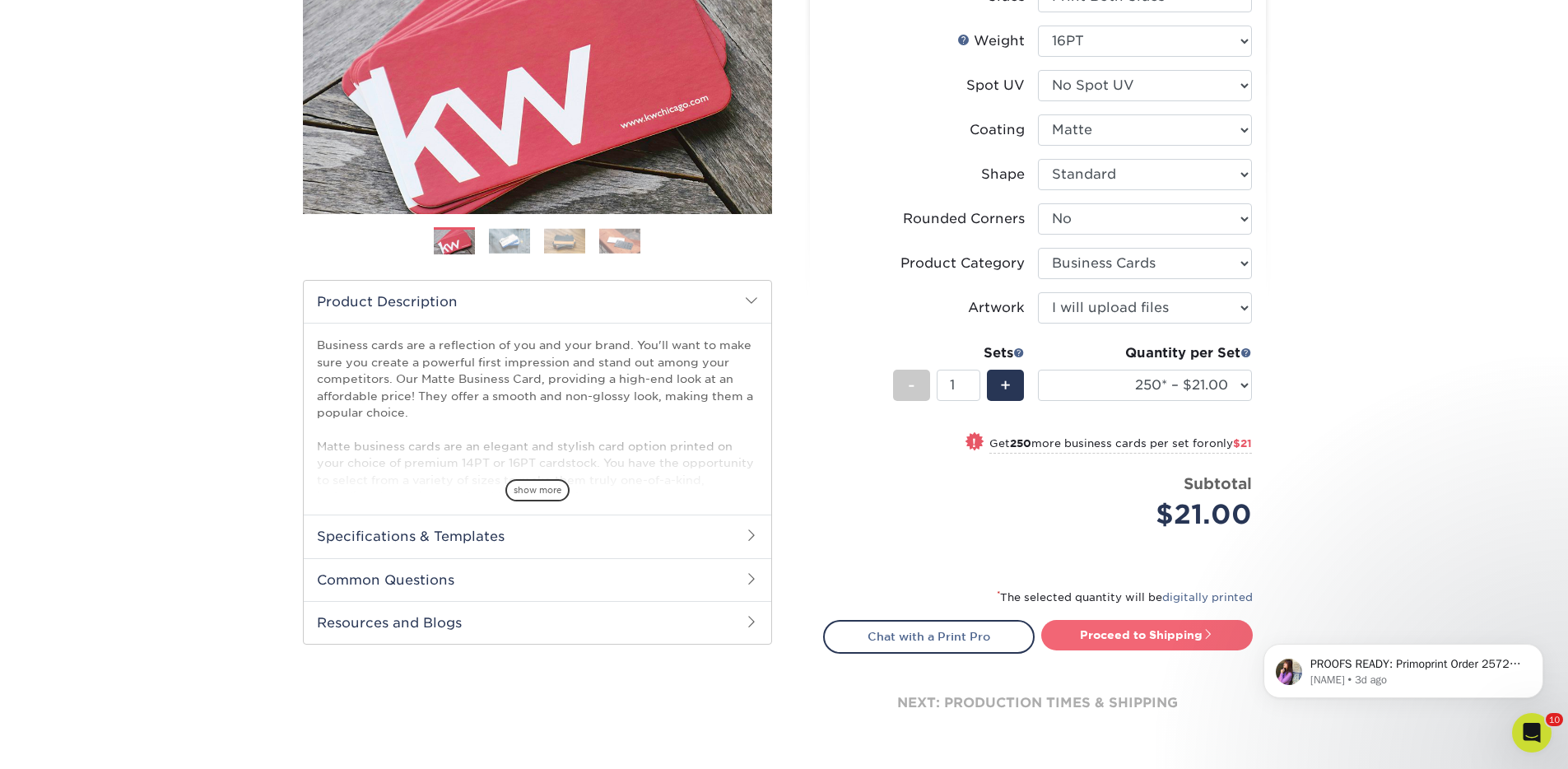 click on "Proceed to Shipping" at bounding box center (1147, 635) 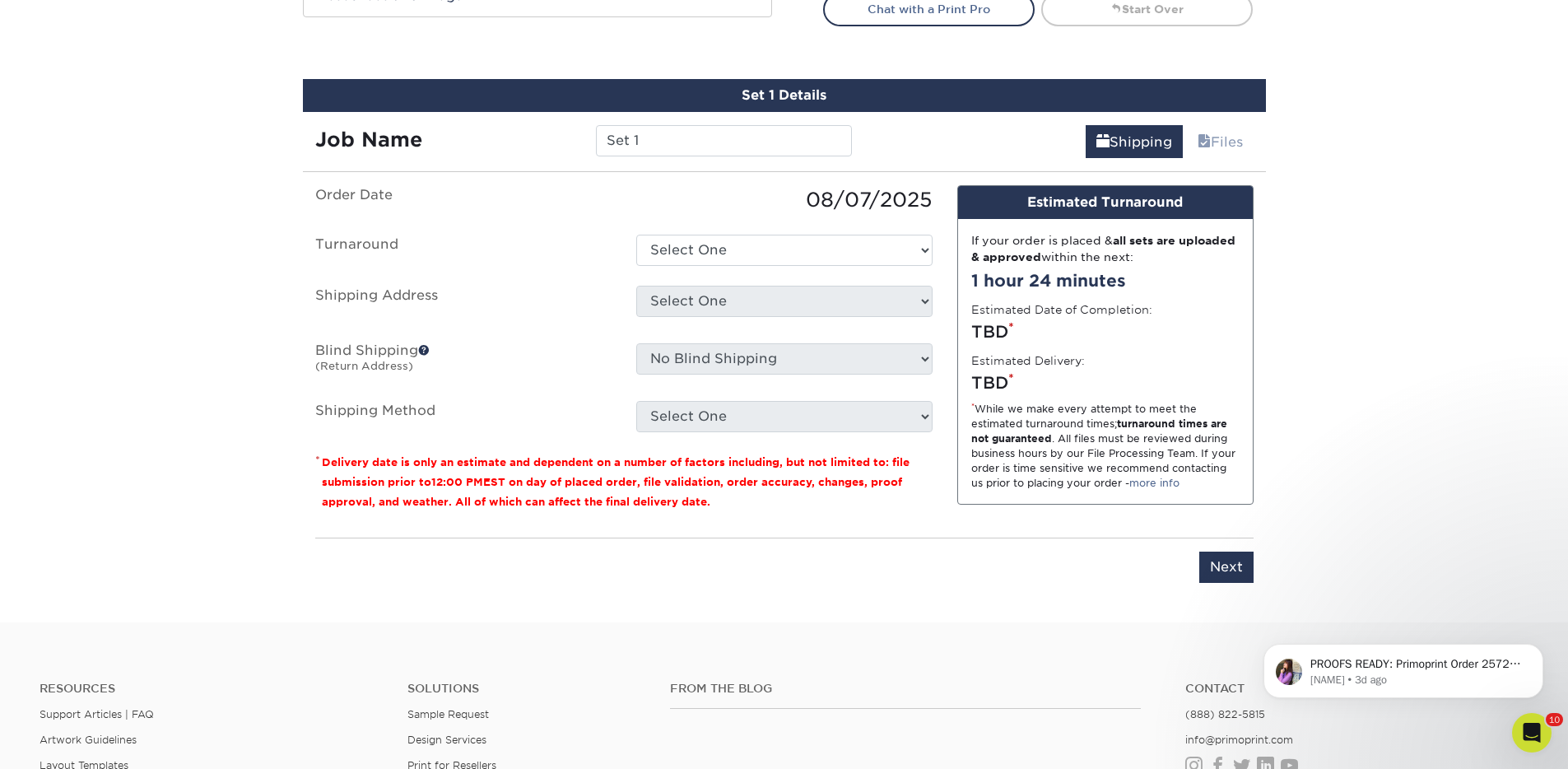 scroll, scrollTop: 939, scrollLeft: 0, axis: vertical 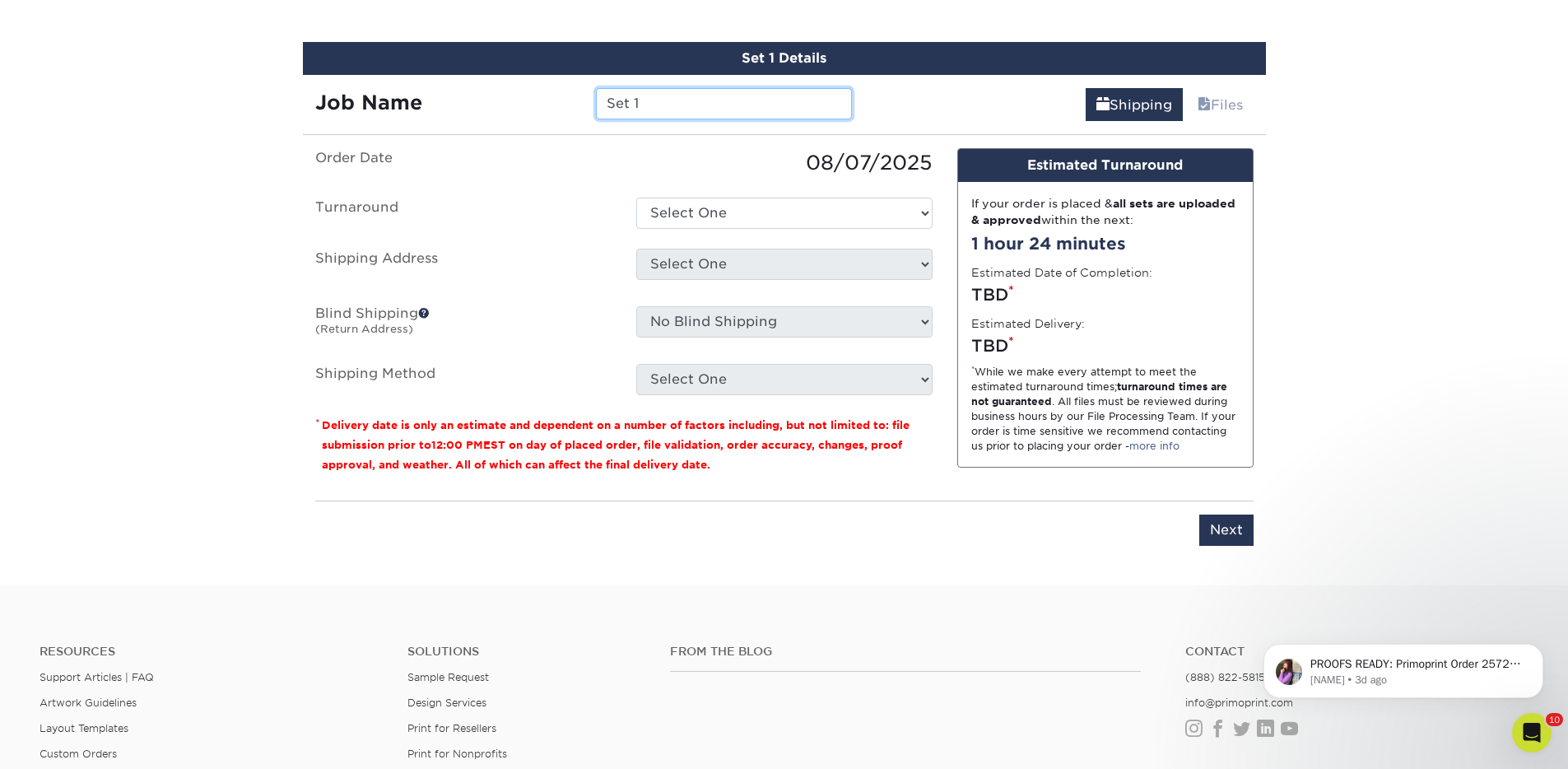 drag, startPoint x: 692, startPoint y: 114, endPoint x: 686, endPoint y: 108, distance: 8.485281 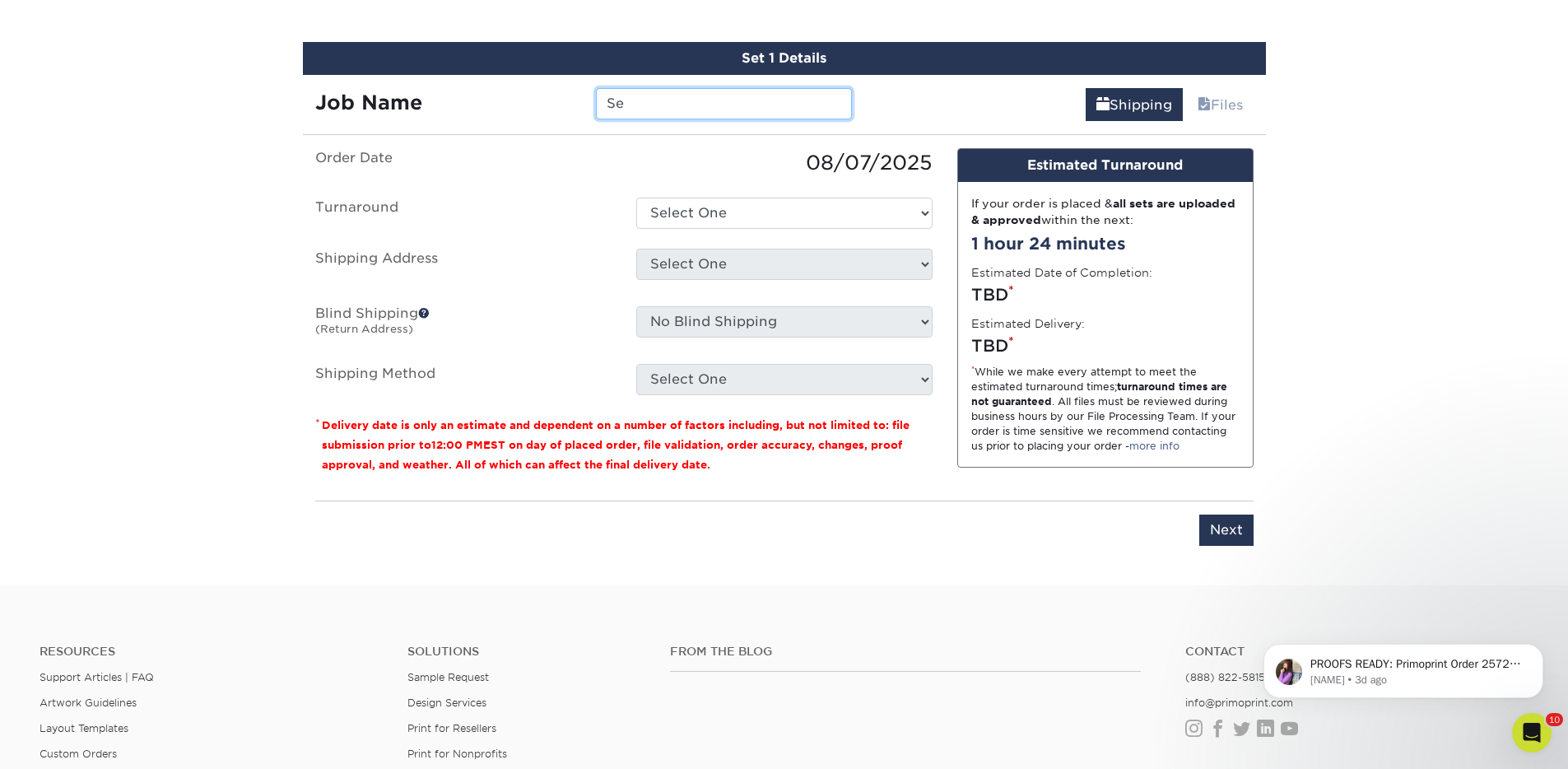 type on "S" 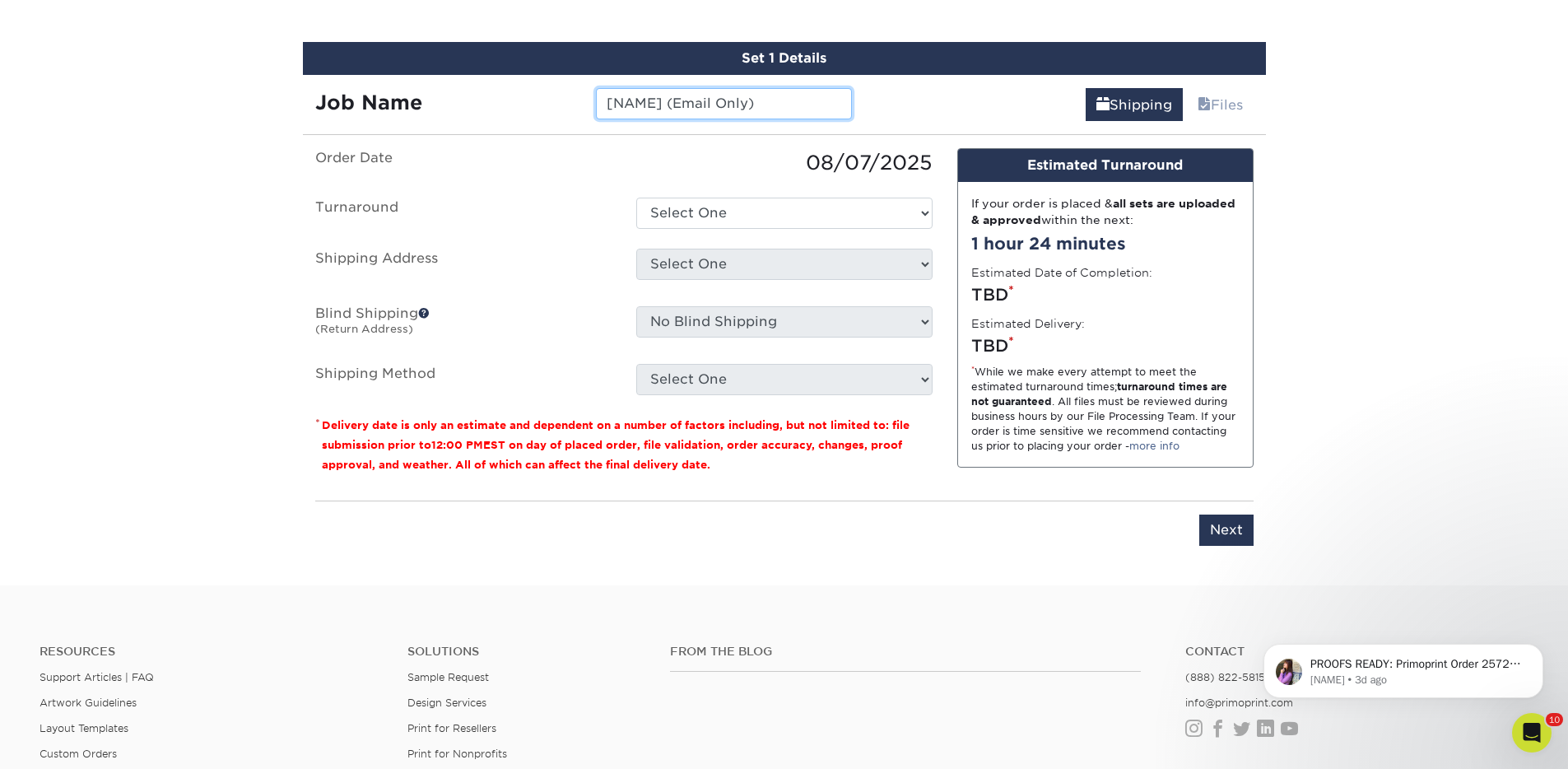 type on "Nate Gorman (Email Only)" 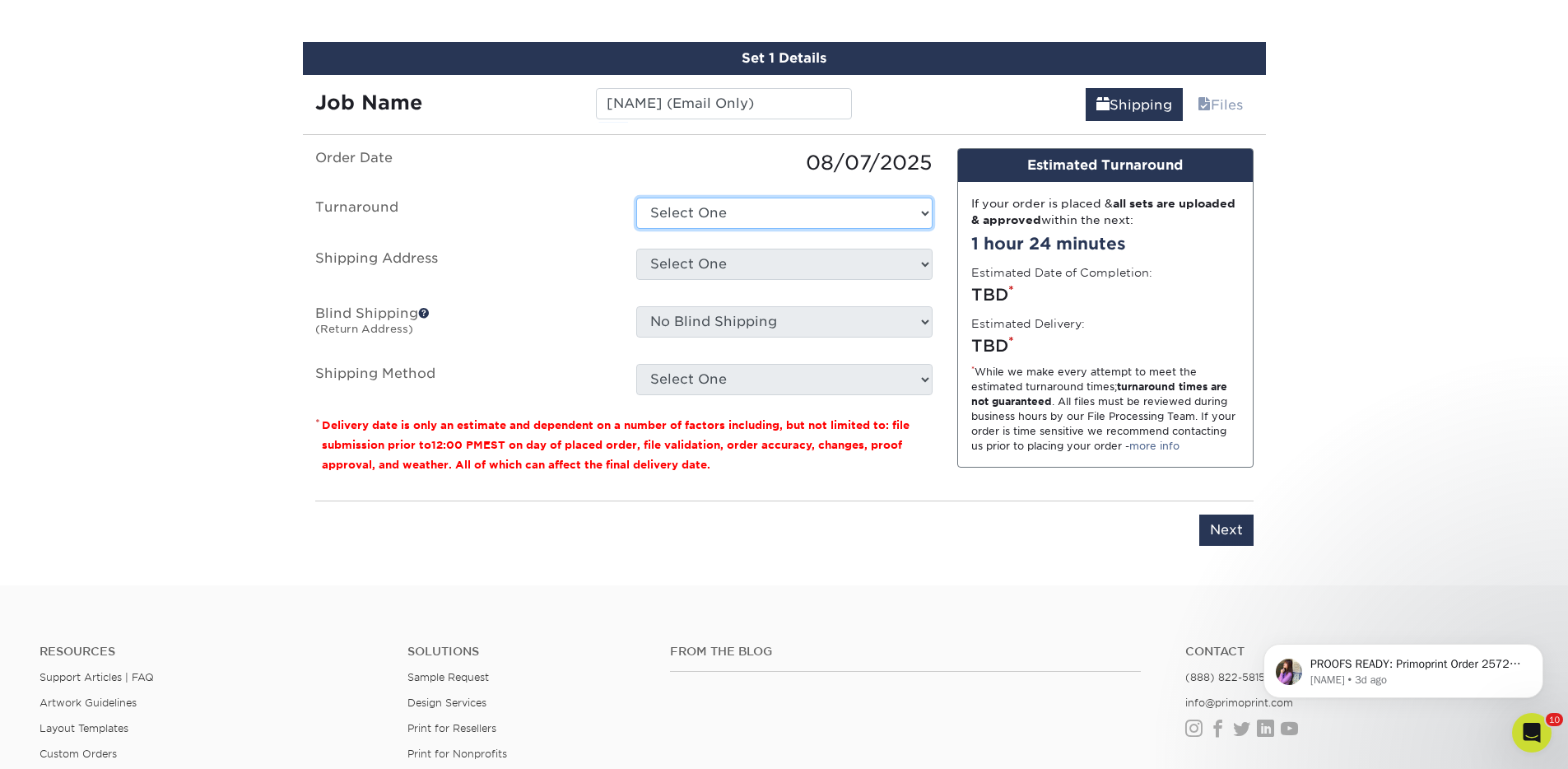 click on "Select One 2-4 Business Days 2 Day Next Business Day" at bounding box center [784, 213] 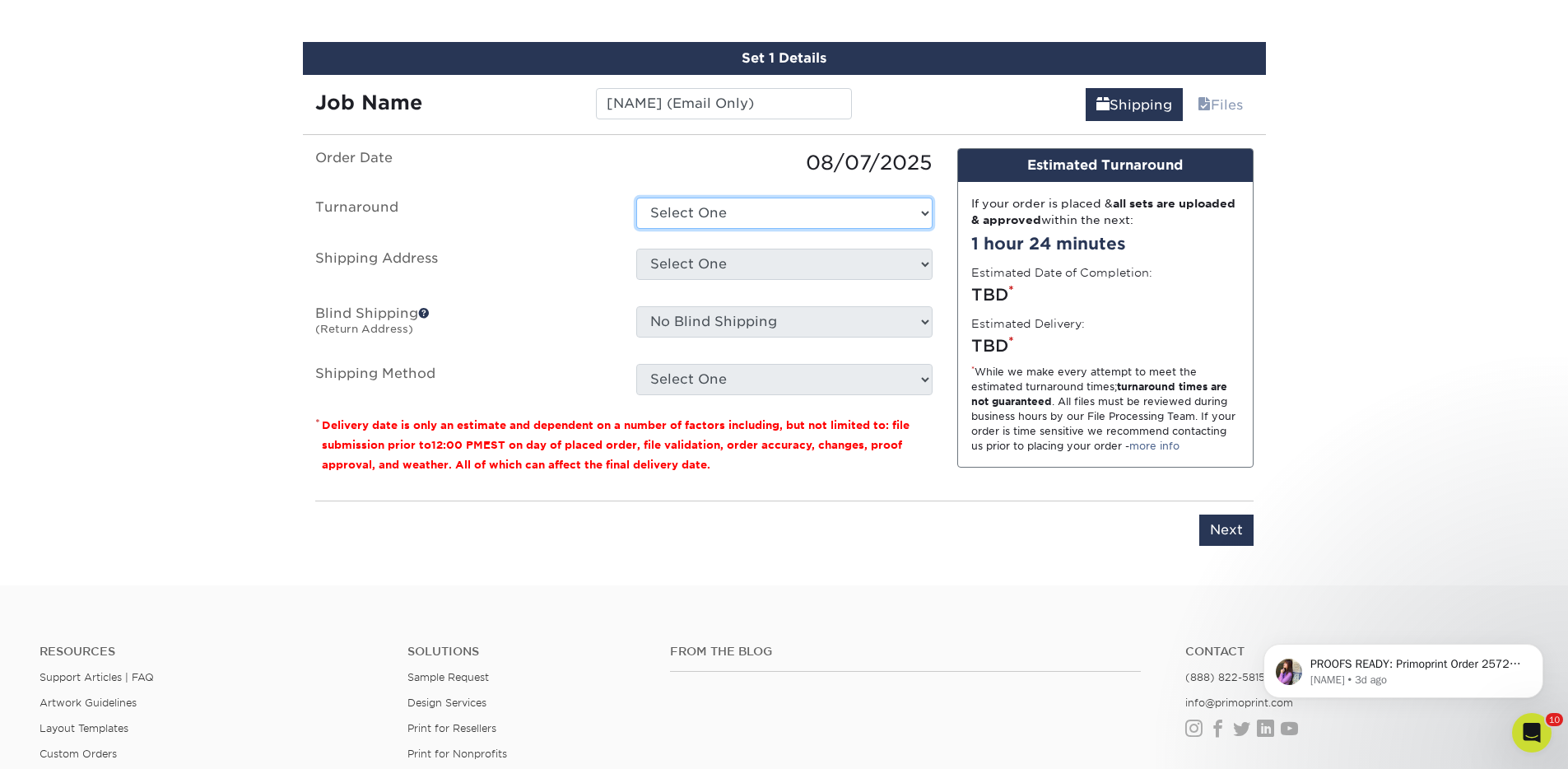 select on "23721297-b68b-4846-ba83-3171e6bd9d78" 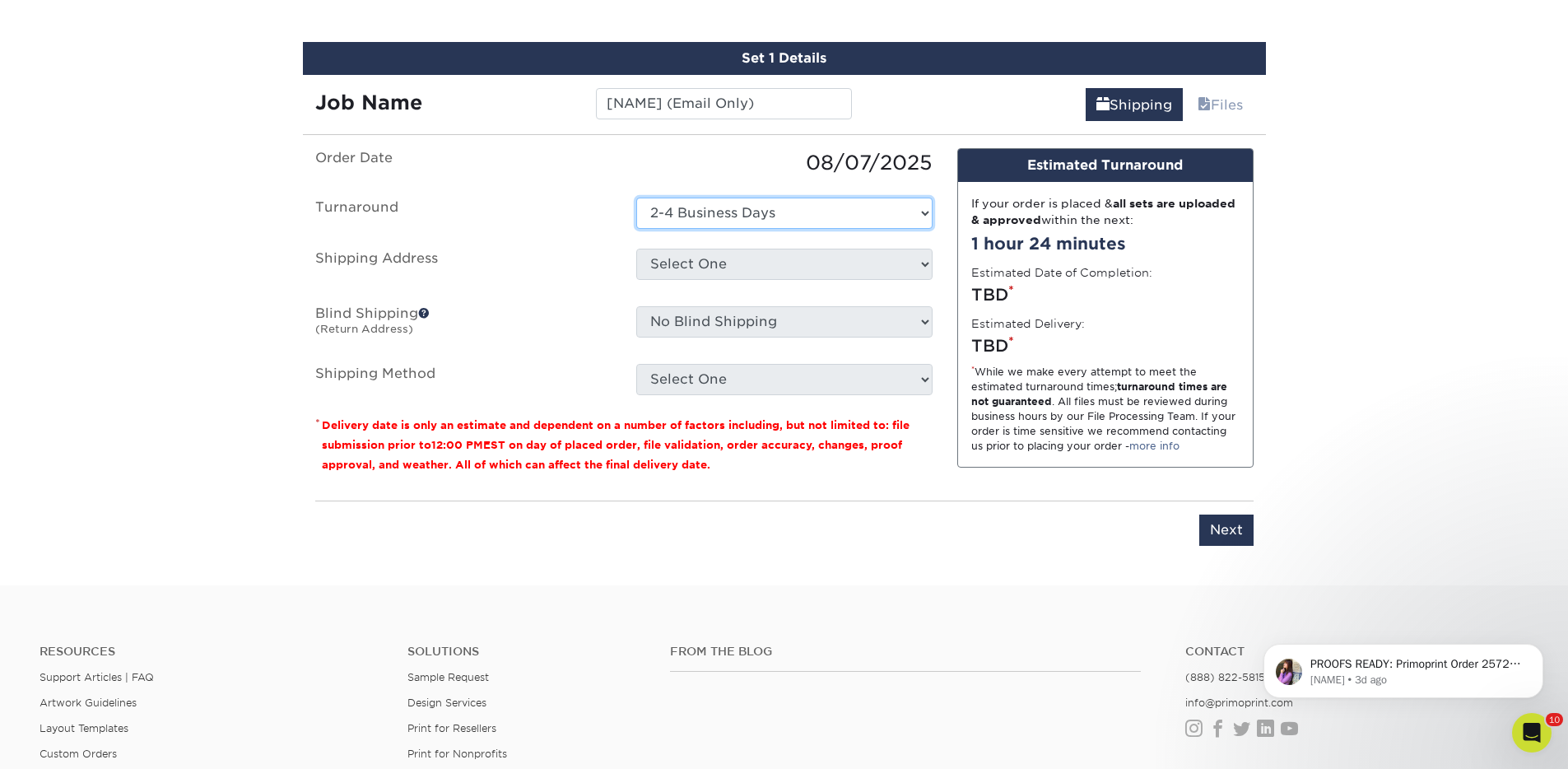 click on "Select One 2-4 Business Days 2 Day Next Business Day" at bounding box center (784, 213) 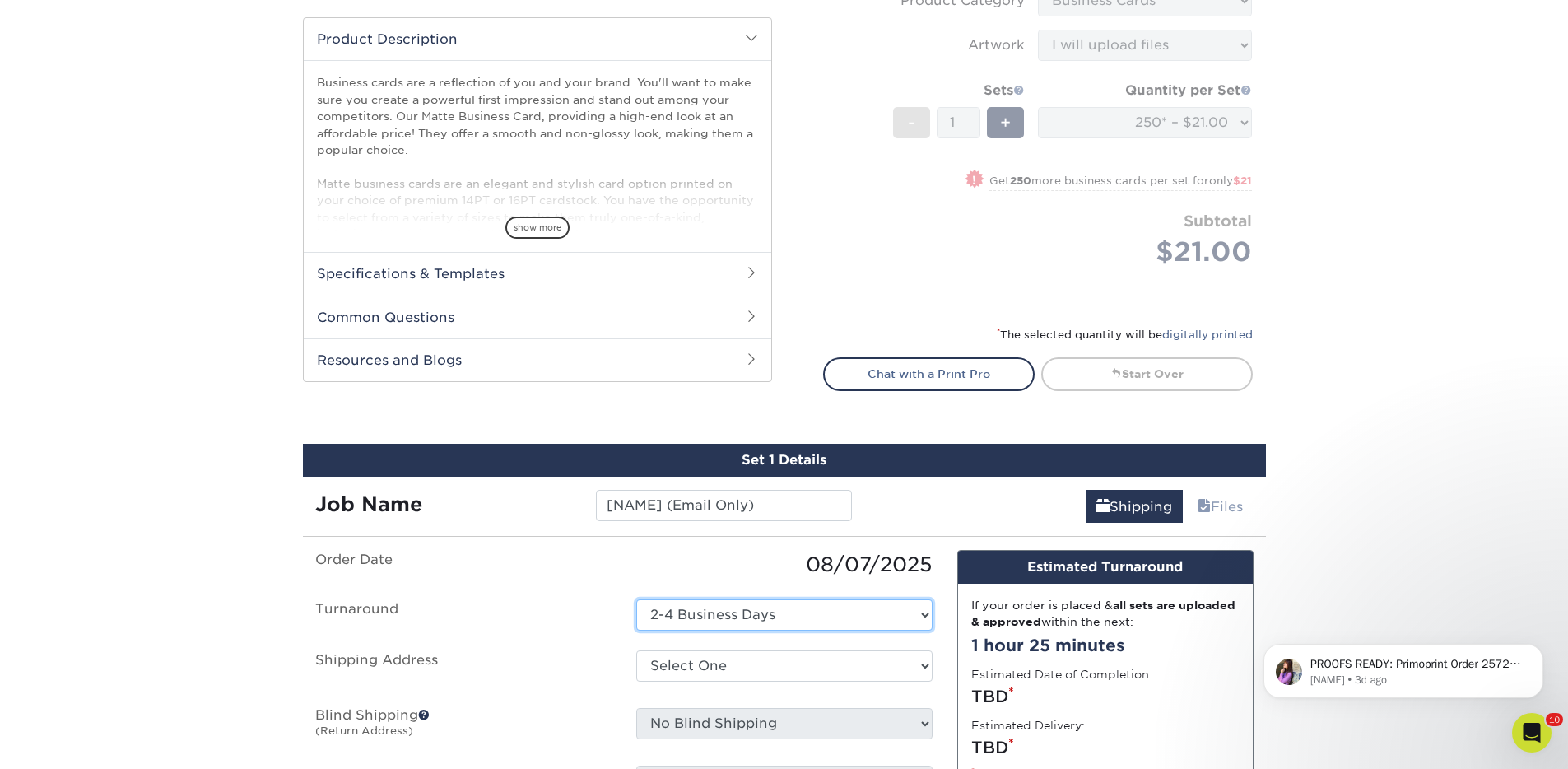scroll, scrollTop: 864, scrollLeft: 0, axis: vertical 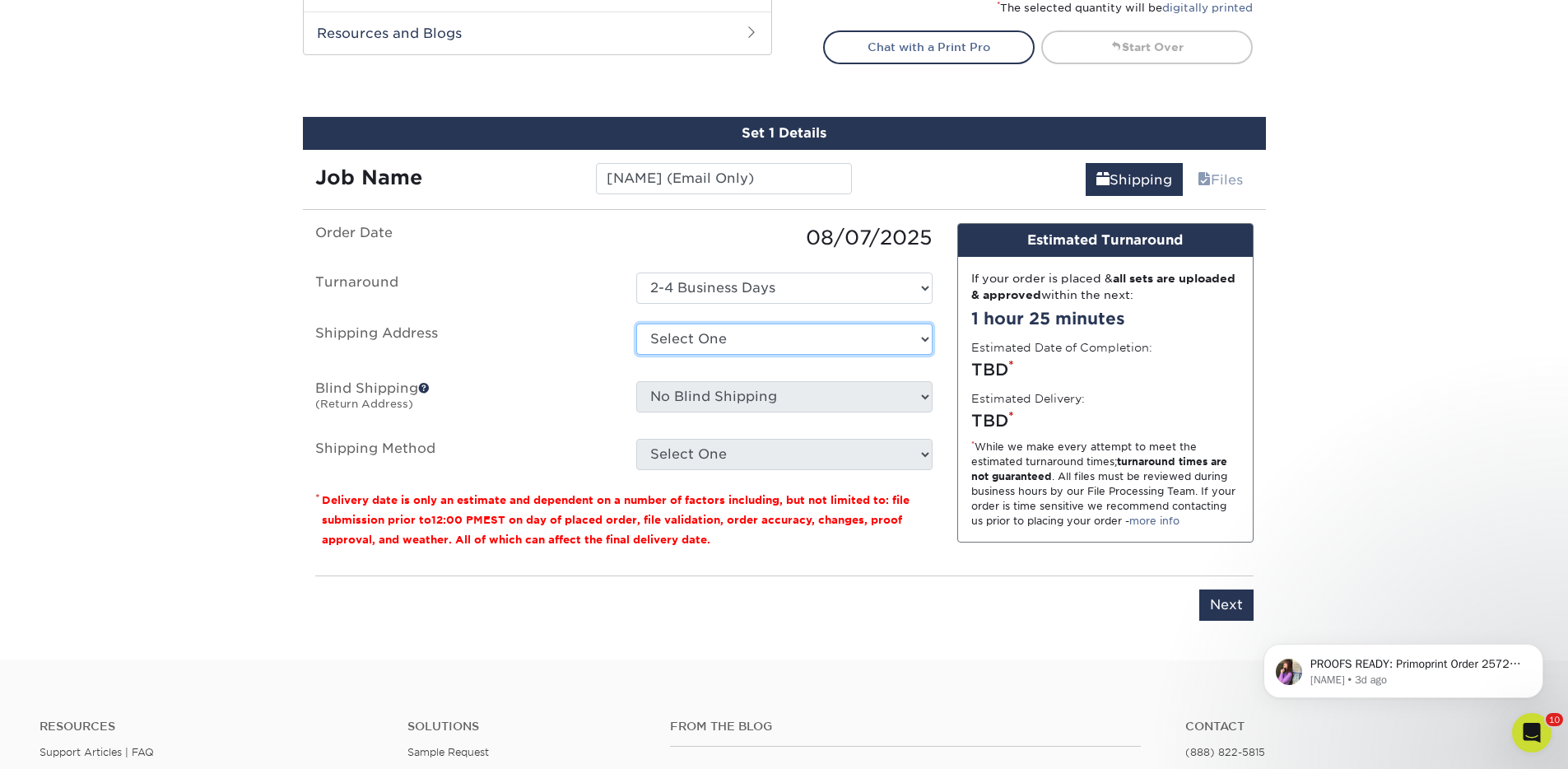 click on "Select One
The Federalist Society
+ Add New Address" at bounding box center [784, 339] 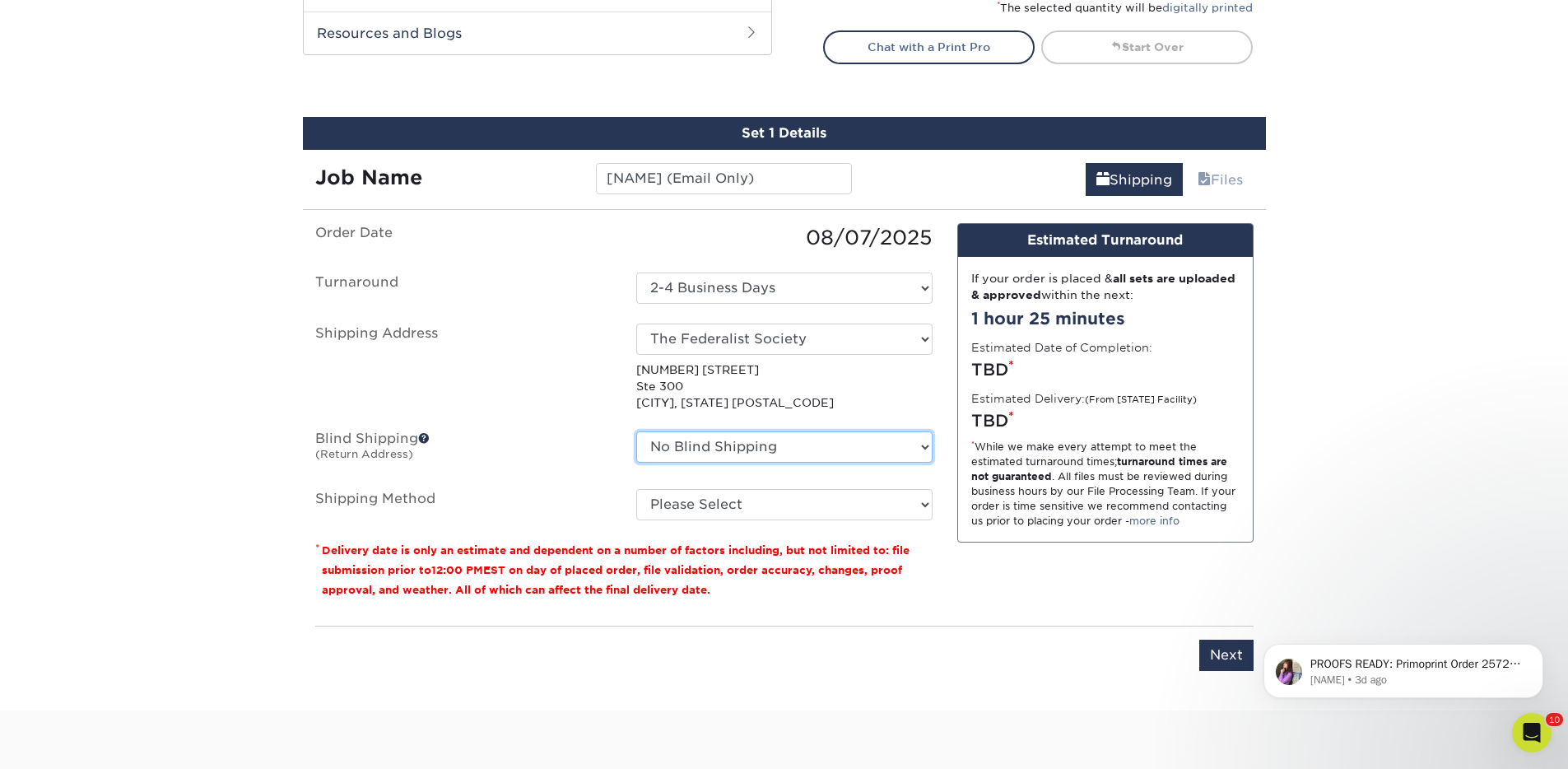 click on "No Blind Shipping
The Federalist Society
+ Add New Address" at bounding box center (784, 447) 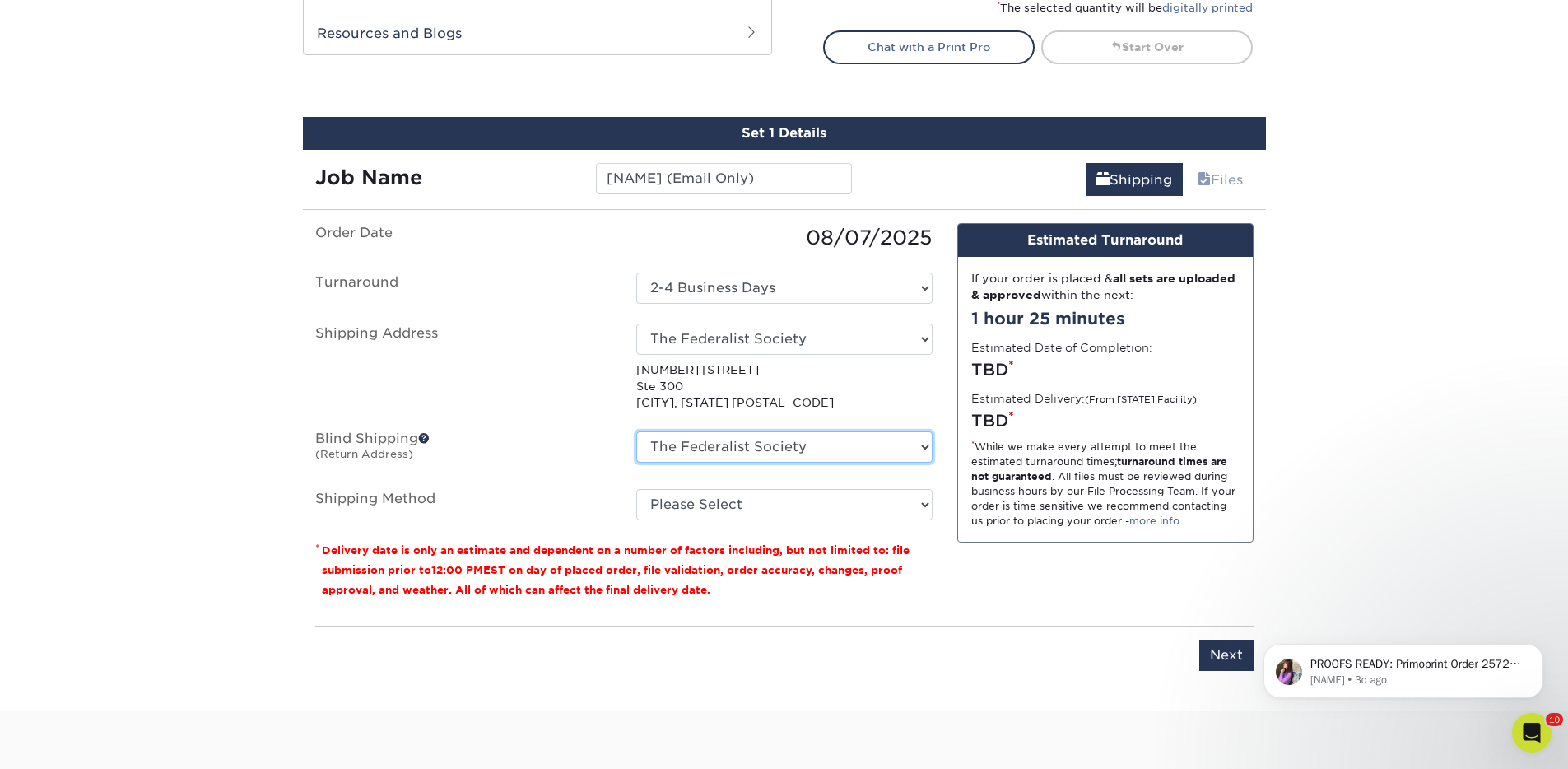 click on "No Blind Shipping
The Federalist Society
+ Add New Address" at bounding box center [784, 447] 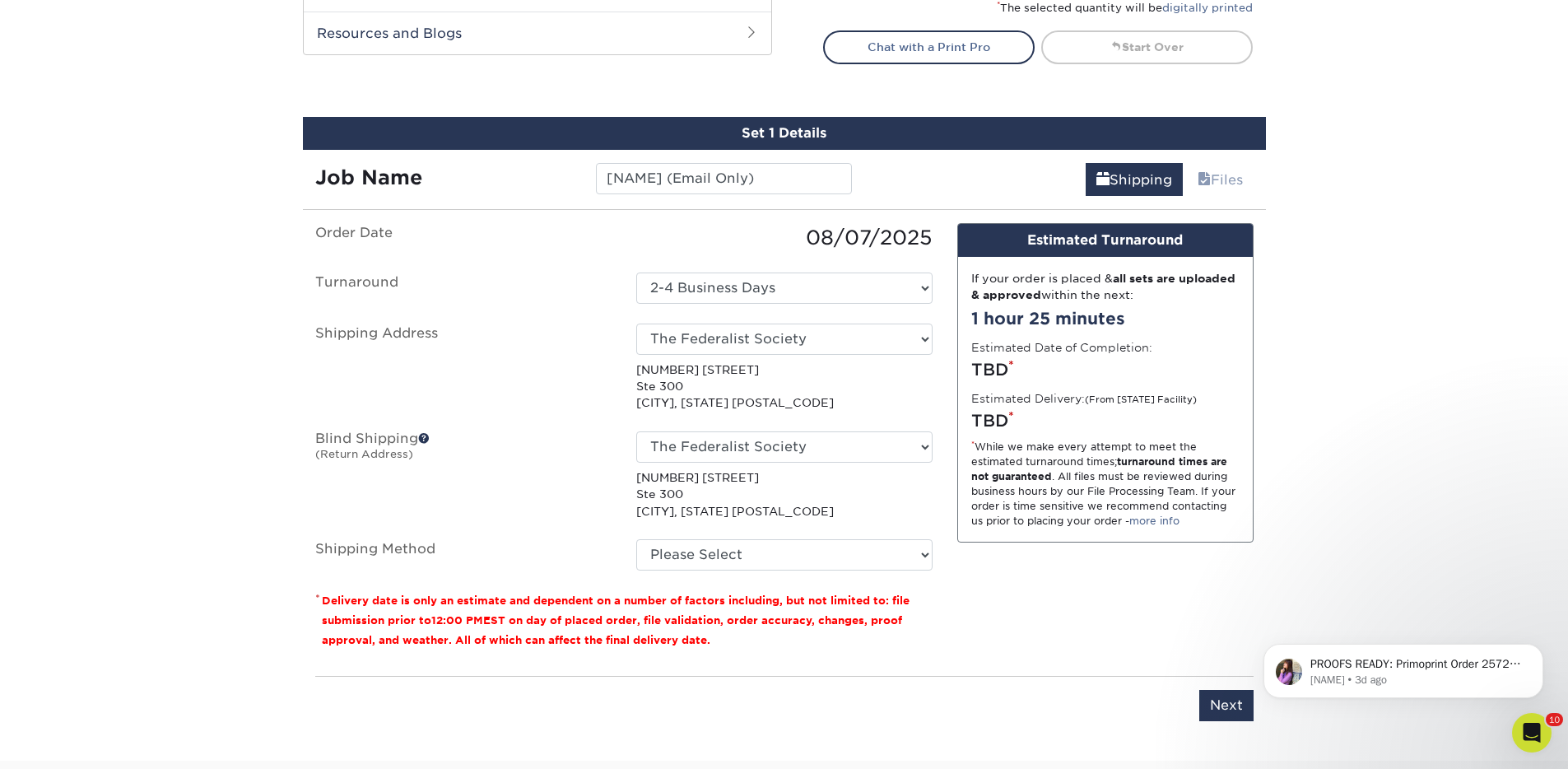 click on "1776 I St Nw  Ste 300  Washington, DC 20006-3774" at bounding box center [784, 494] 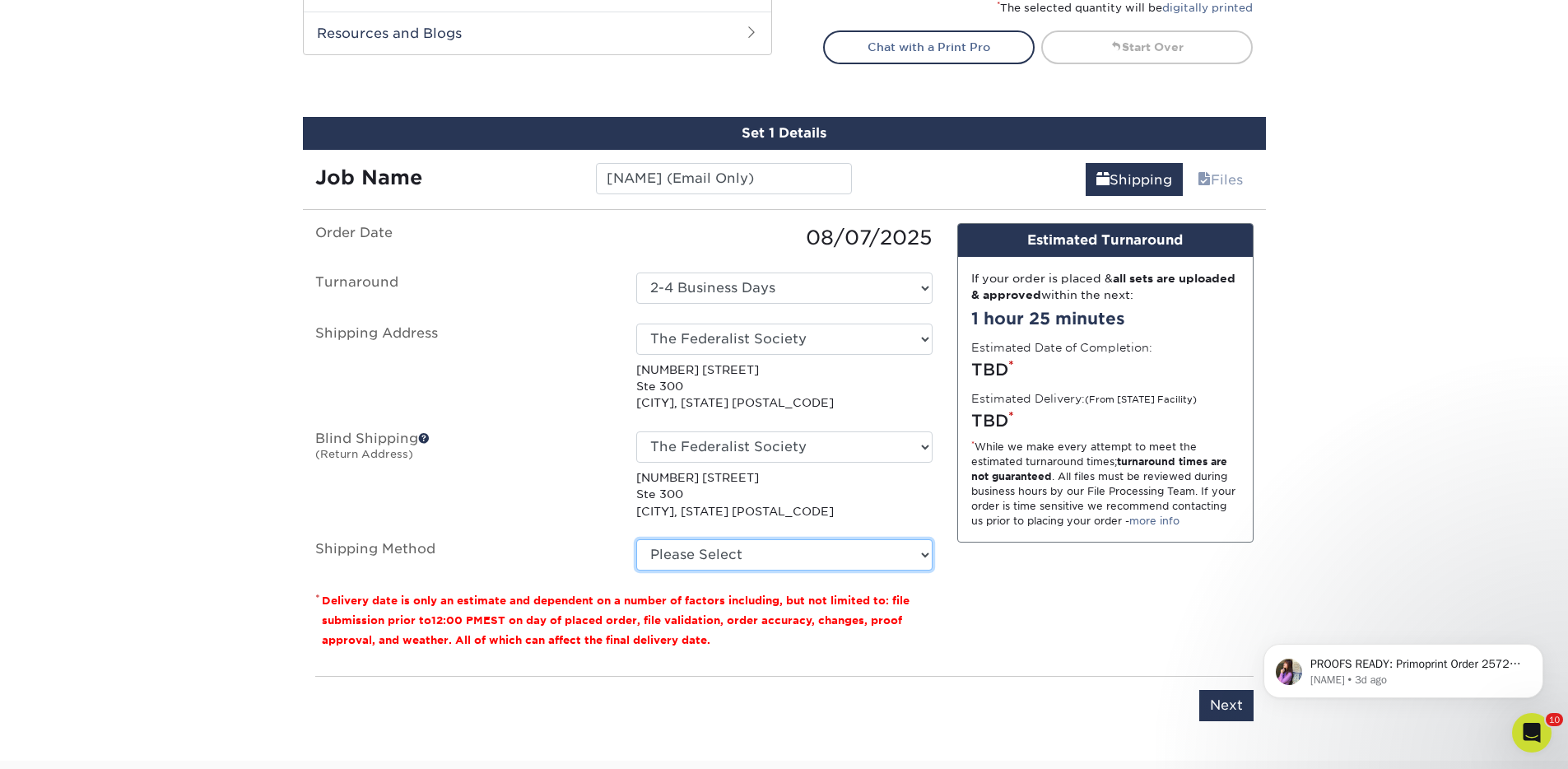 click on "Please Select Ground Shipping (+$7.84) 3 Day Shipping Service (+$15.39) 2 Day Air Shipping (+$15.86) Next Day Shipping by 5pm (+$18.33) Next Day Shipping by 12 noon (+$19.43) Next Day Air Early A.M. (+$117.91)" at bounding box center (784, 555) 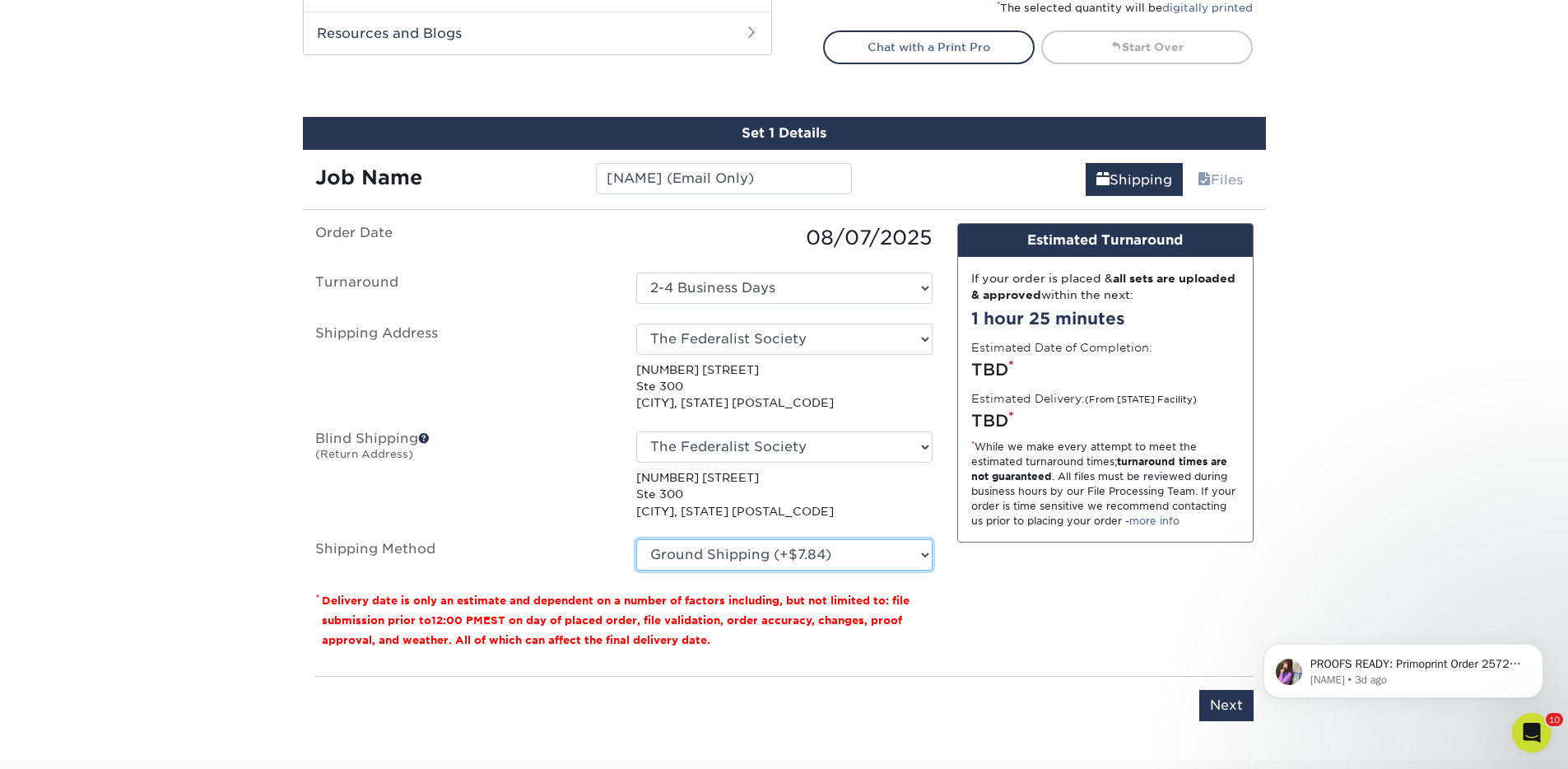 click on "Please Select Ground Shipping (+$7.84) 3 Day Shipping Service (+$15.39) 2 Day Air Shipping (+$15.86) Next Day Shipping by 5pm (+$18.33) Next Day Shipping by 12 noon (+$19.43) Next Day Air Early A.M. (+$117.91)" at bounding box center (784, 555) 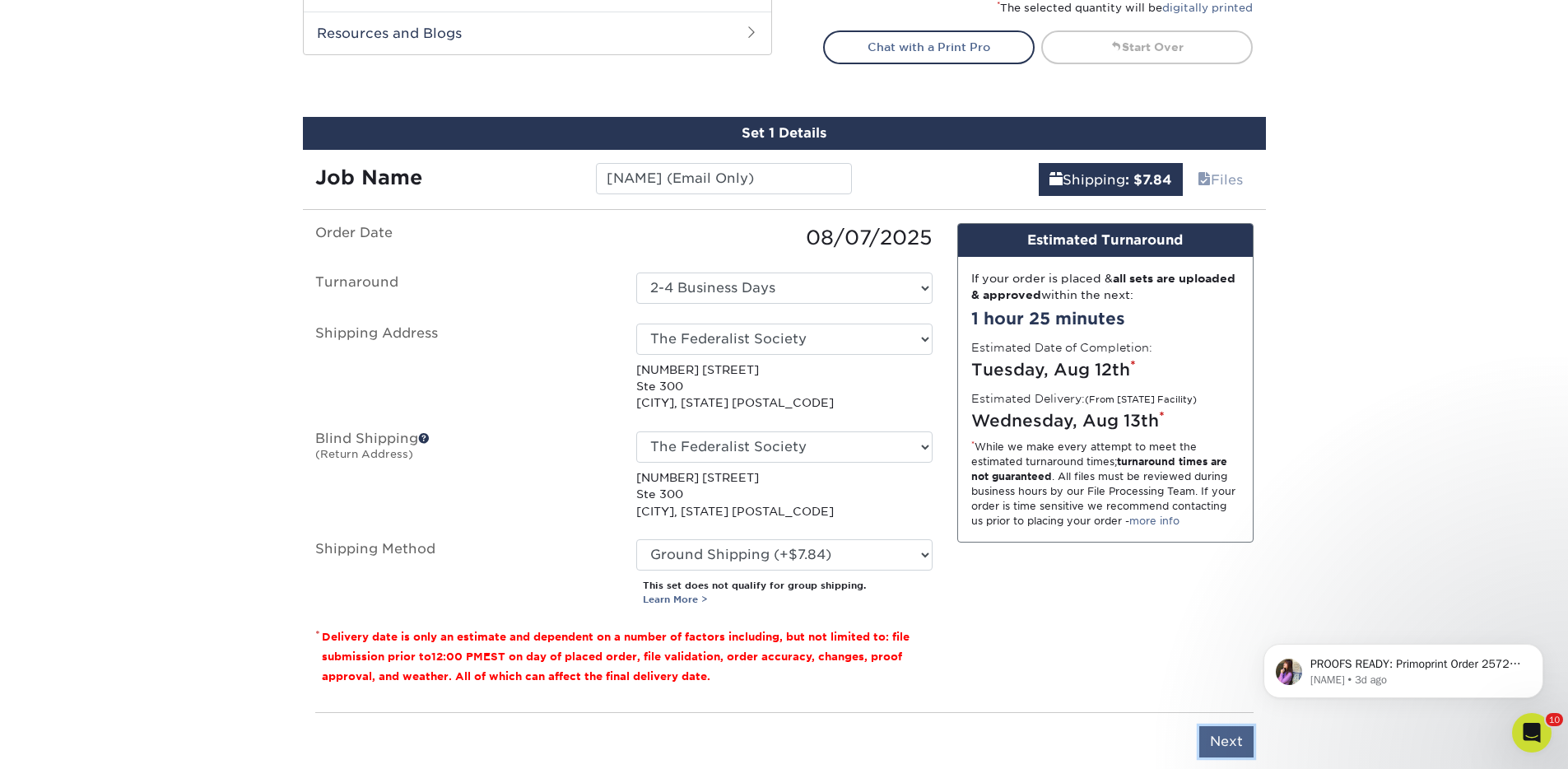 click on "Next" at bounding box center [1226, 742] 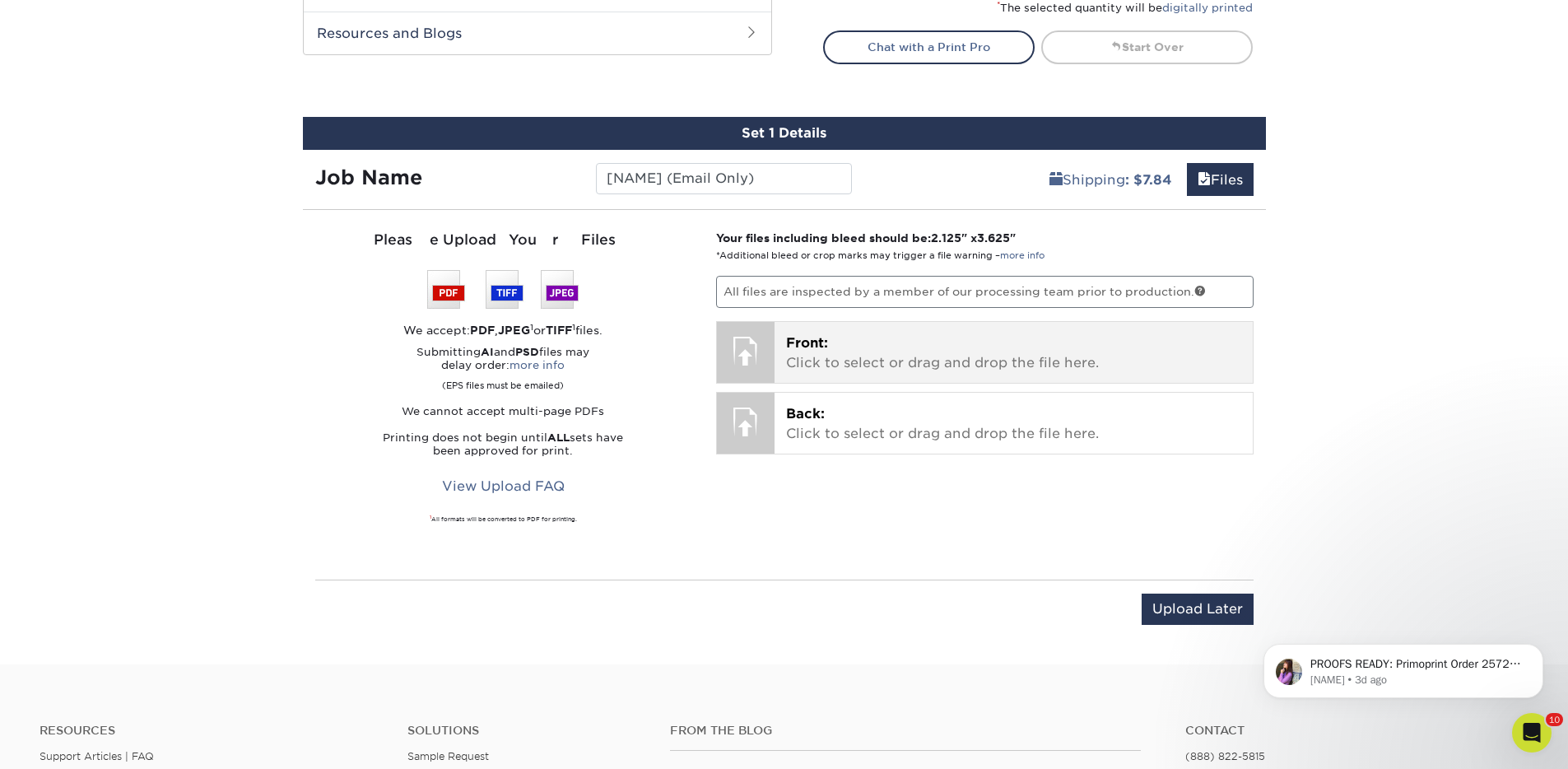 click on "Front: Click to select or drag and drop the file here.
Choose file" at bounding box center (1013, 352) 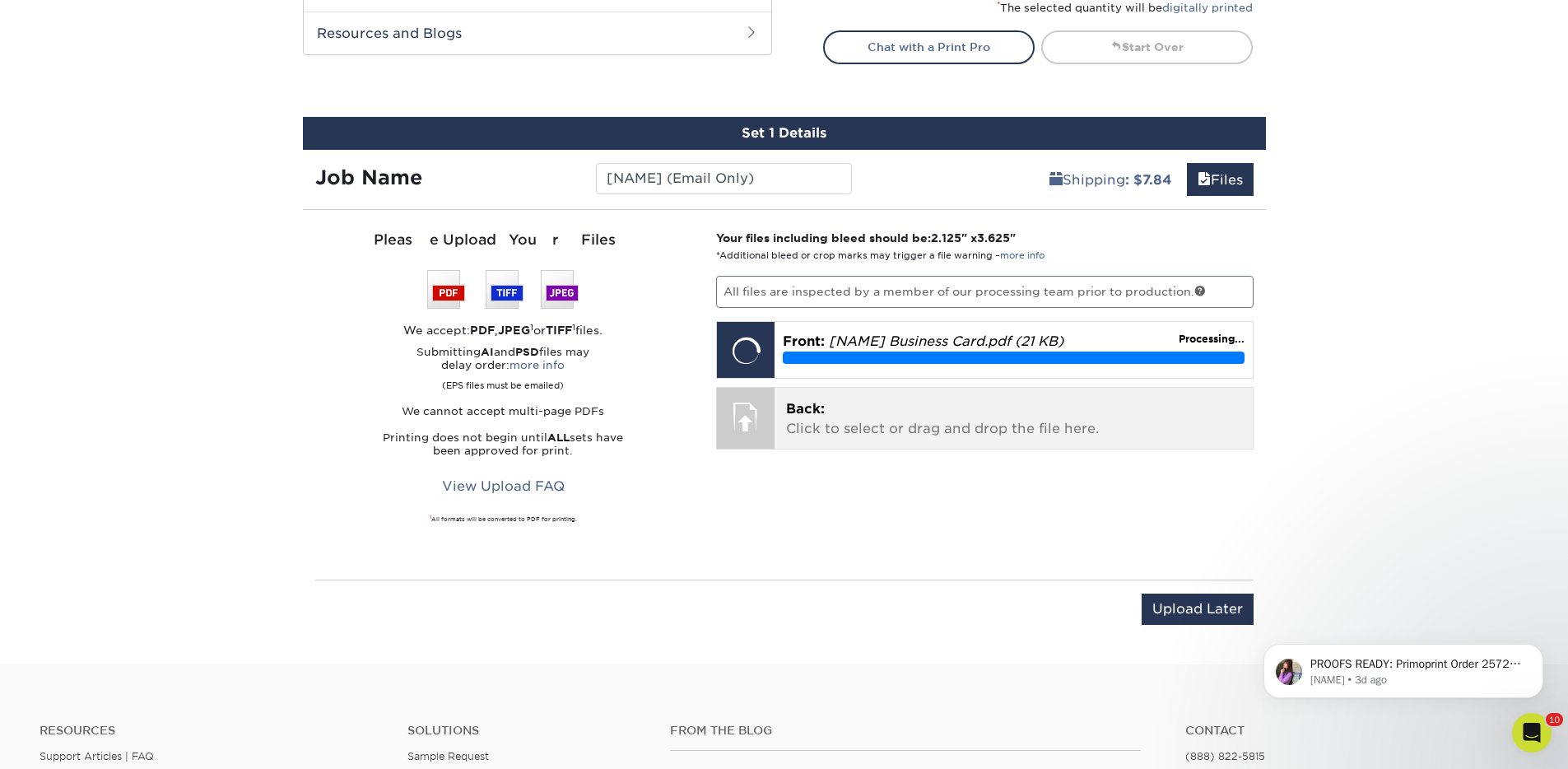 click on "Back: Click to select or drag and drop the file here." at bounding box center (1013, 419) 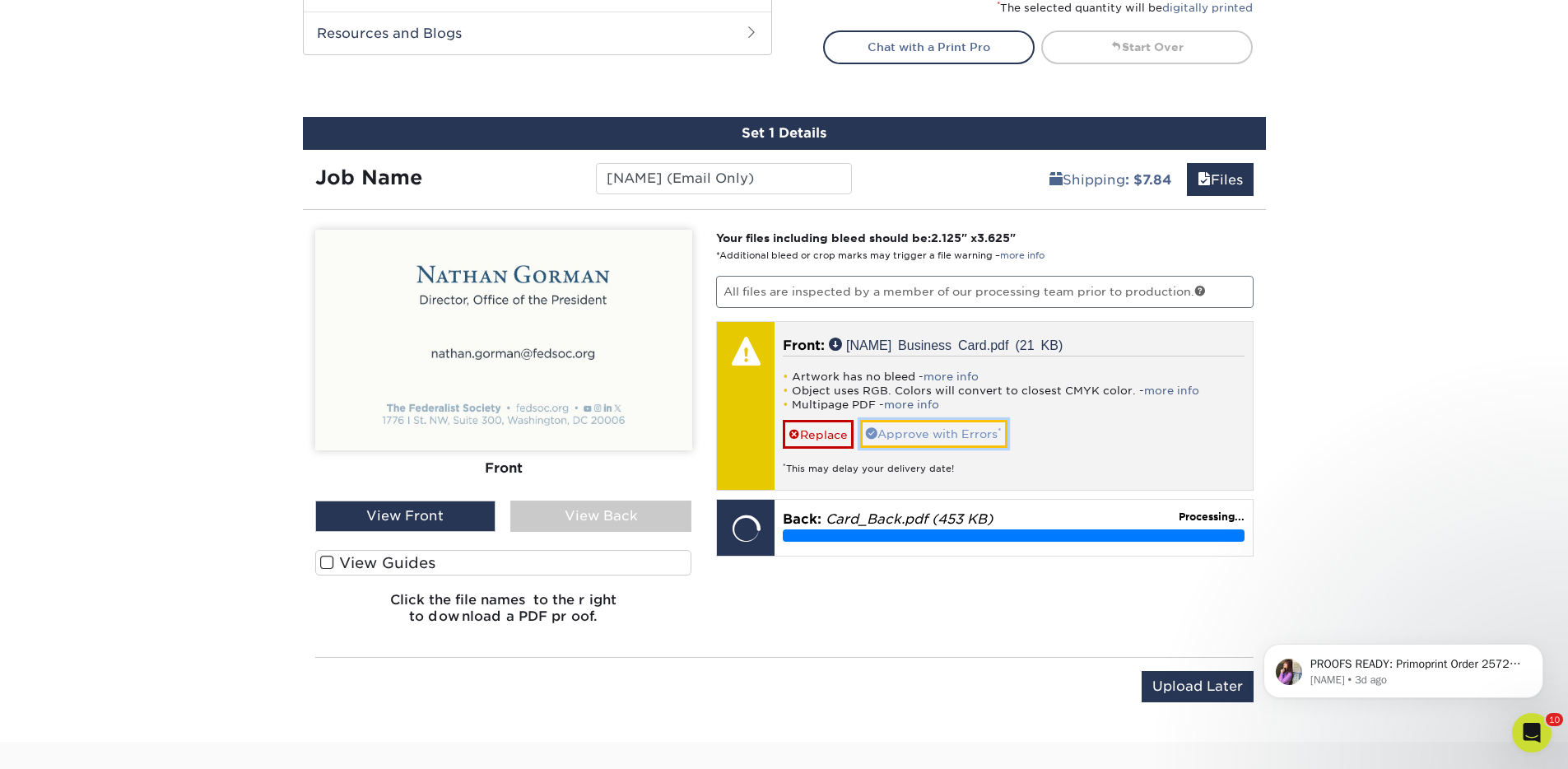 click on "Approve with Errors *" at bounding box center (933, 434) 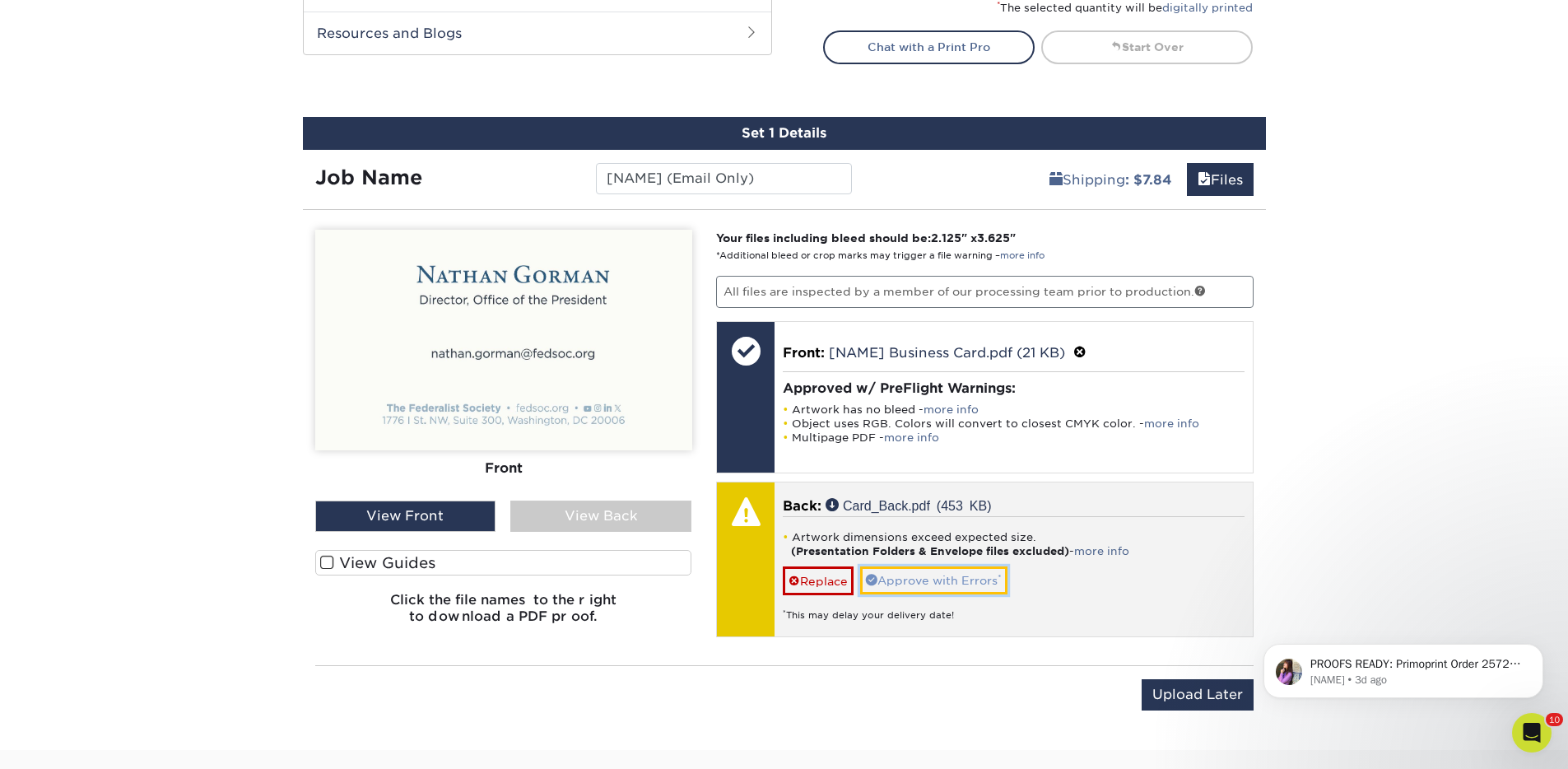 click on "Approve with Errors *" at bounding box center (933, 580) 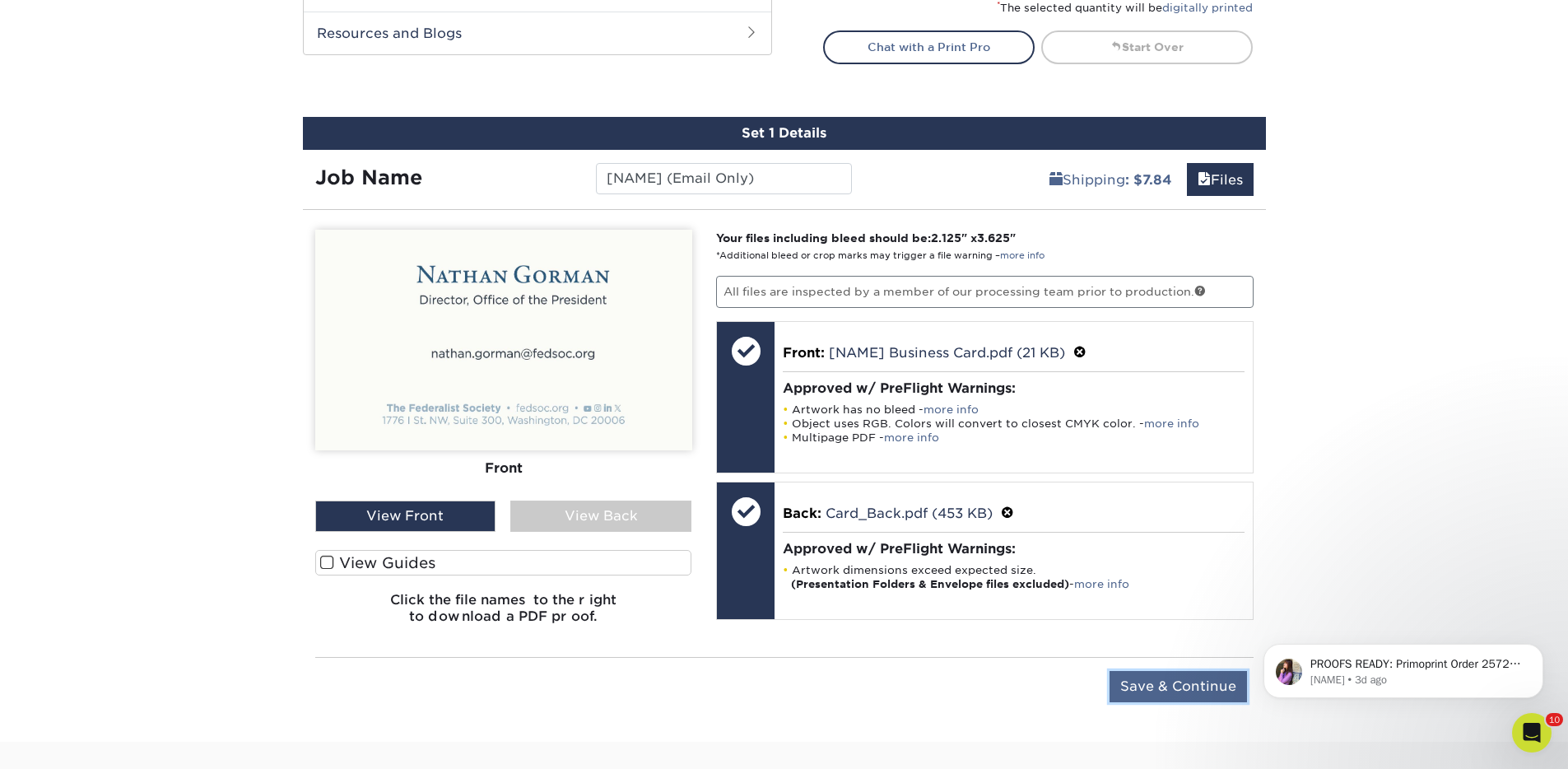 click on "Save & Continue" at bounding box center [1178, 687] 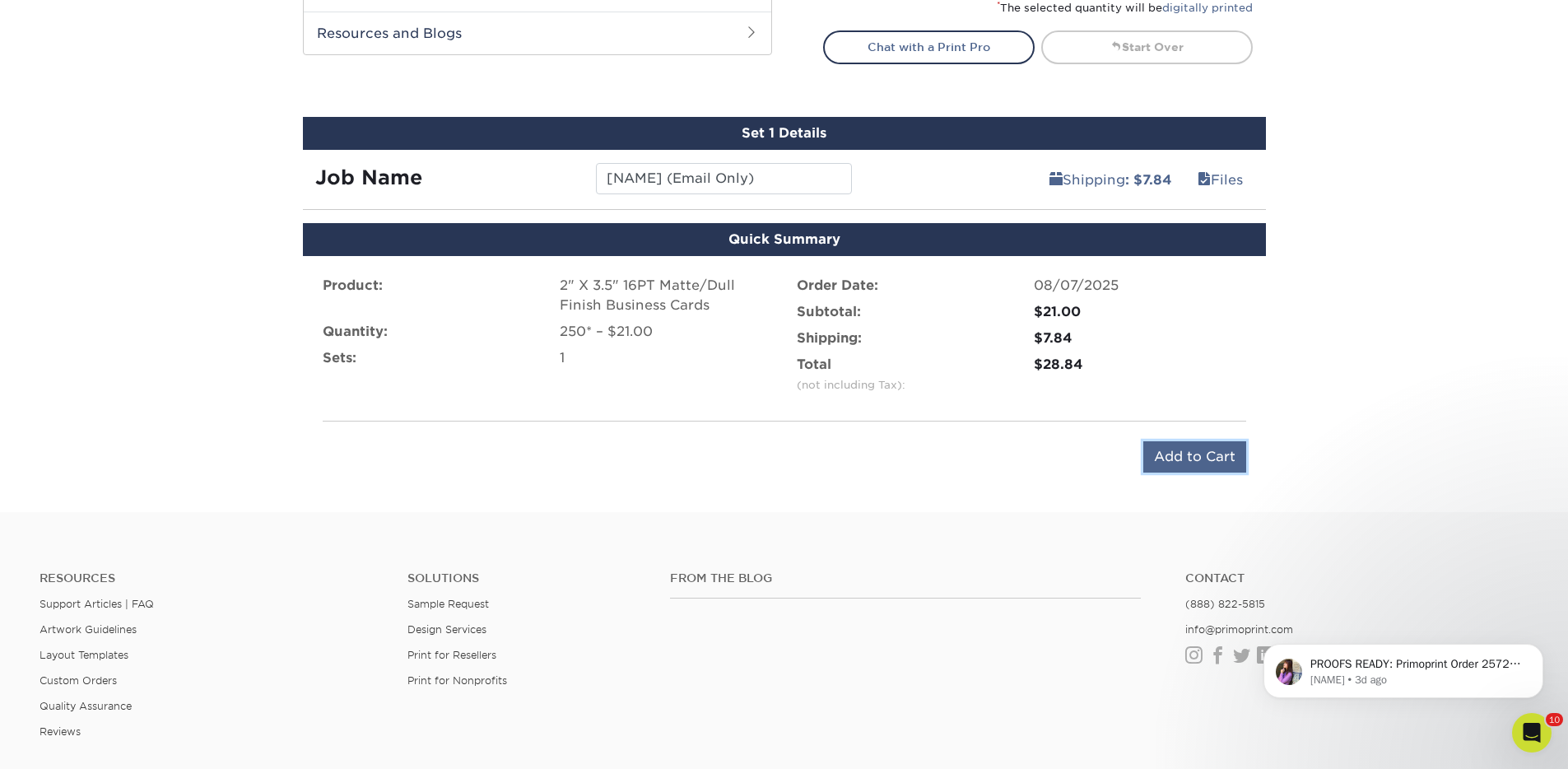 click on "Add to Cart" at bounding box center (1194, 457) 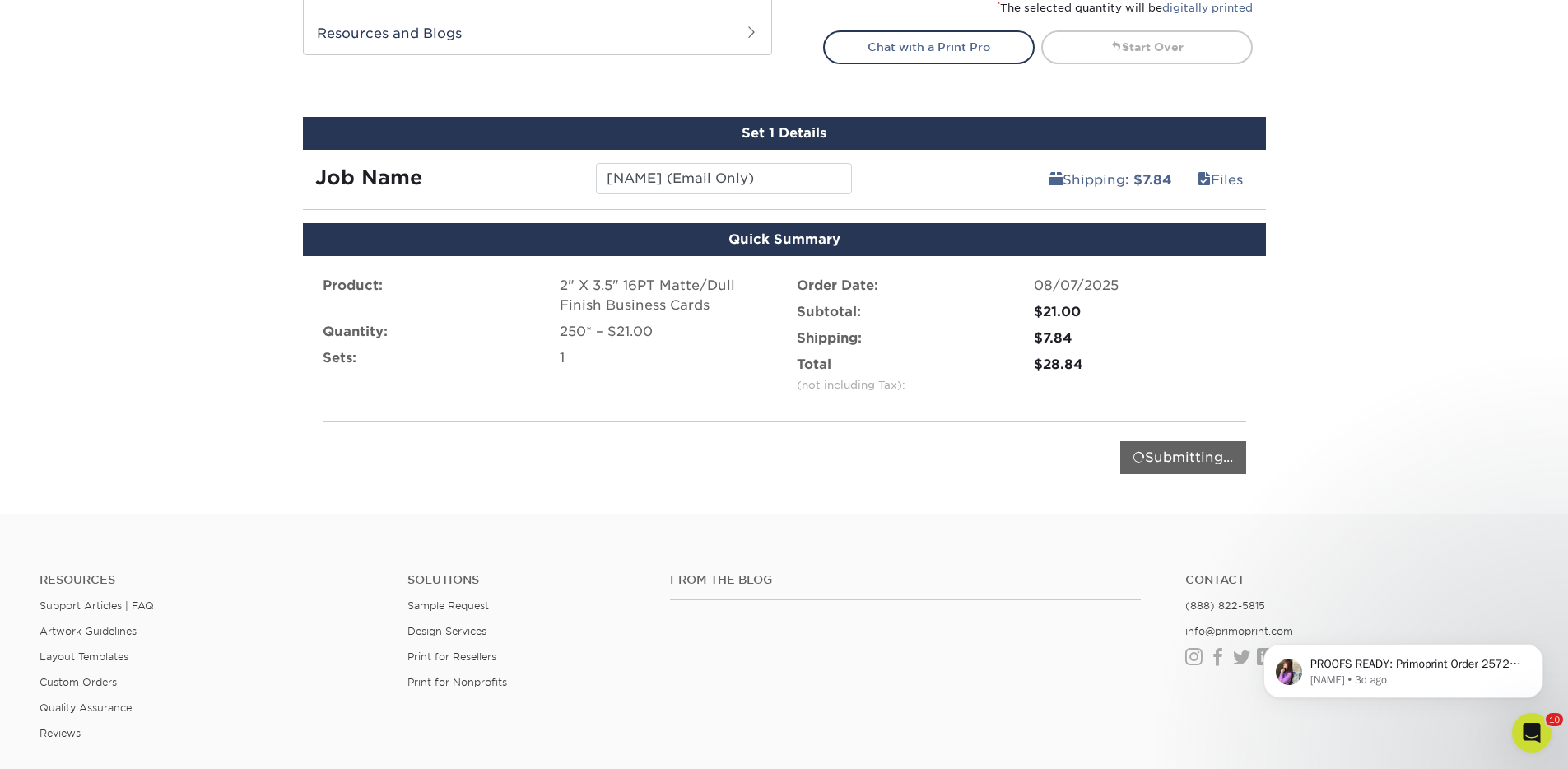 click on "Submitting..." at bounding box center [784, 458] 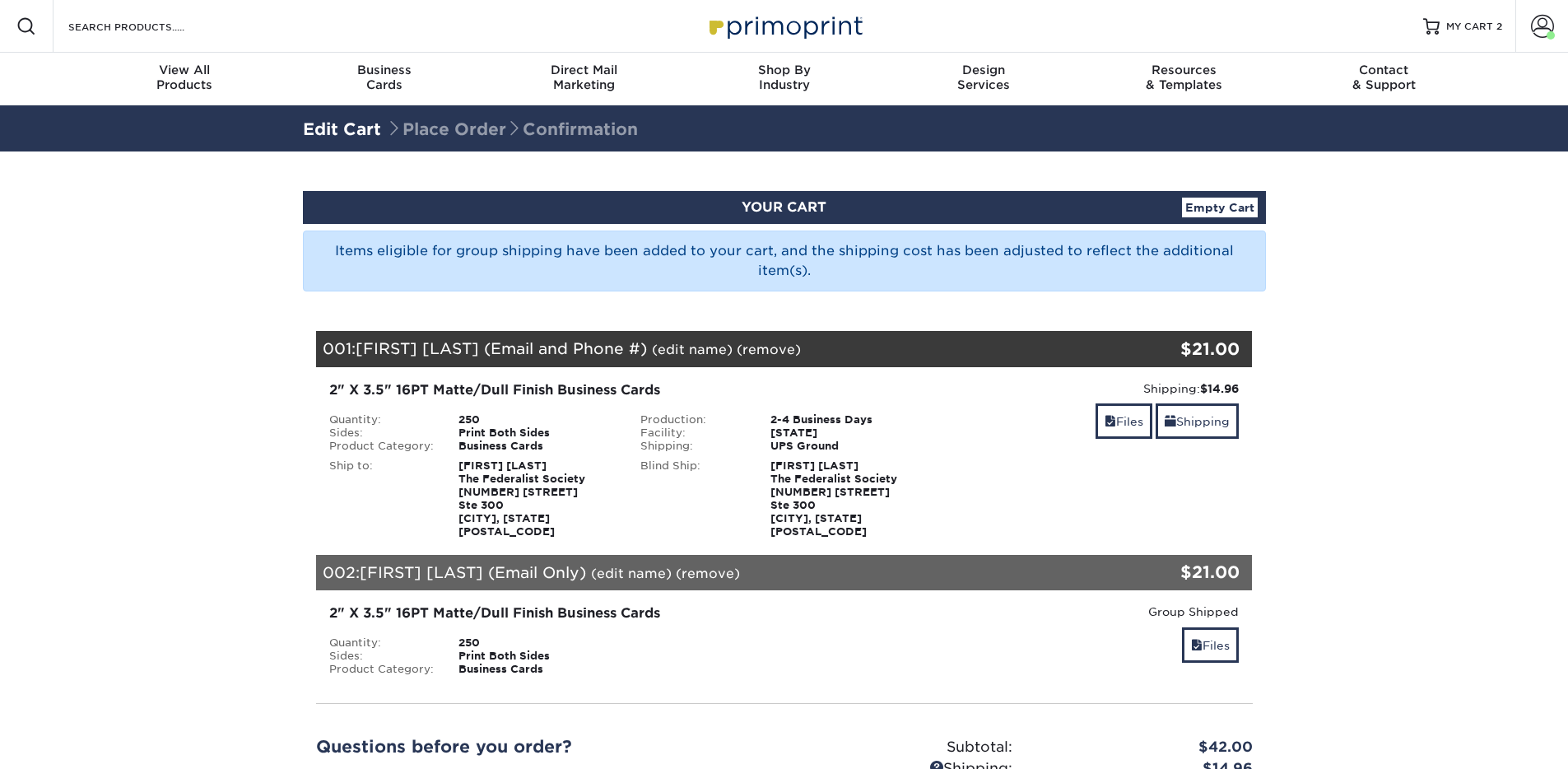 scroll, scrollTop: 0, scrollLeft: 0, axis: both 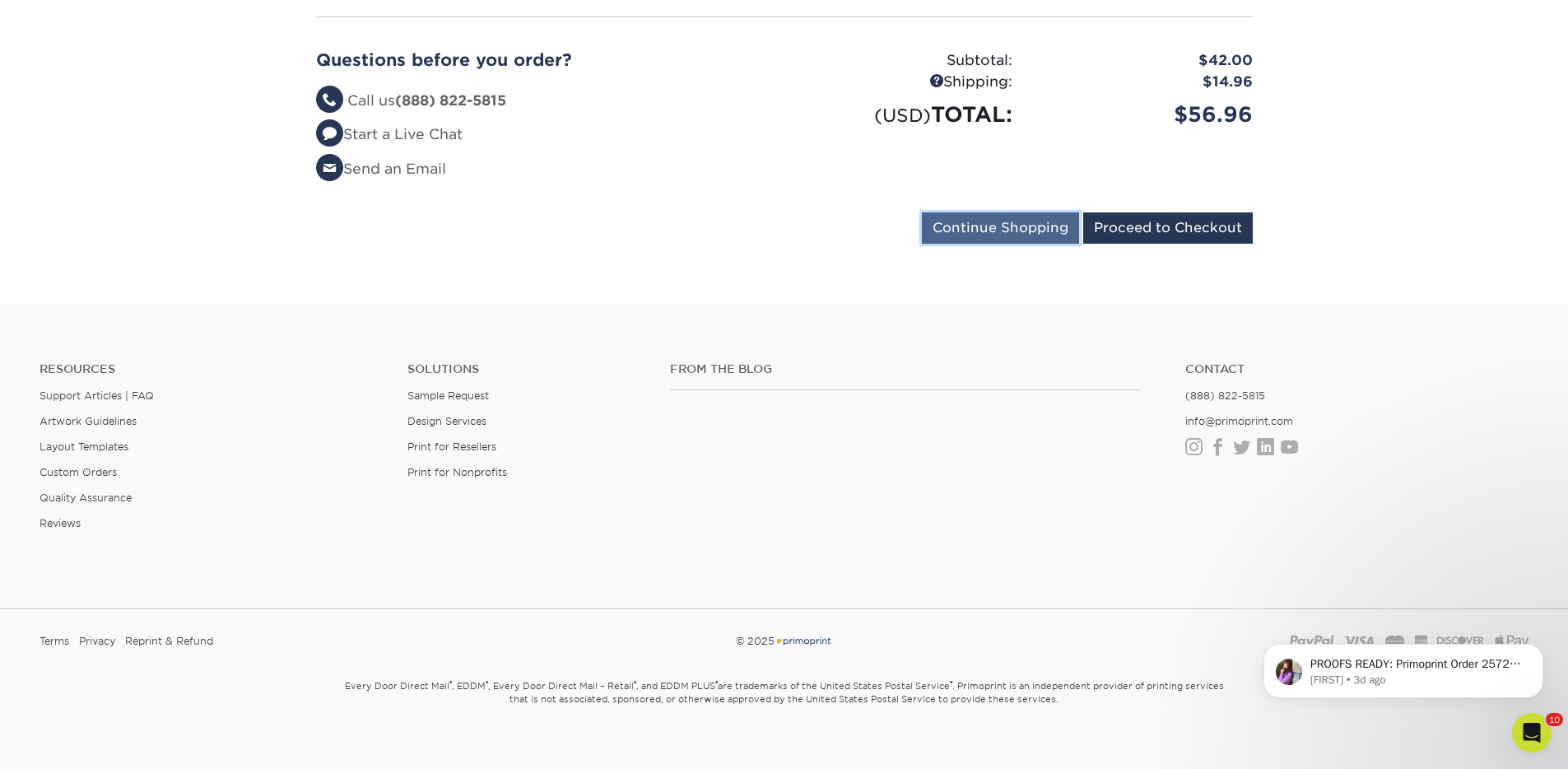click on "Continue Shopping" at bounding box center (1000, 228) 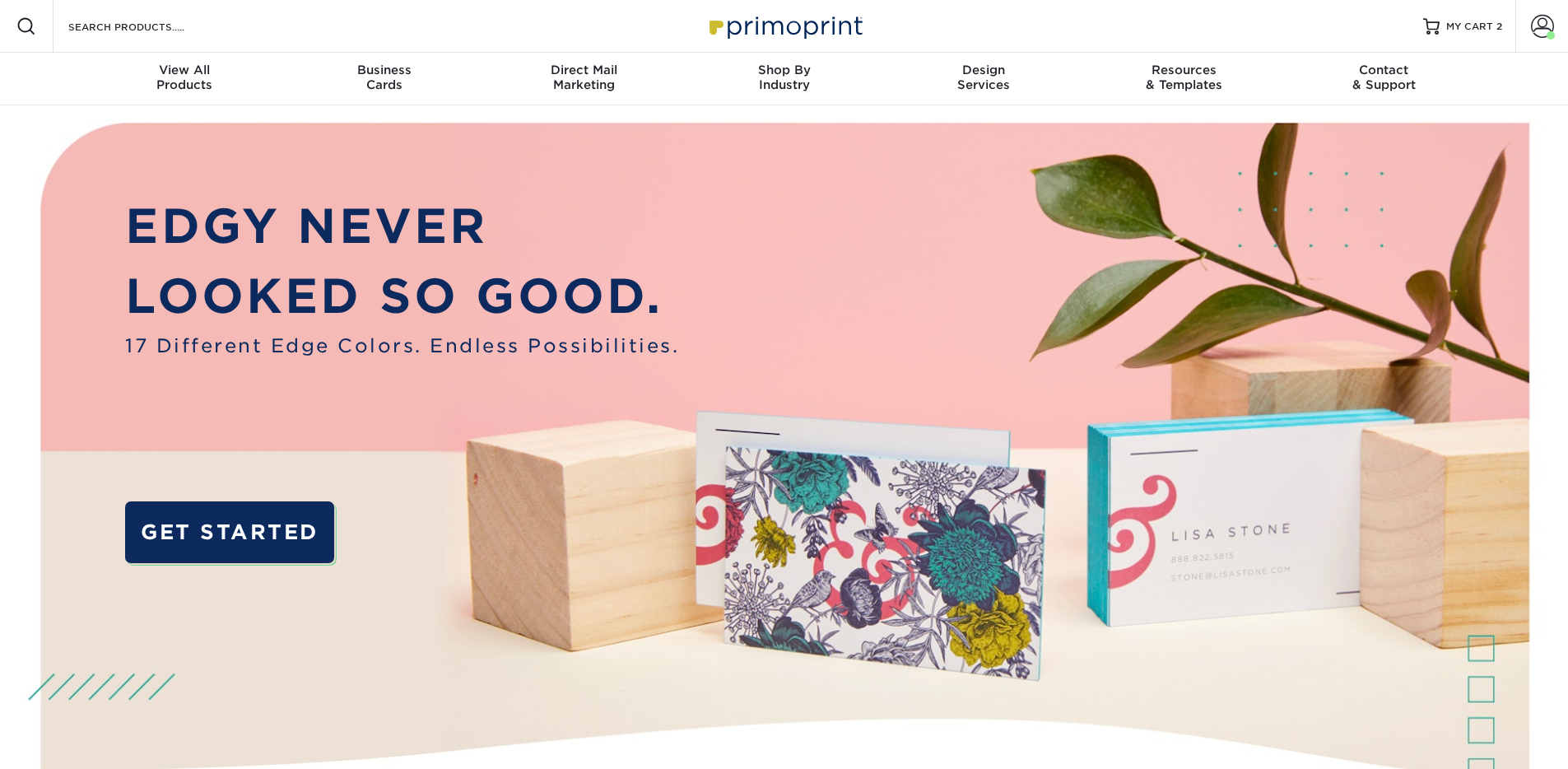 scroll, scrollTop: 0, scrollLeft: 0, axis: both 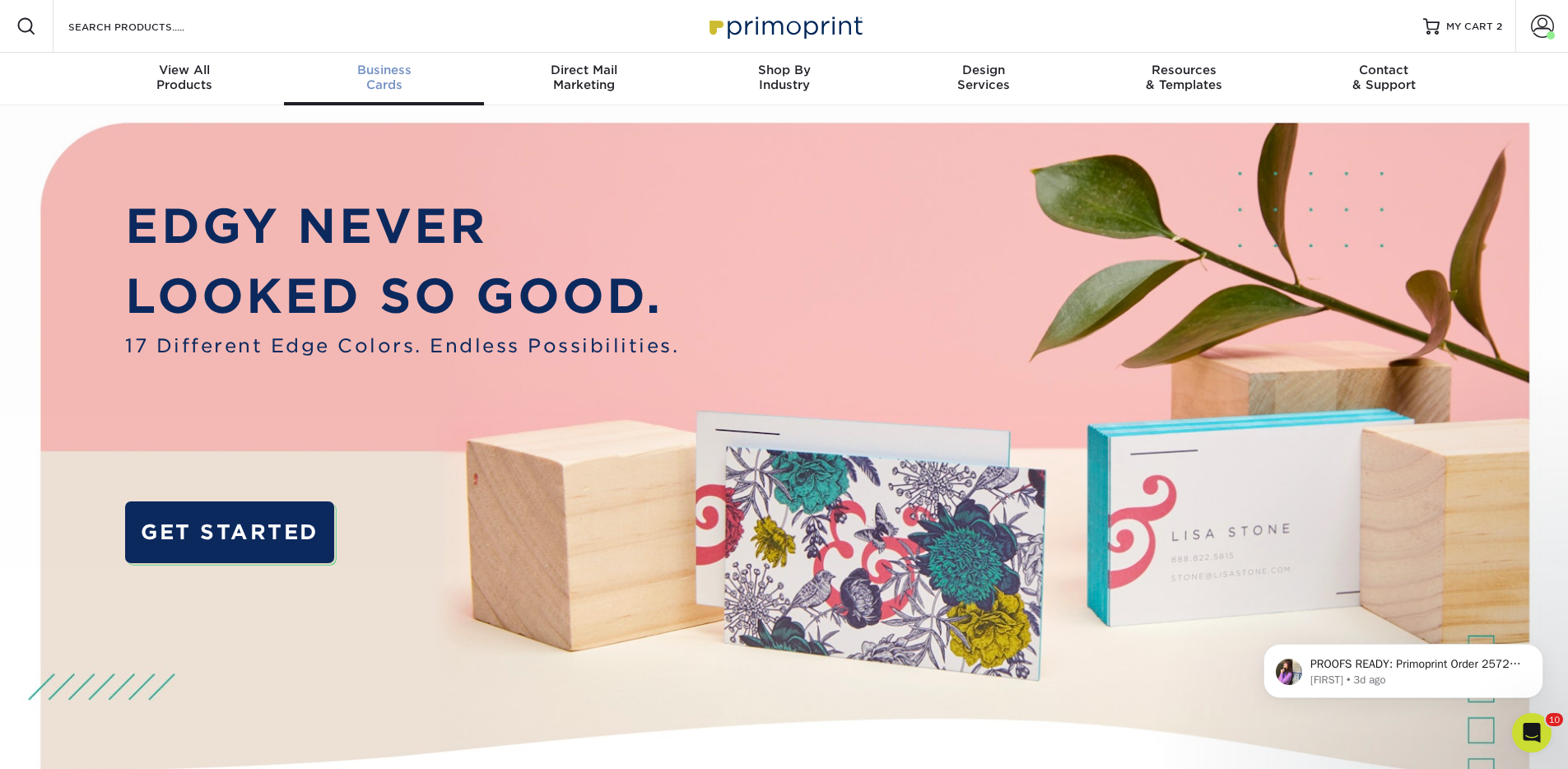 click on "Business" at bounding box center (384, 70) 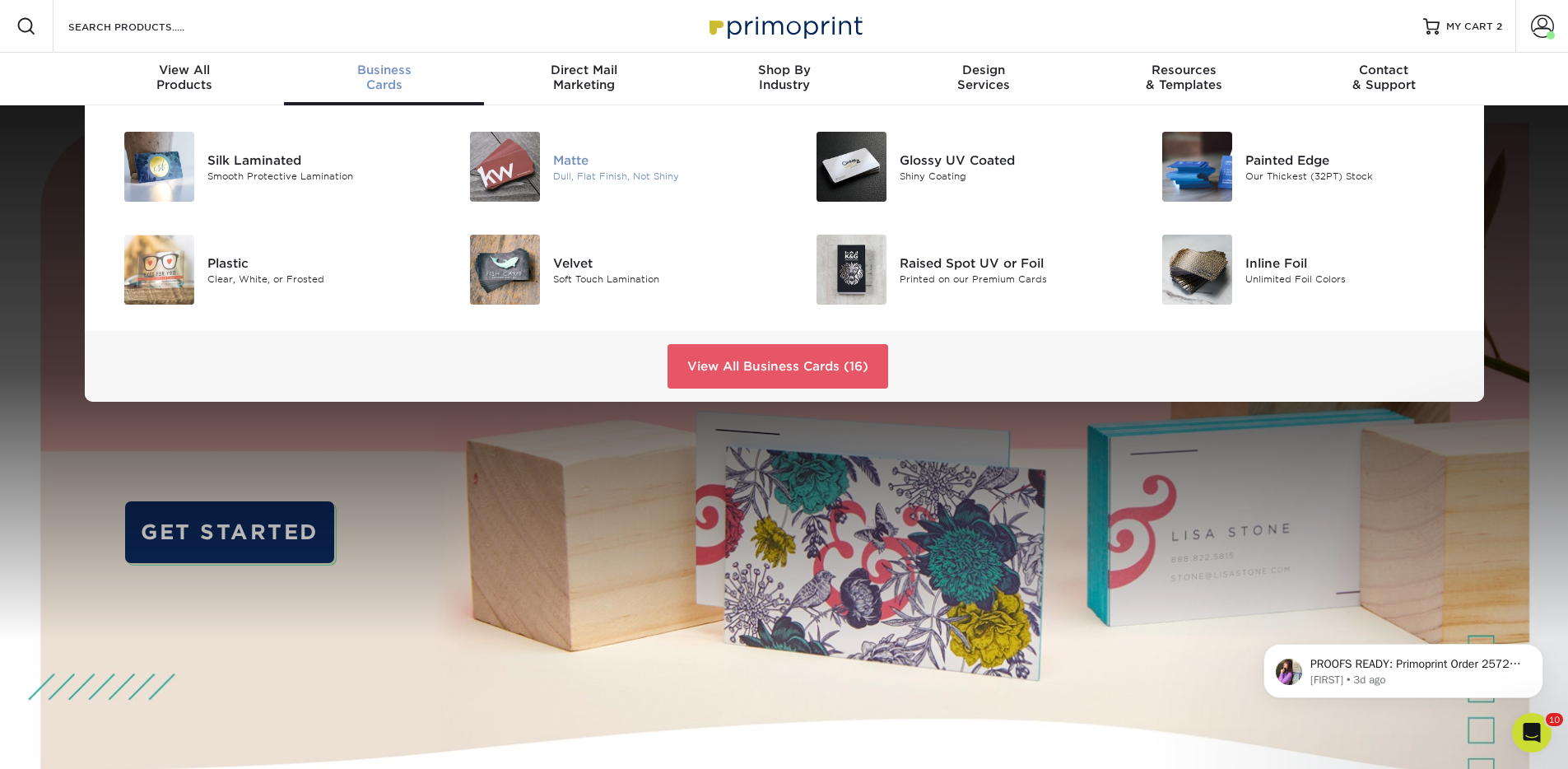 click at bounding box center (505, 166) 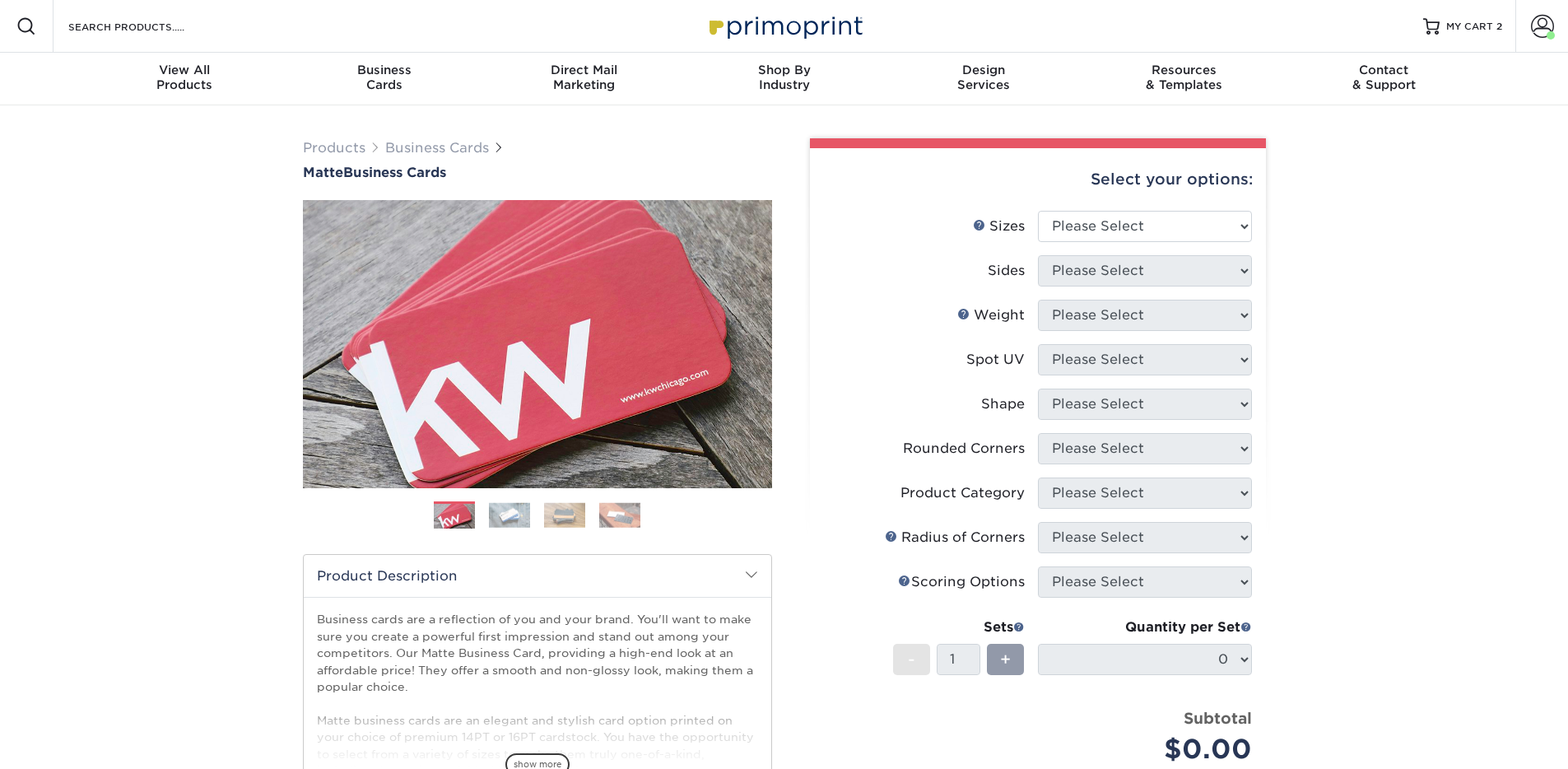 scroll, scrollTop: 0, scrollLeft: 0, axis: both 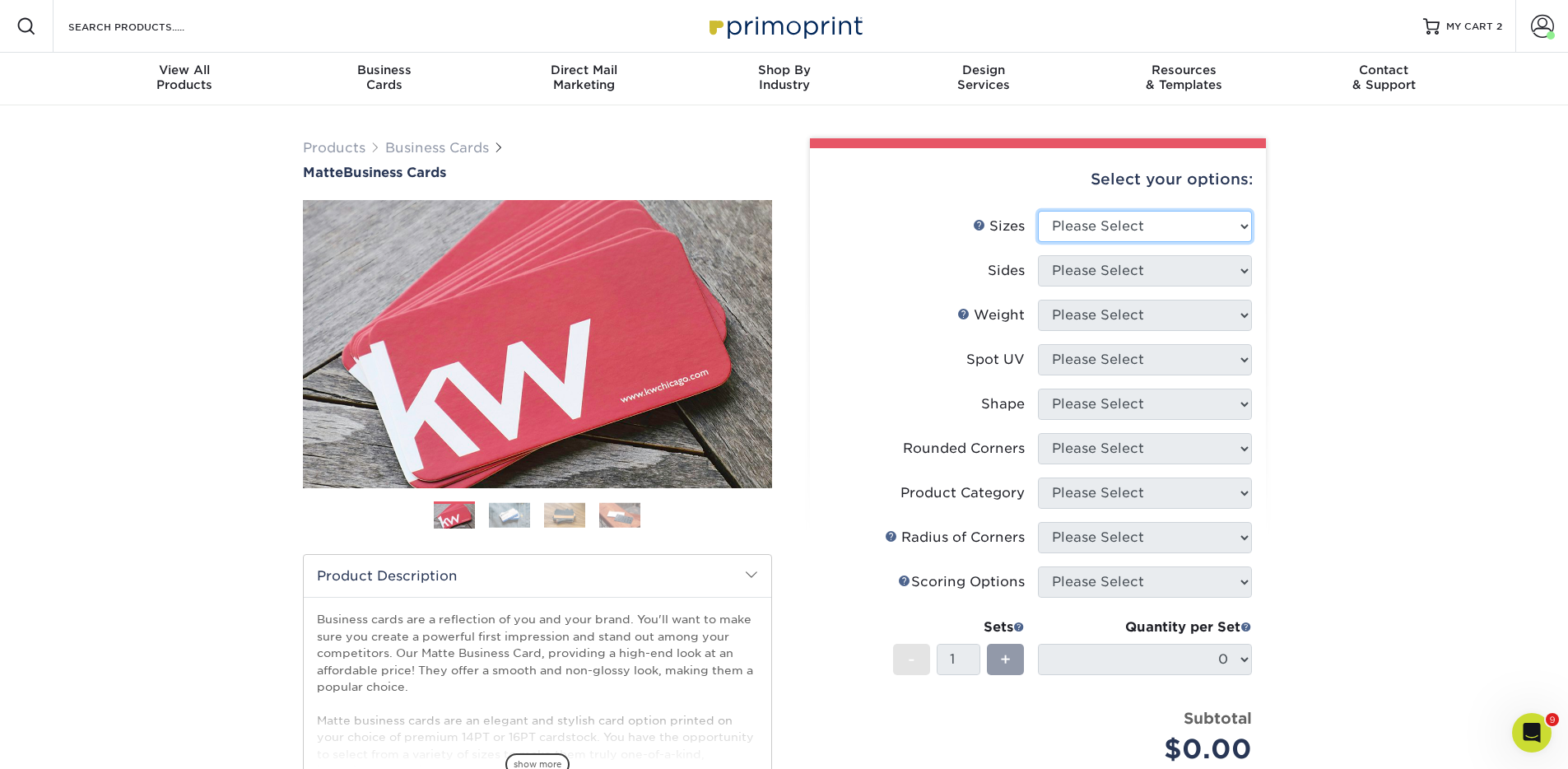 click on "Please Select
1.5" x 3.5"  - Mini
1.75" x 3.5" - Mini
2" x 2" - Square
2" x 3" - Mini
2" x 3.5" - Standard
2" x 7" - Foldover Card
2.125" x 3.375" - European
2.5" x 2.5" - Square 3.5" x 4" - Foldover Card" at bounding box center [1145, 226] 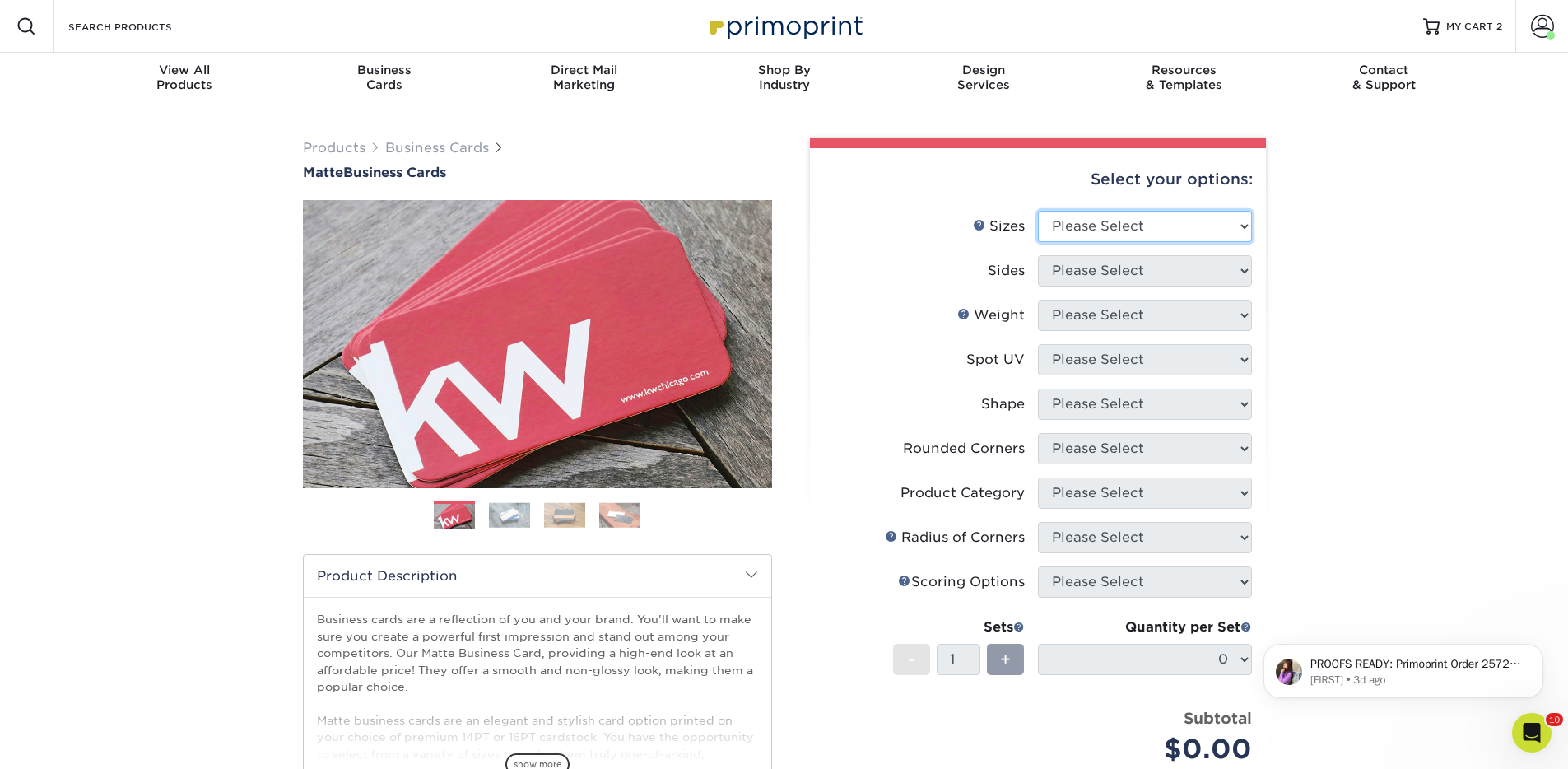 scroll, scrollTop: 0, scrollLeft: 0, axis: both 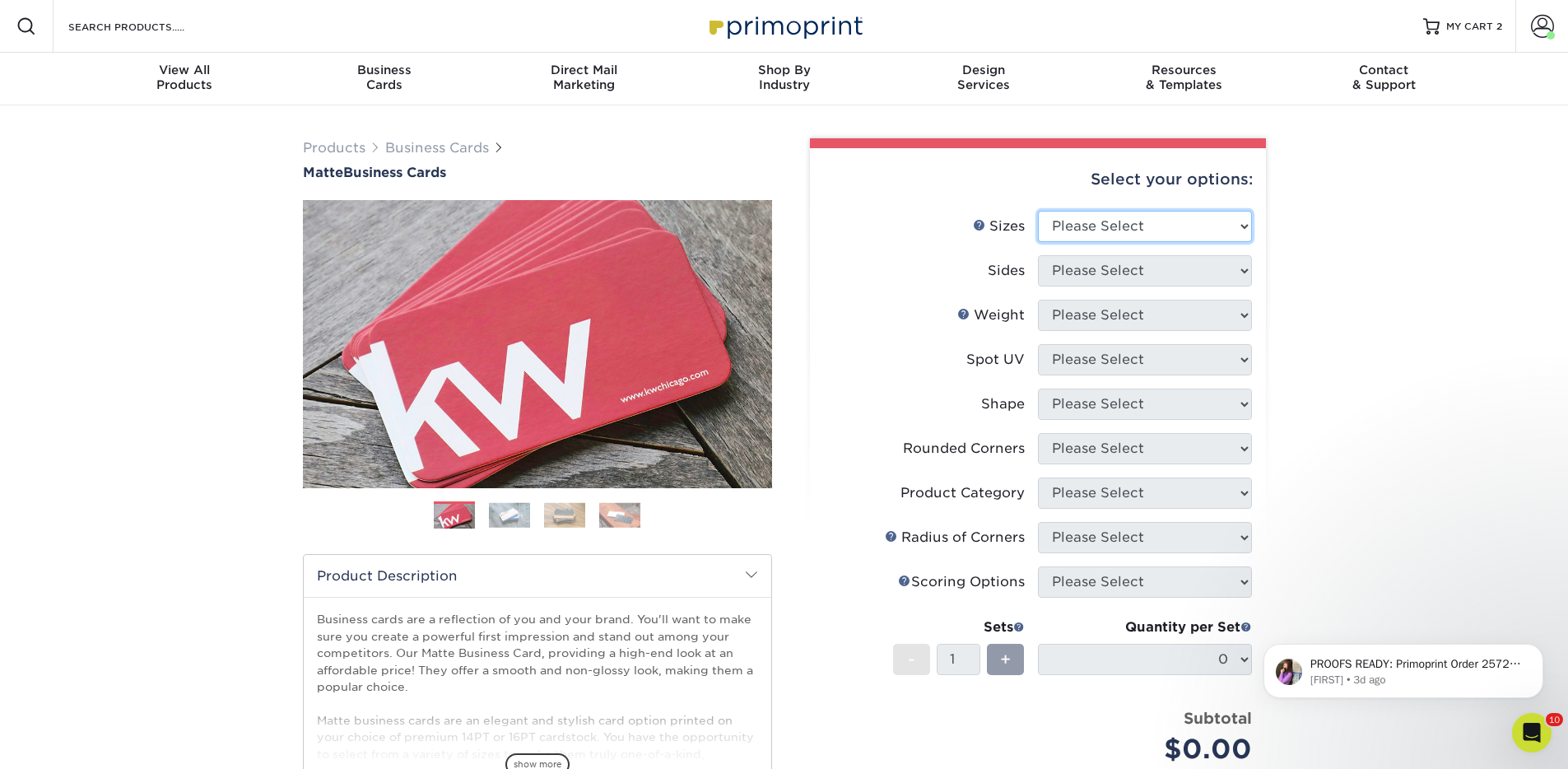 select on "2.00x3.50" 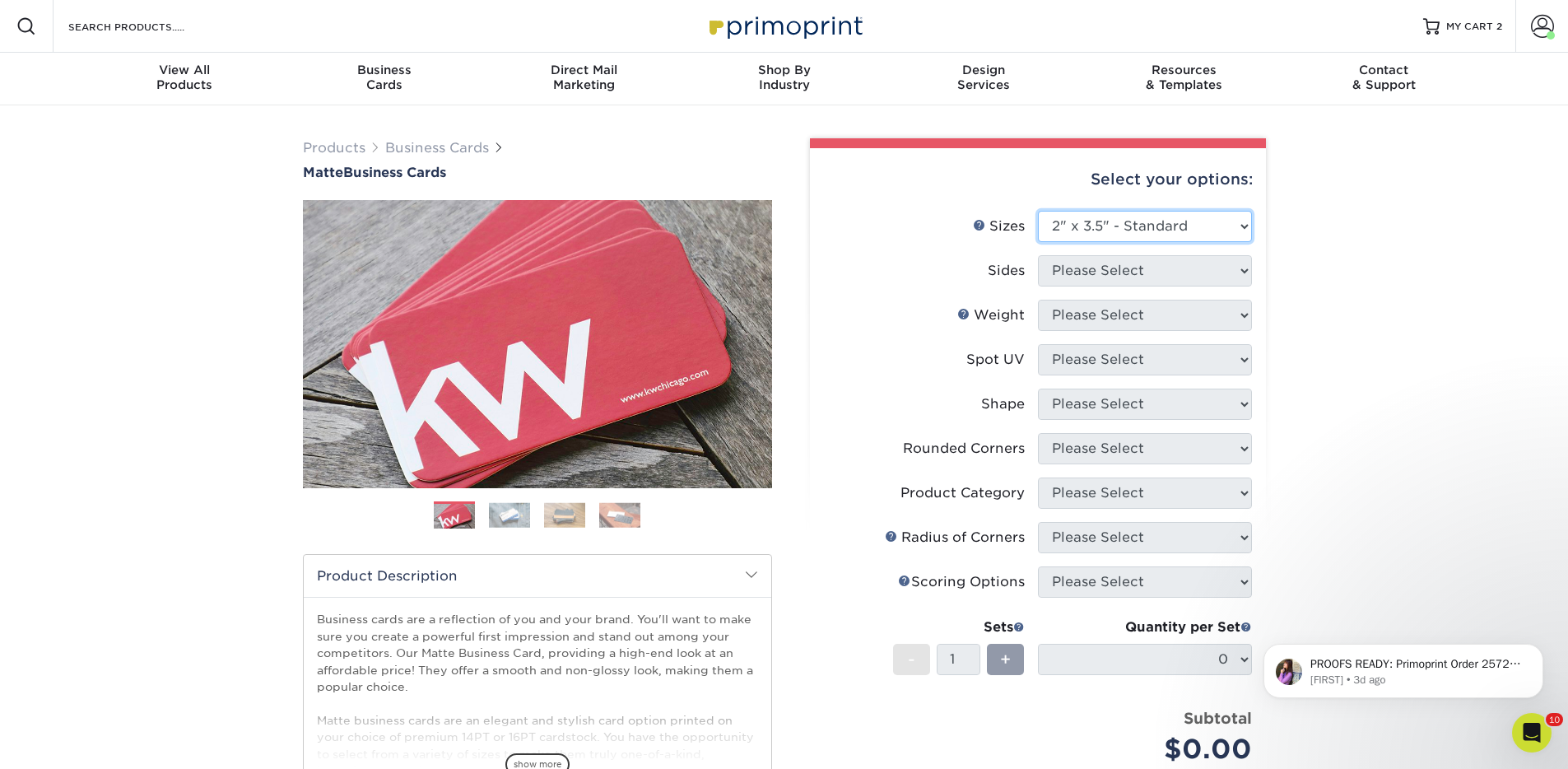 click on "Please Select
1.5" x 3.5"  - Mini
1.75" x 3.5" - Mini
2" x 2" - Square
2" x 3" - Mini
2" x 3.5" - Standard
2" x 7" - Foldover Card
2.125" x 3.375" - European
2.5" x 2.5" - Square 3.5" x 4" - Foldover Card" at bounding box center (1145, 226) 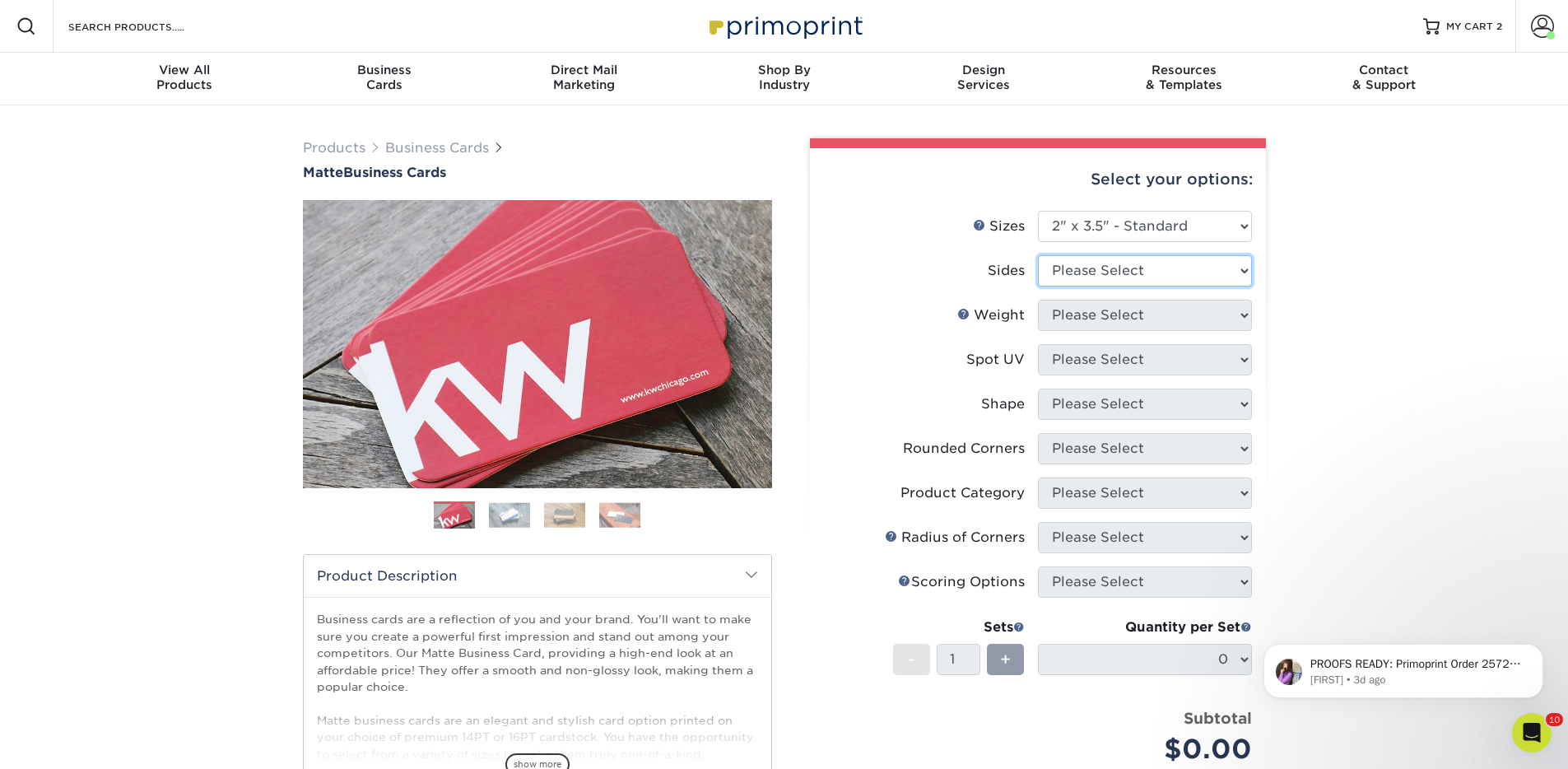 click on "Please Select Print Both Sides Print Front Only" at bounding box center [1145, 271] 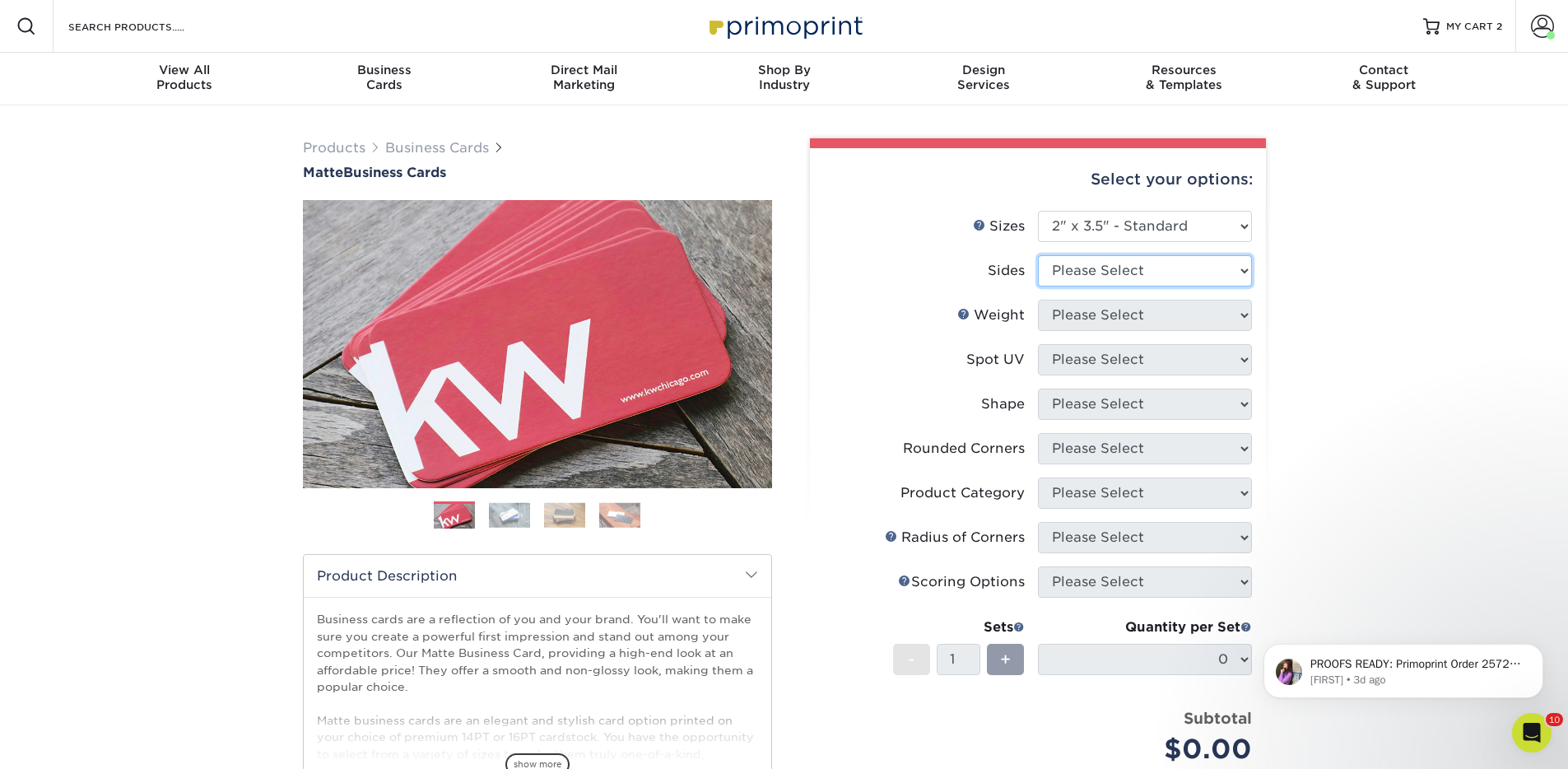 select on "13abbda7-1d64-4f25-8bb2-c179b224825d" 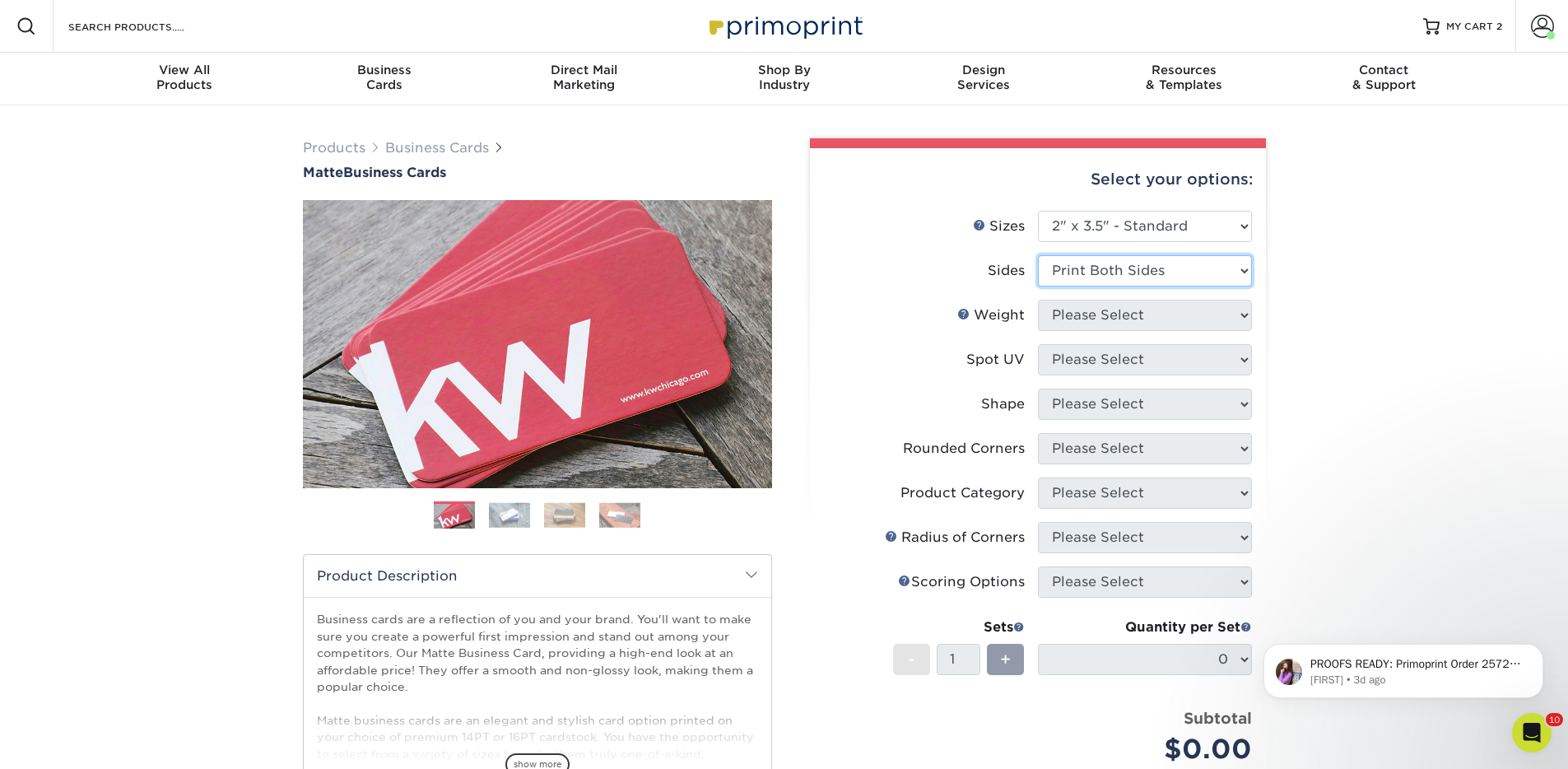 click on "Please Select Print Both Sides Print Front Only" at bounding box center [1145, 271] 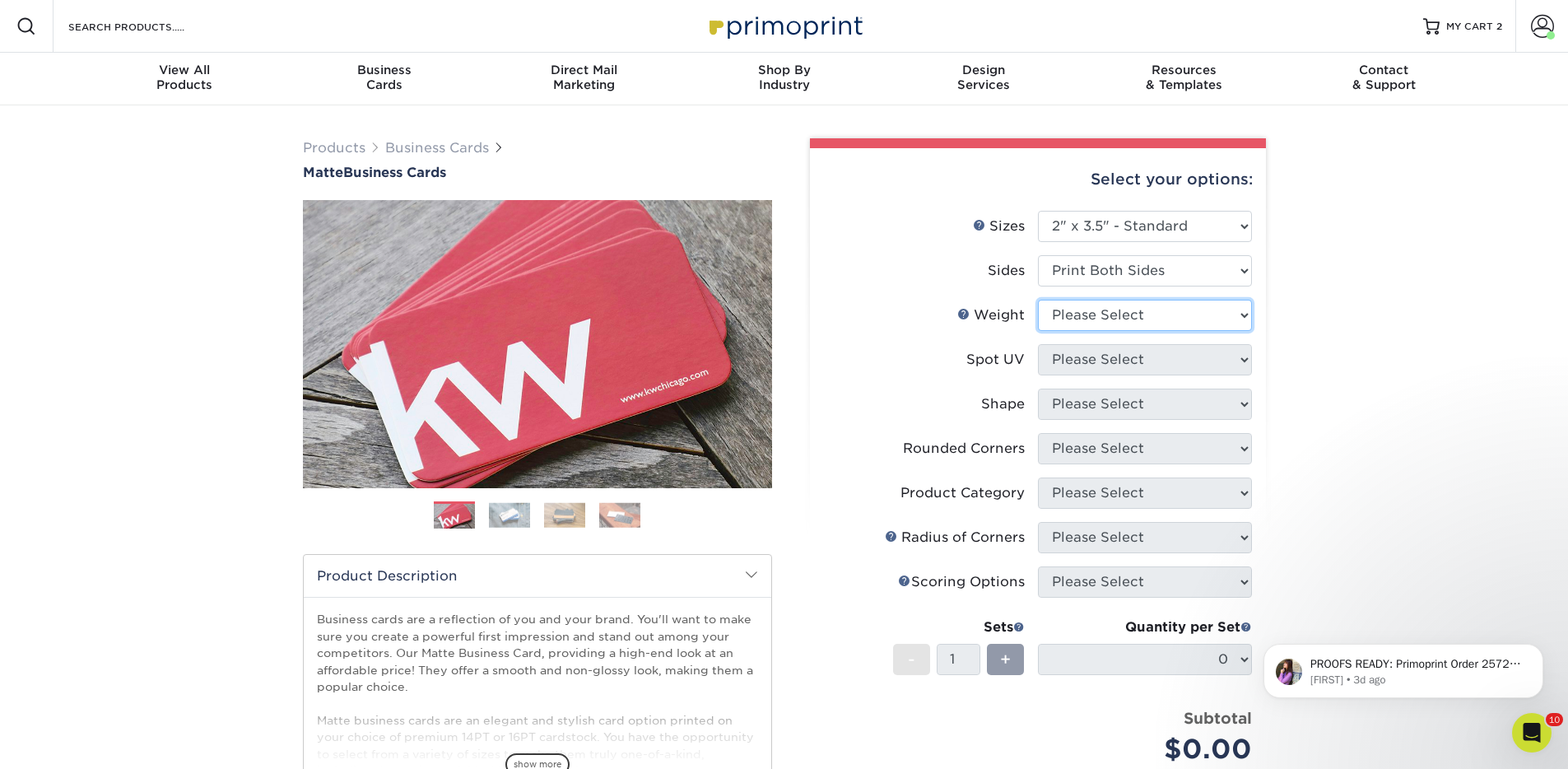 click on "Please Select 16PT 14PT" at bounding box center [1145, 315] 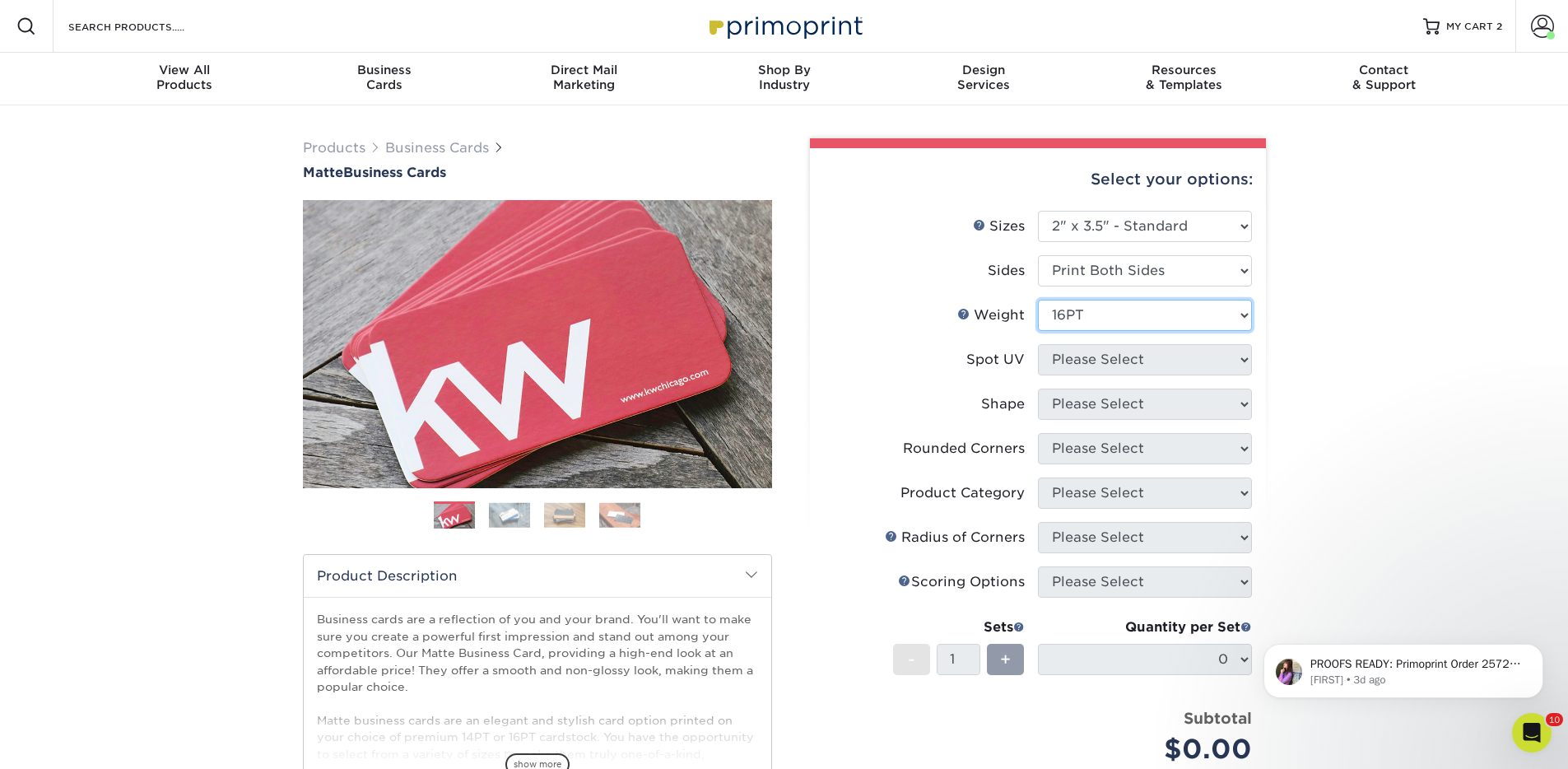 click on "Please Select 16PT 14PT" at bounding box center [1145, 315] 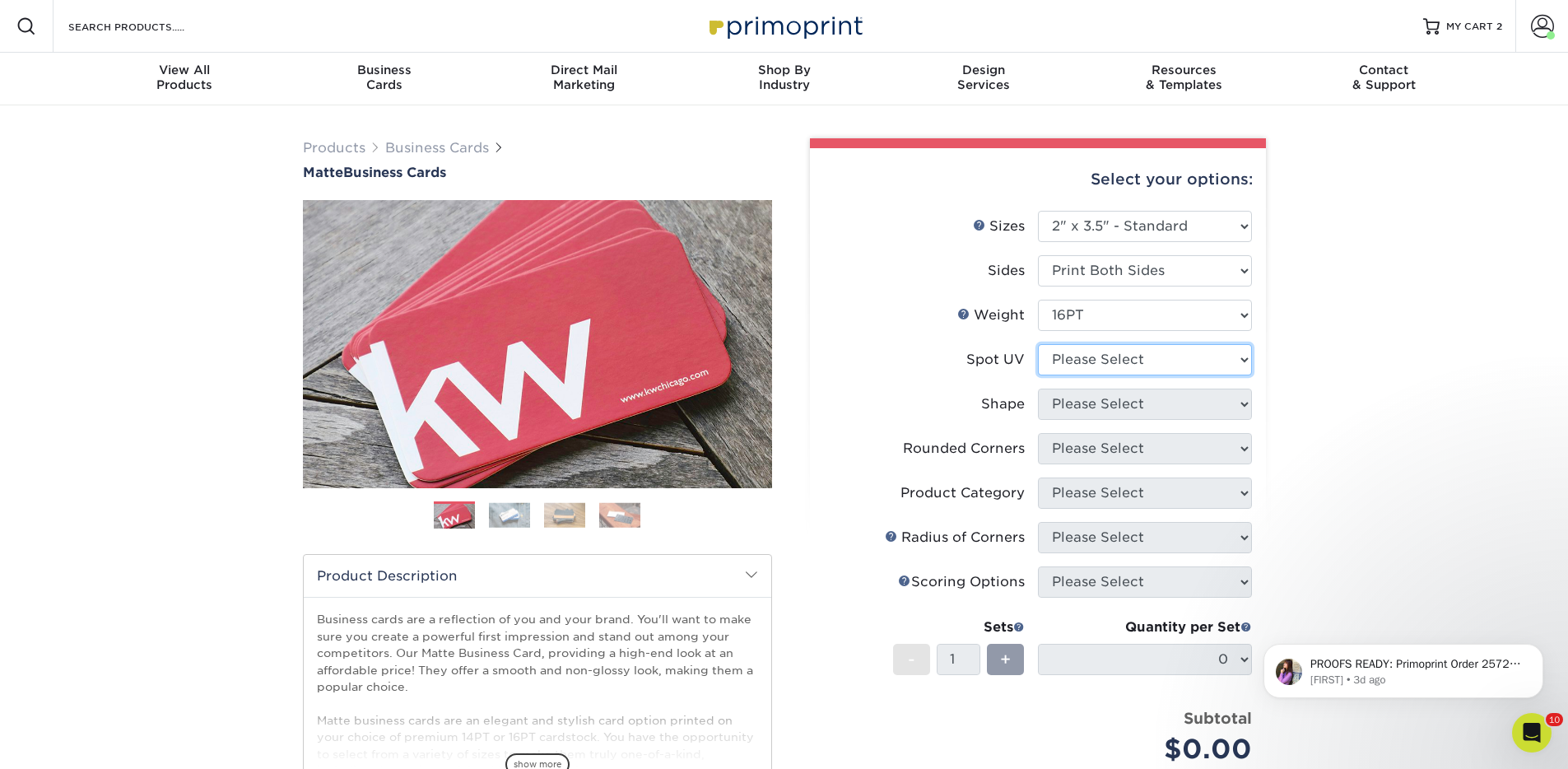 click on "Please Select No Spot UV Front and Back (Both Sides) Front Only Back Only" at bounding box center (1145, 360) 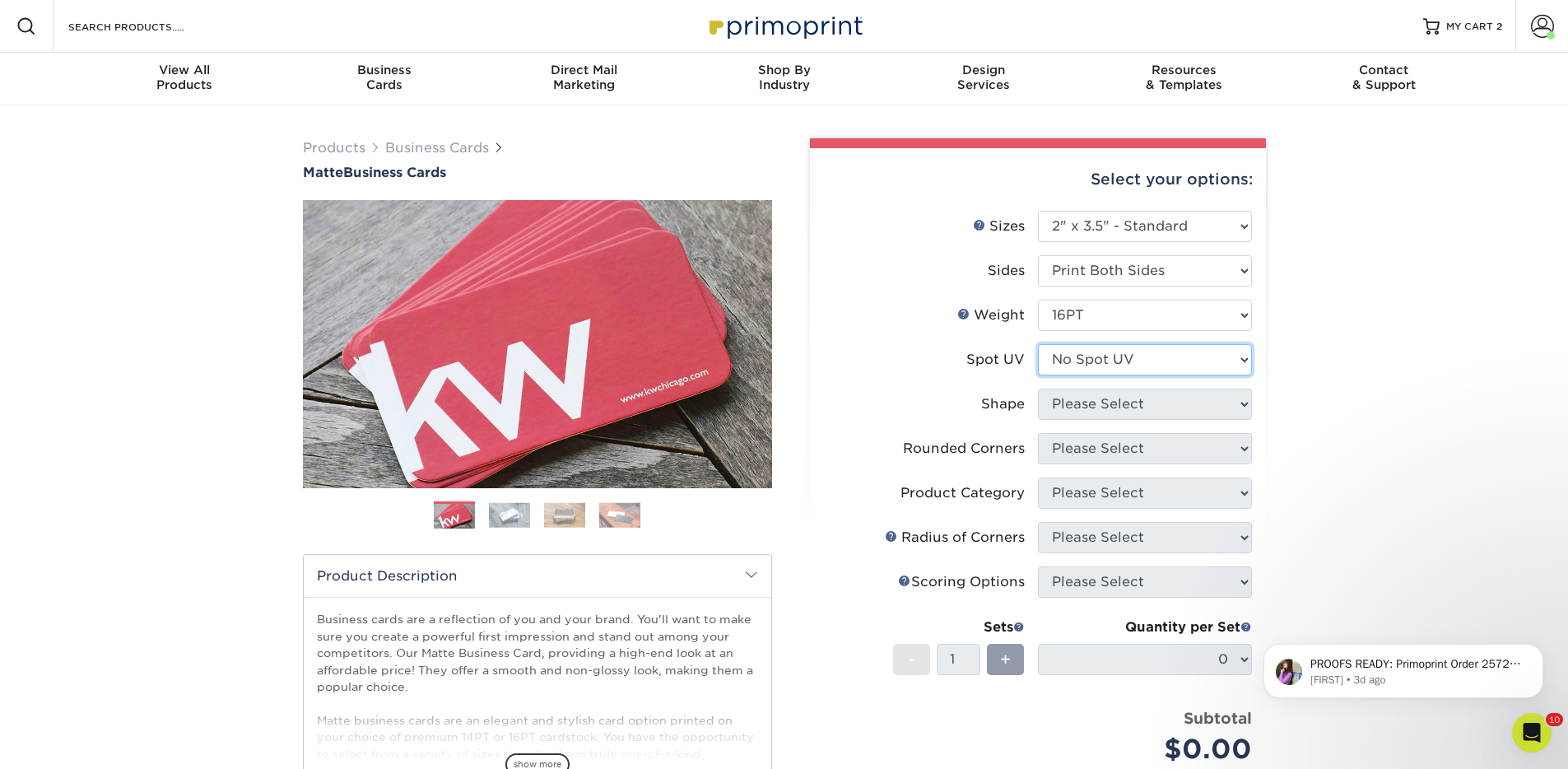 click on "Please Select No Spot UV Front and Back (Both Sides) Front Only Back Only" at bounding box center (1145, 360) 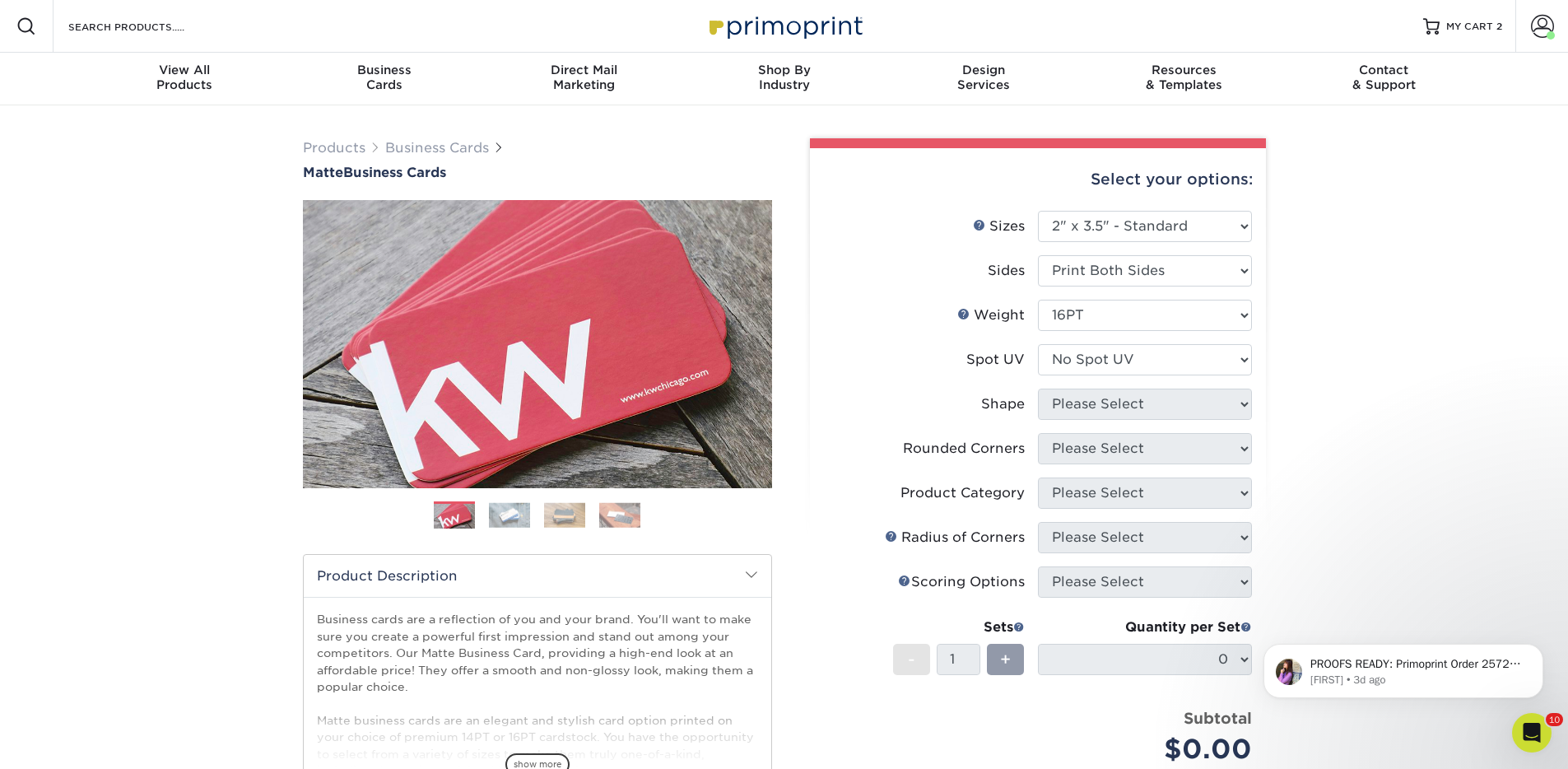 click at bounding box center (0, 0) 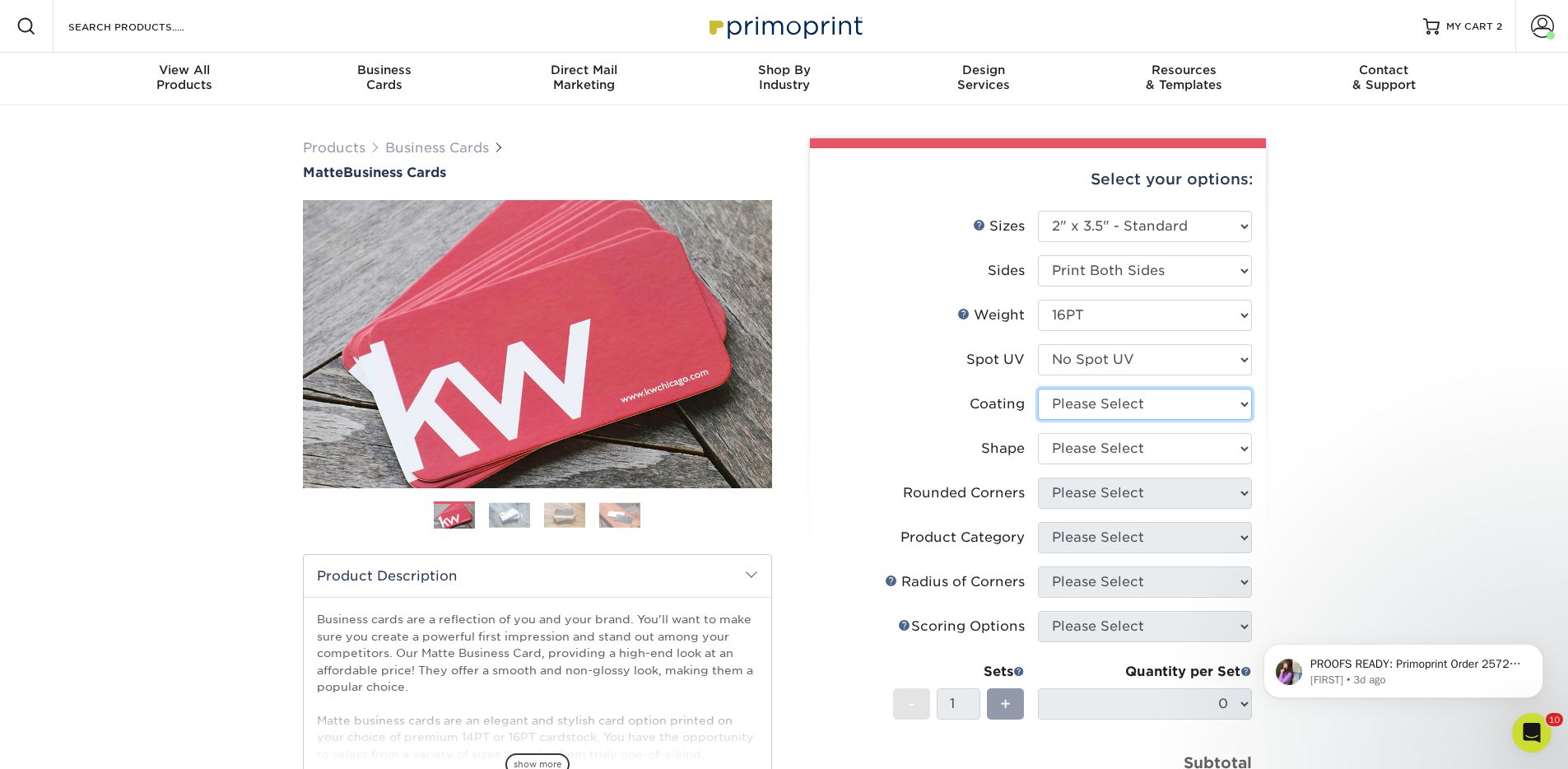 select on "121bb7b5-3b4d-429f-bd8d-bbf80e953313" 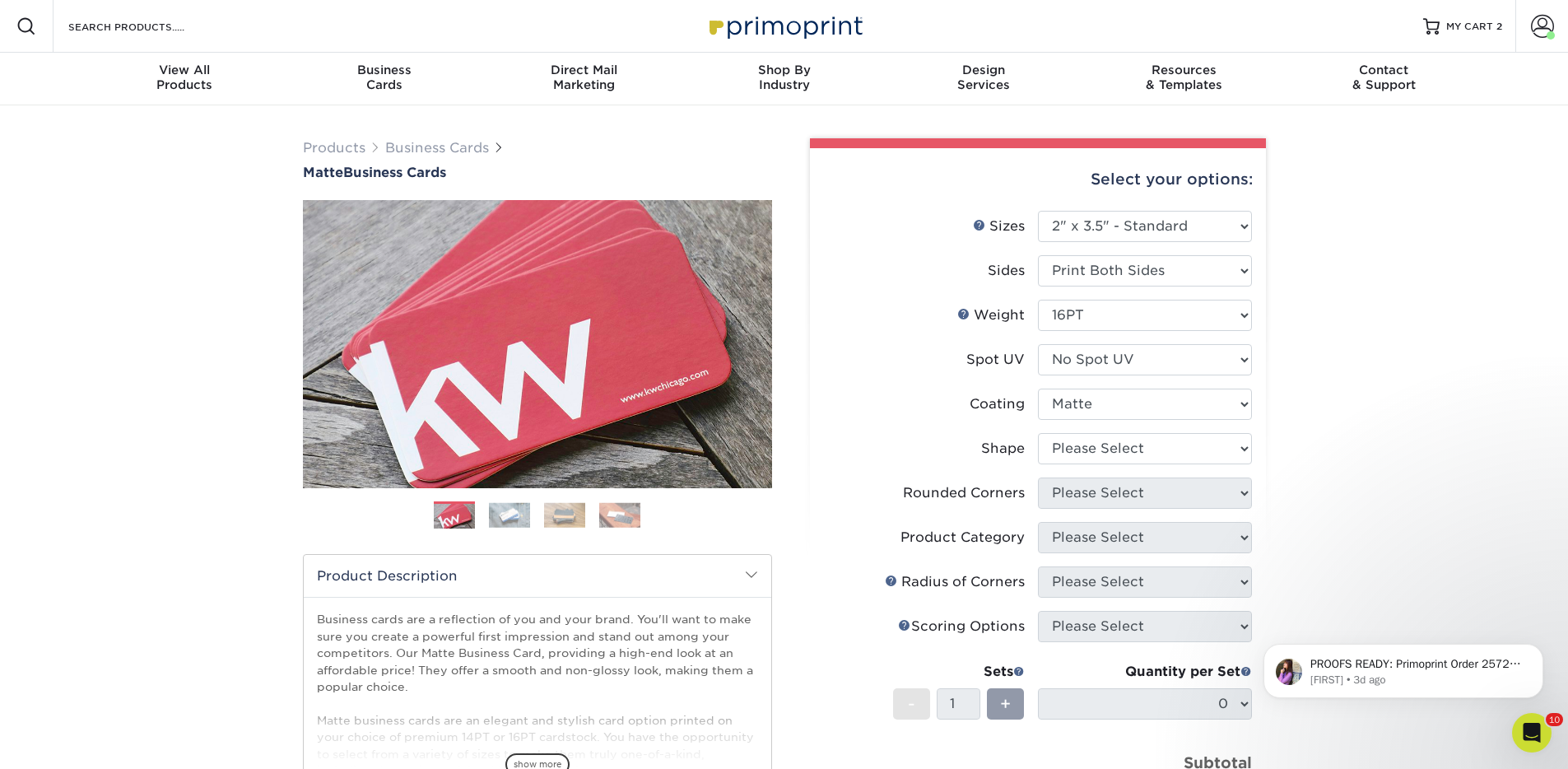 click at bounding box center [1145, 404] 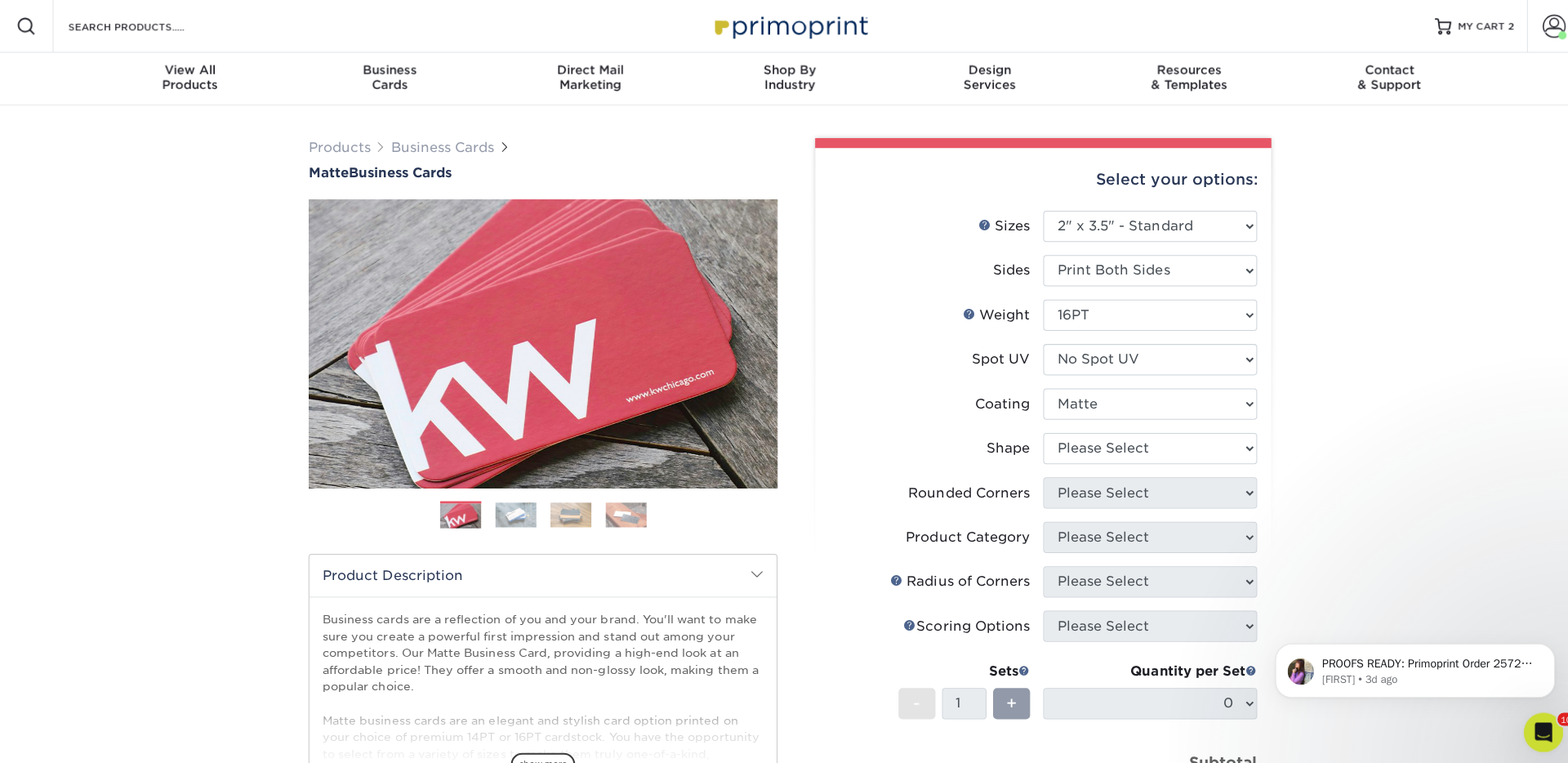 click at bounding box center [0, 0] 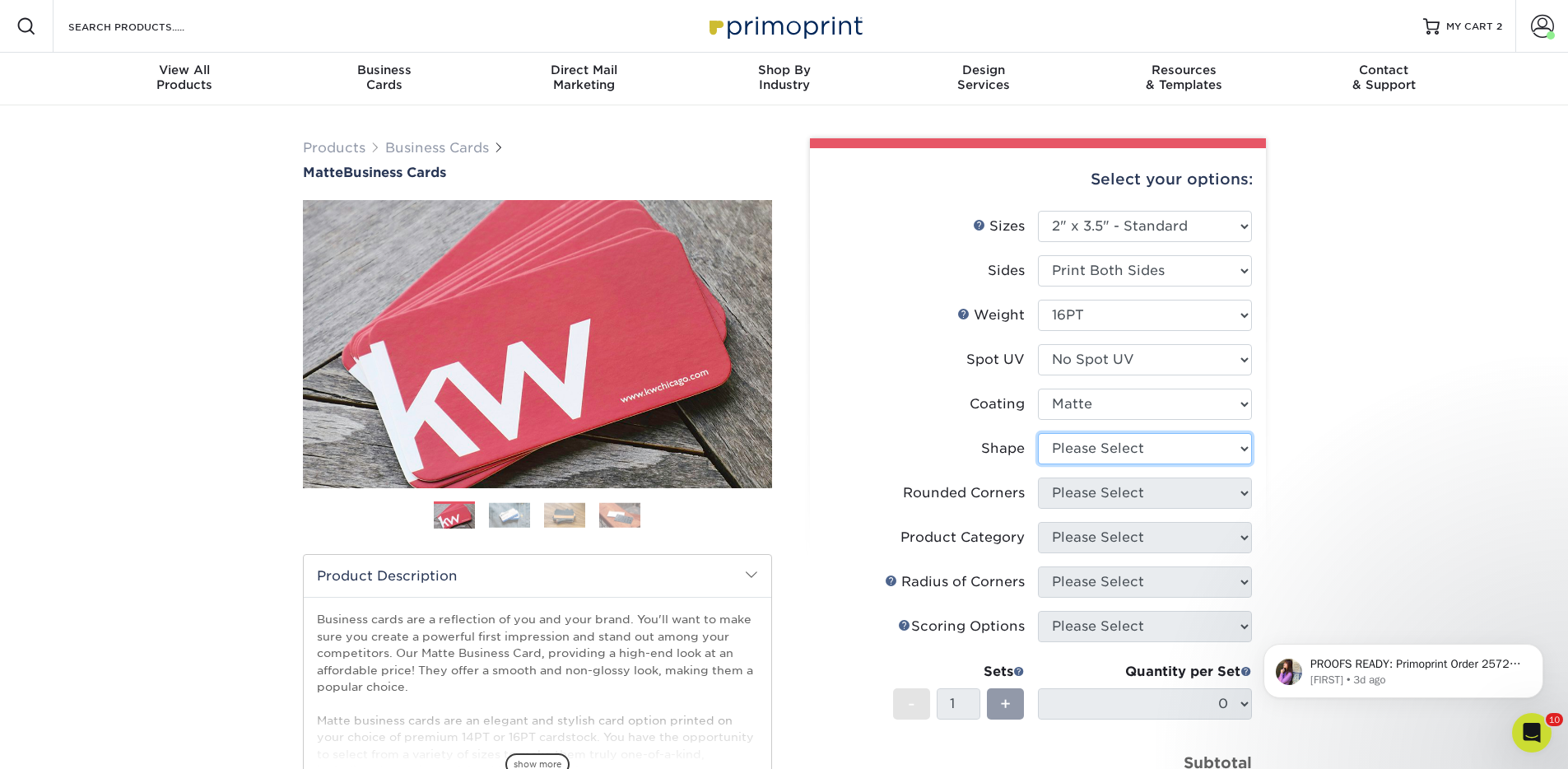 click on "Please Select Standard Oval" at bounding box center [1145, 449] 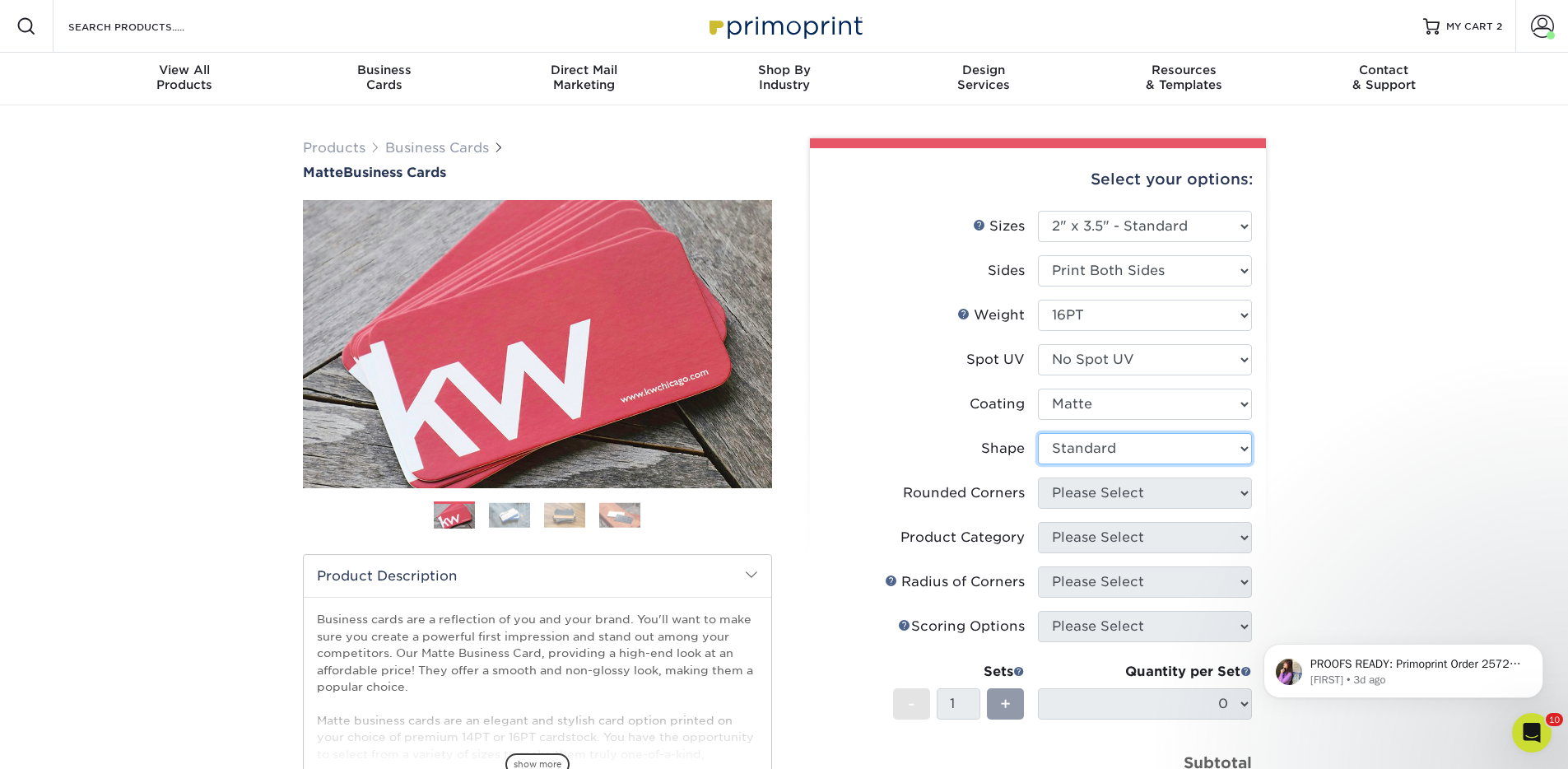 click on "Please Select Standard Oval" at bounding box center (1145, 449) 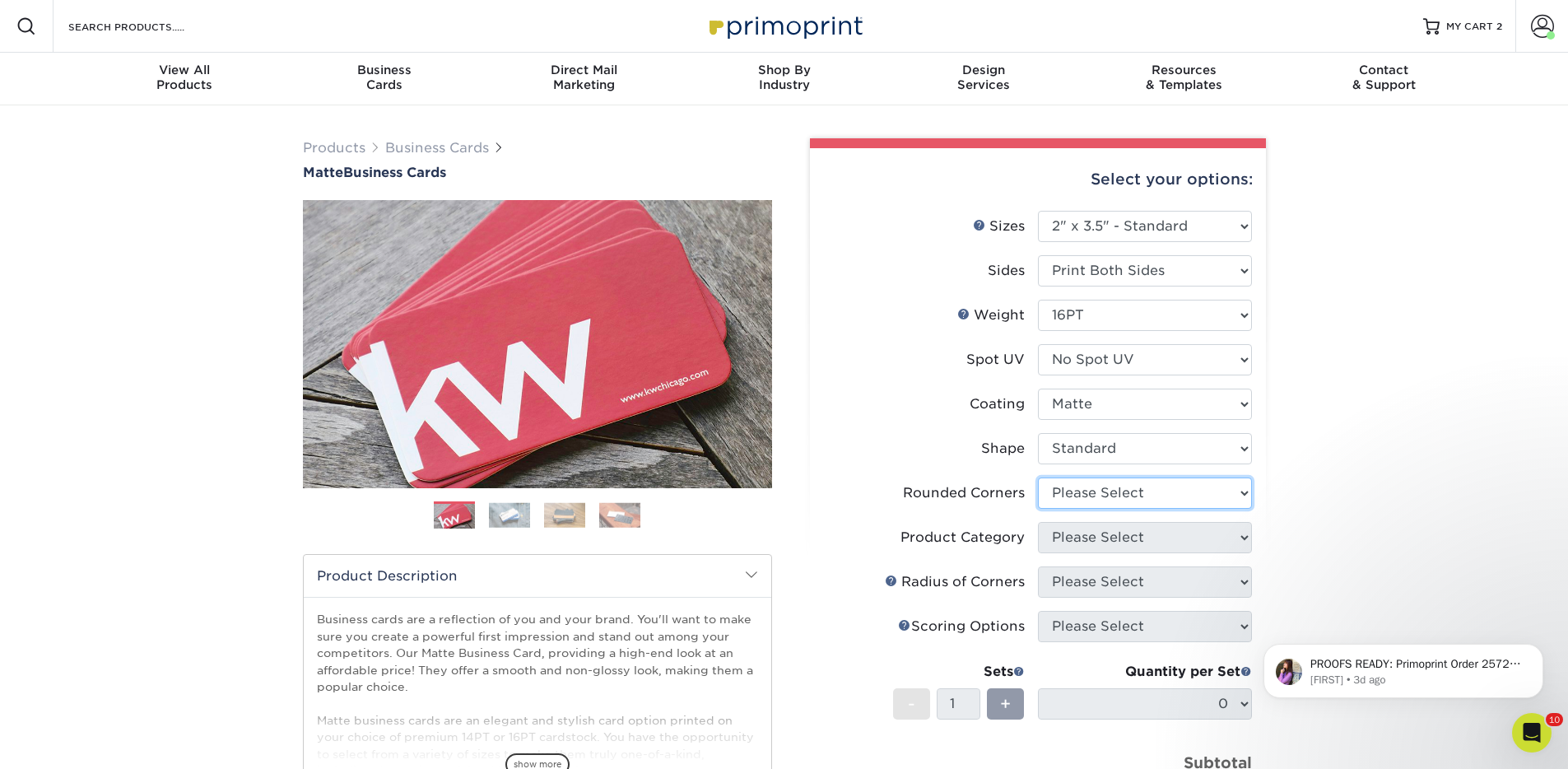 click on "Please Select
Yes - Round 2 Corners                                                    Yes - Round 4 Corners                                                    No" at bounding box center (1145, 493) 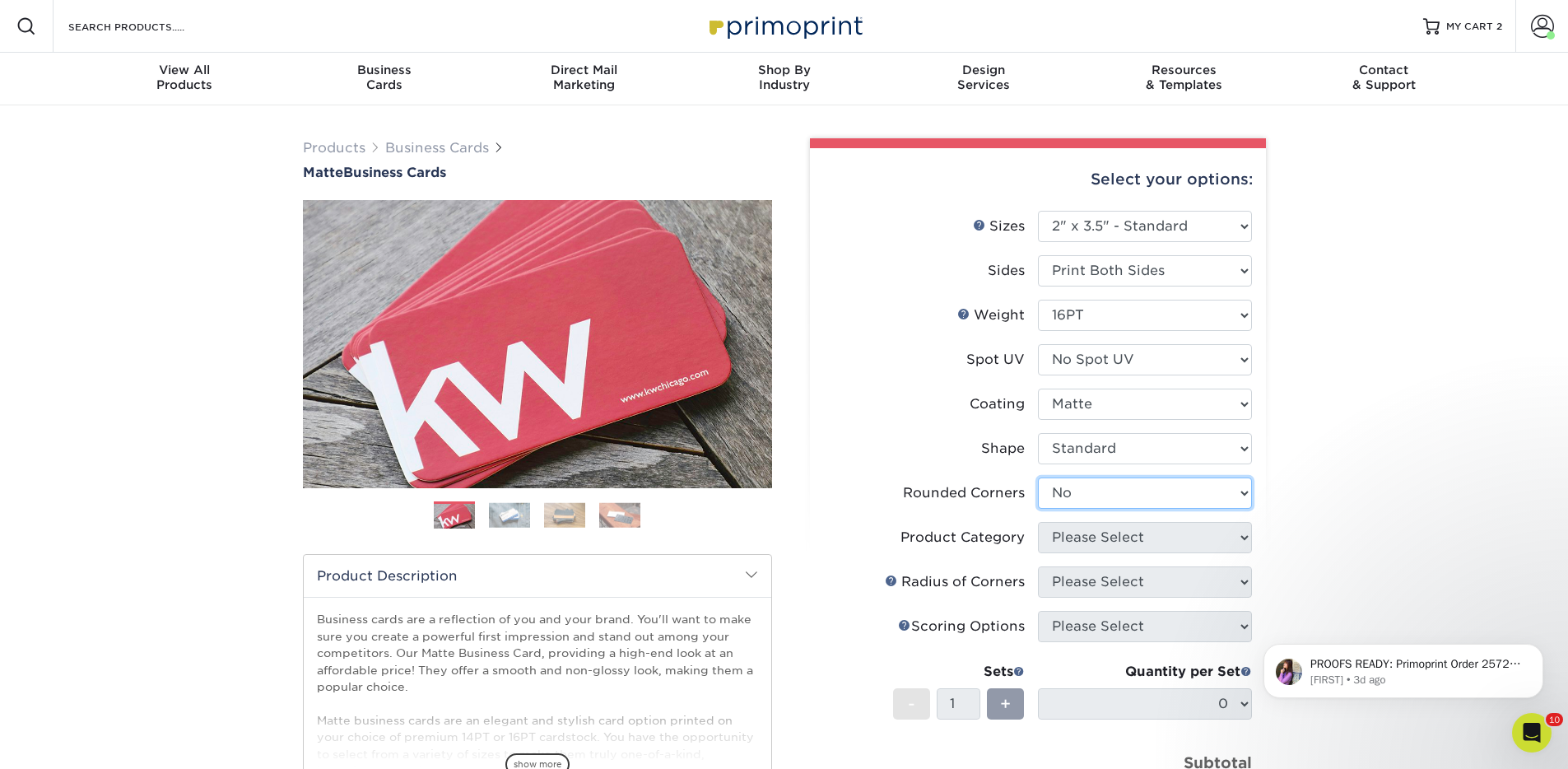 click on "Please Select
Yes - Round 2 Corners                                                    Yes - Round 4 Corners                                                    No" at bounding box center [1145, 493] 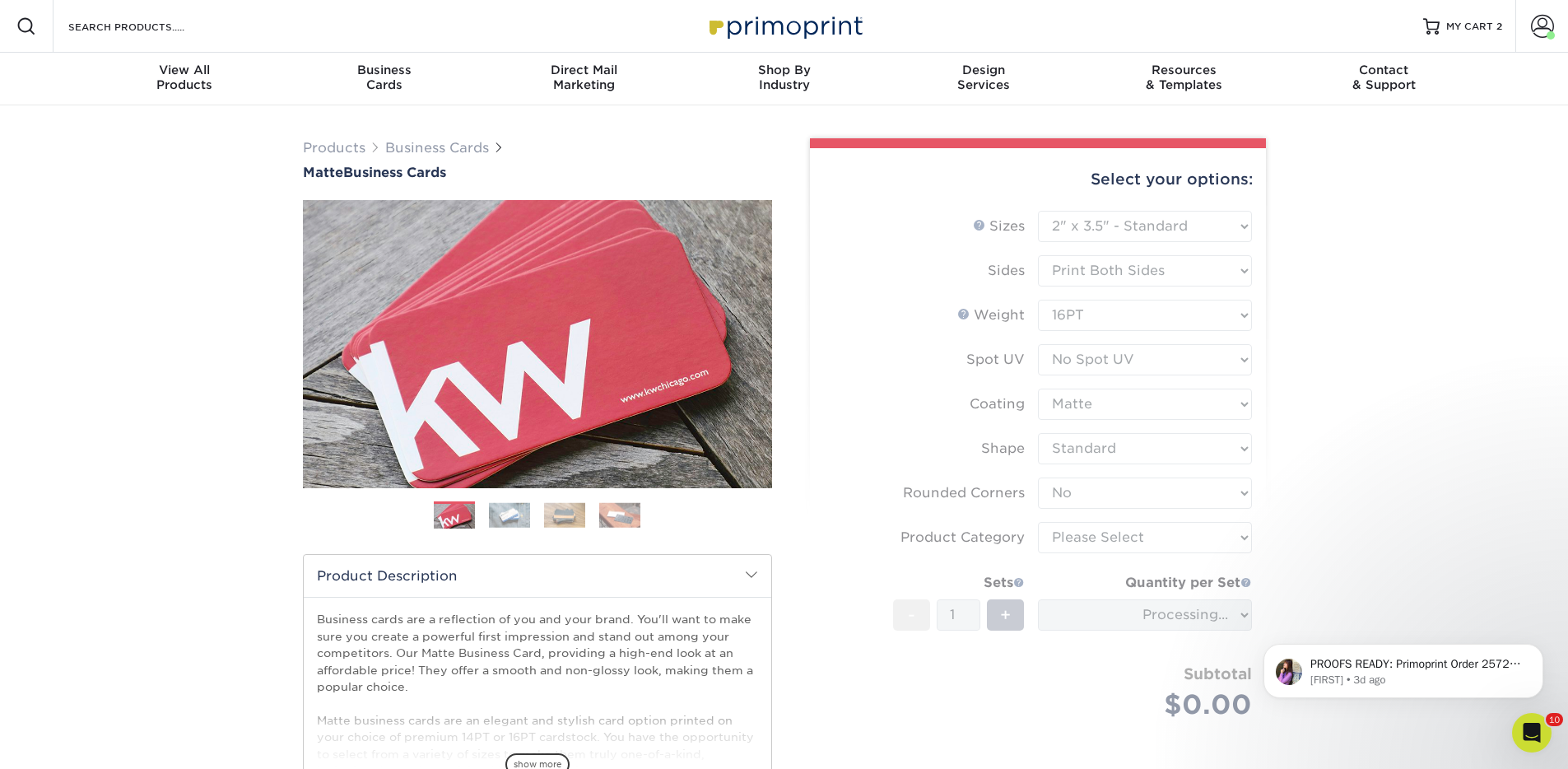 click on "Sizes Help Sizes
Please Select
1.5" x 3.5"  - Mini
1.75" x 3.5" - Mini 2" x 2" - Square 2" x 3" - Mini No" at bounding box center [1038, 484] 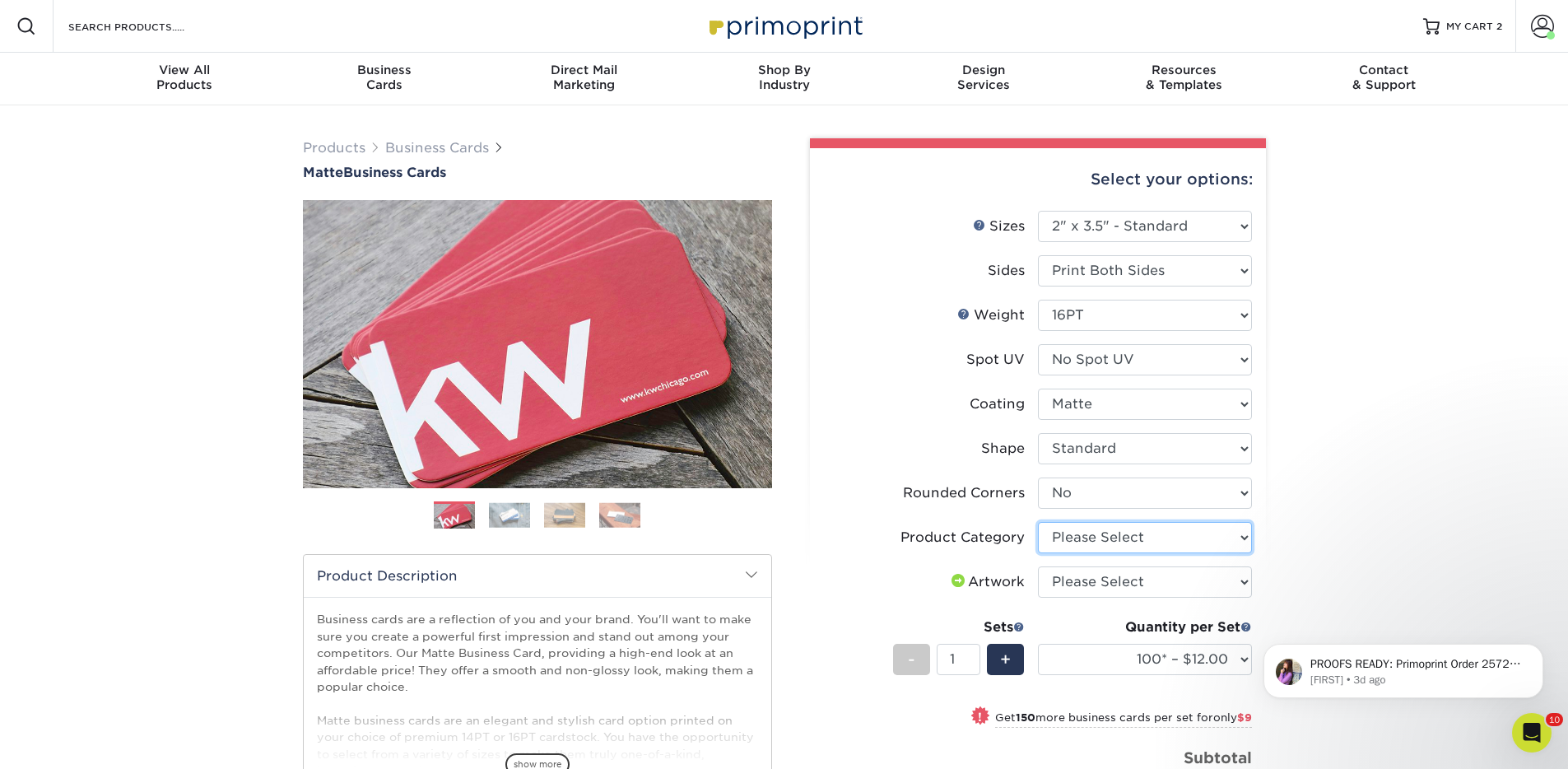click on "Please Select Business Cards" at bounding box center [1145, 538] 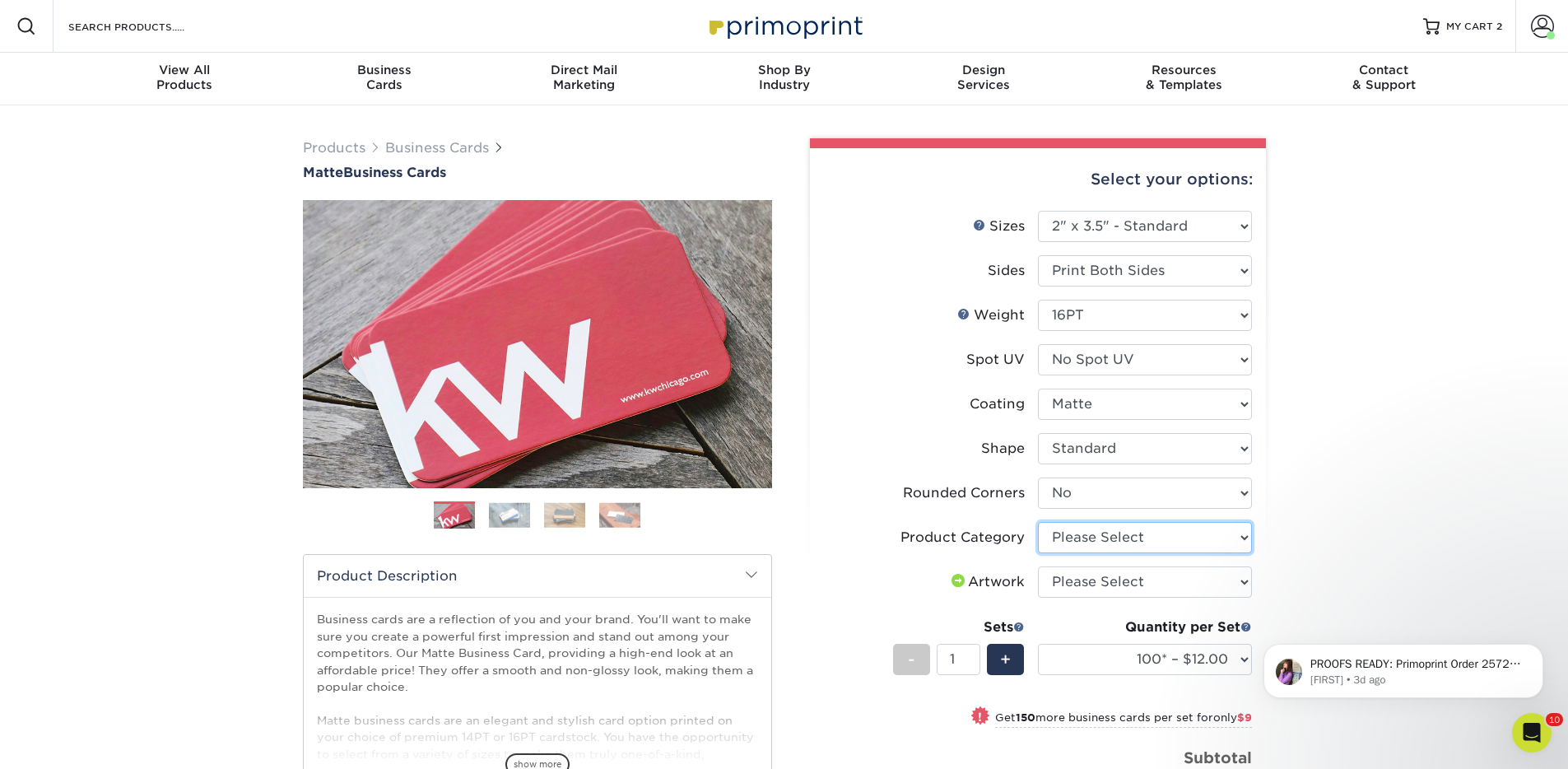 select on "3b5148f1-0588-4f88-a218-97bcfdce65c1" 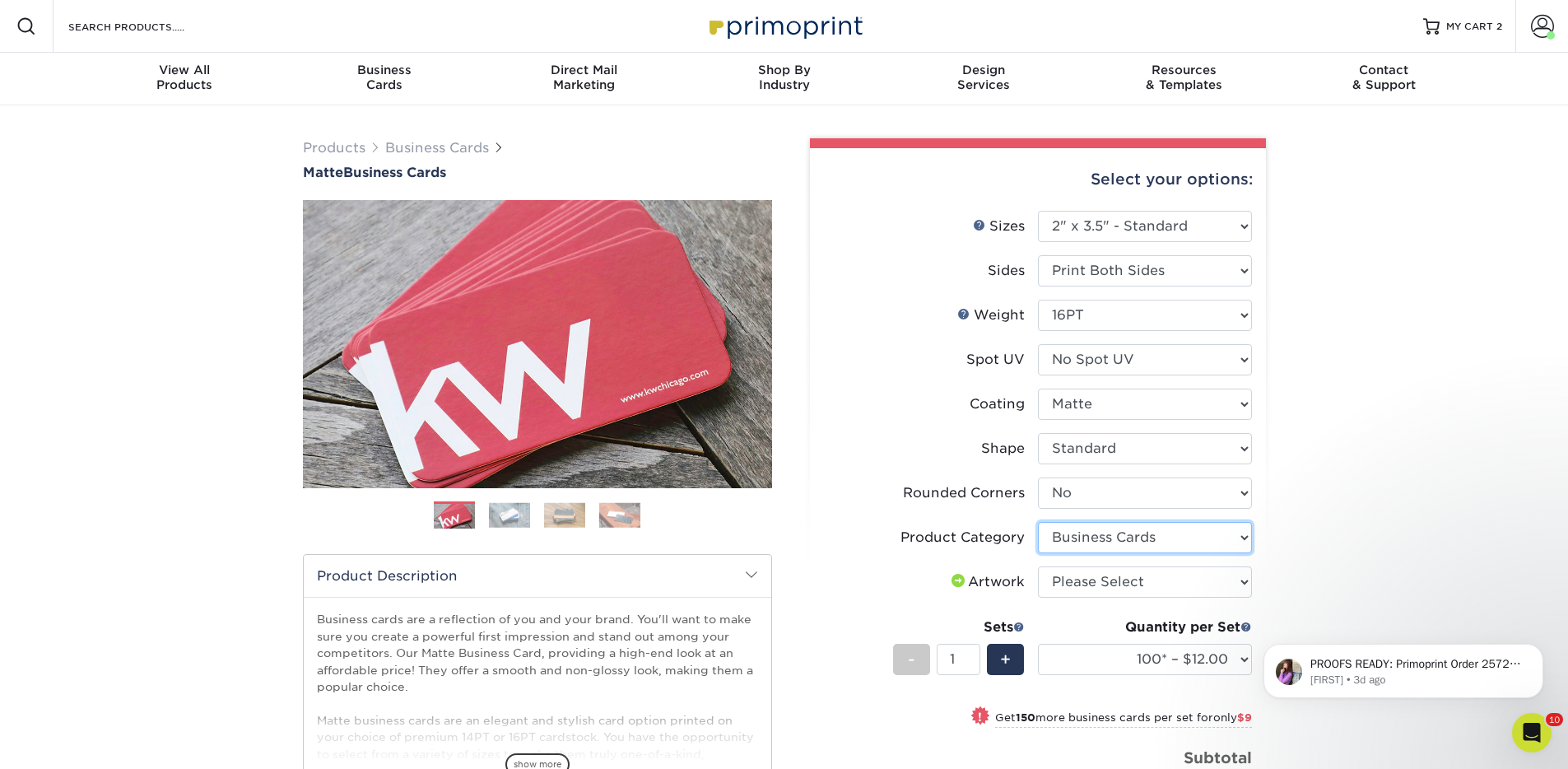 click on "Please Select Business Cards" at bounding box center (1145, 538) 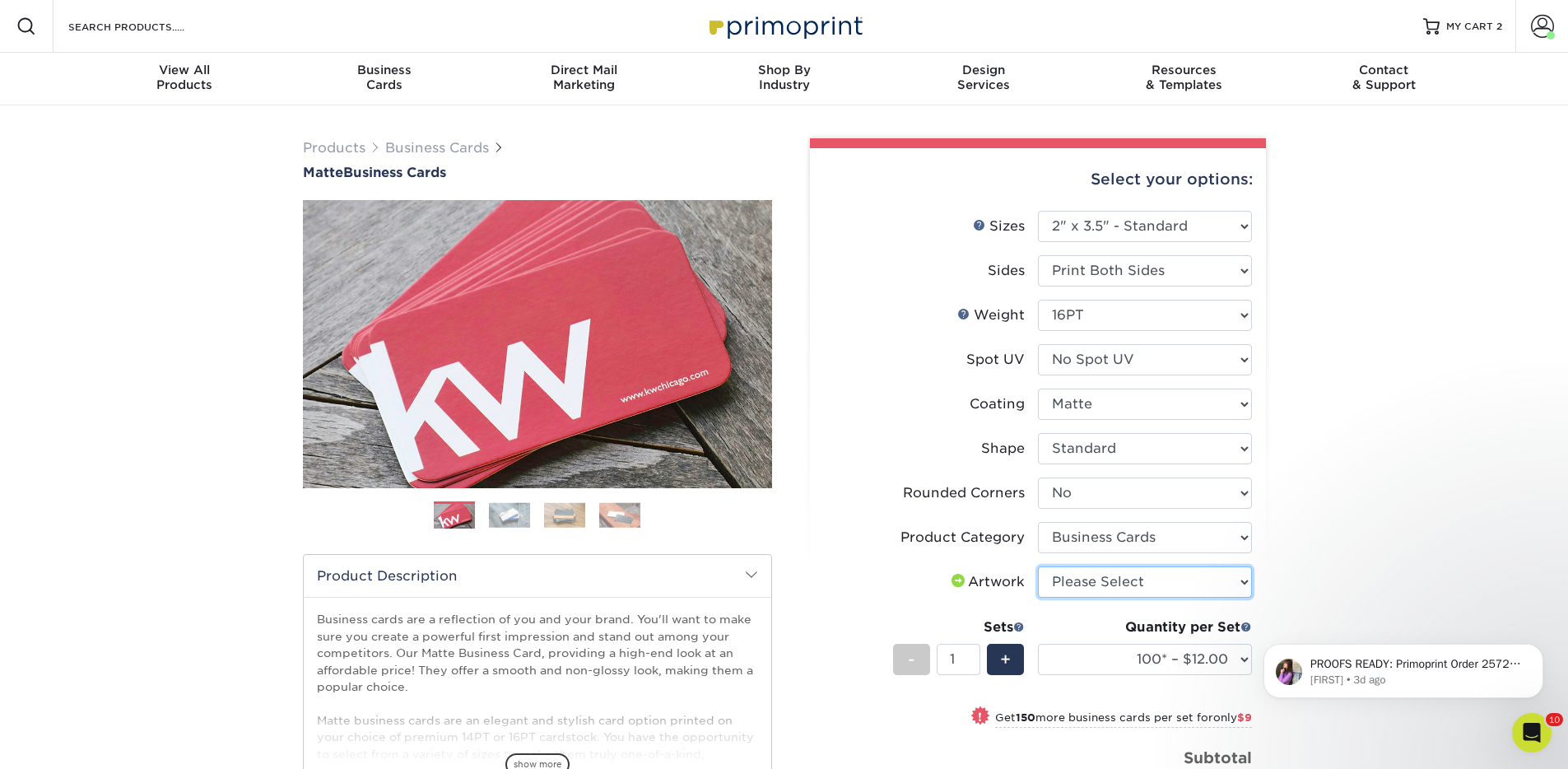 click on "Please Select I will upload files I need a design - $100" at bounding box center (1145, 582) 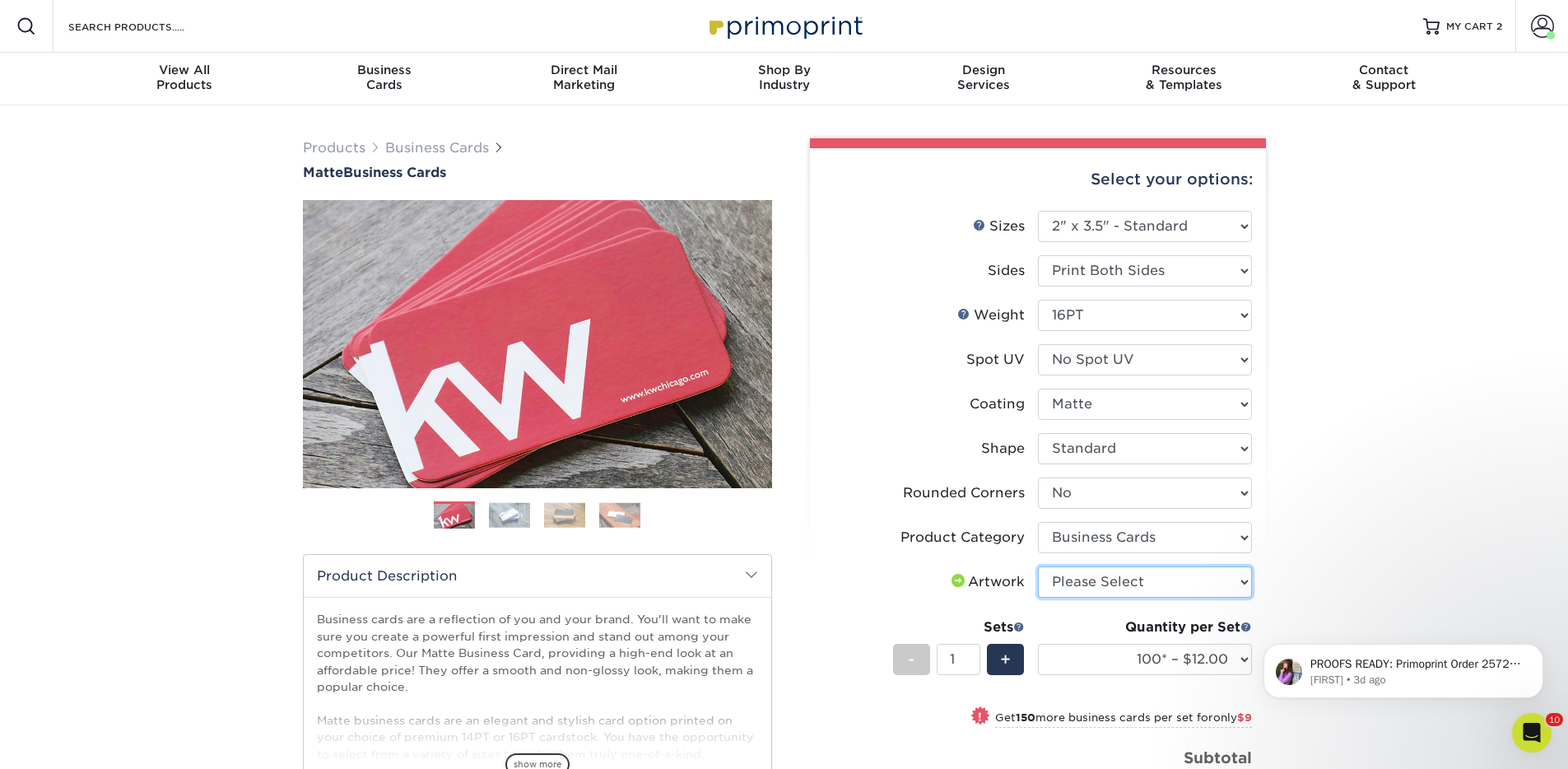 select on "upload" 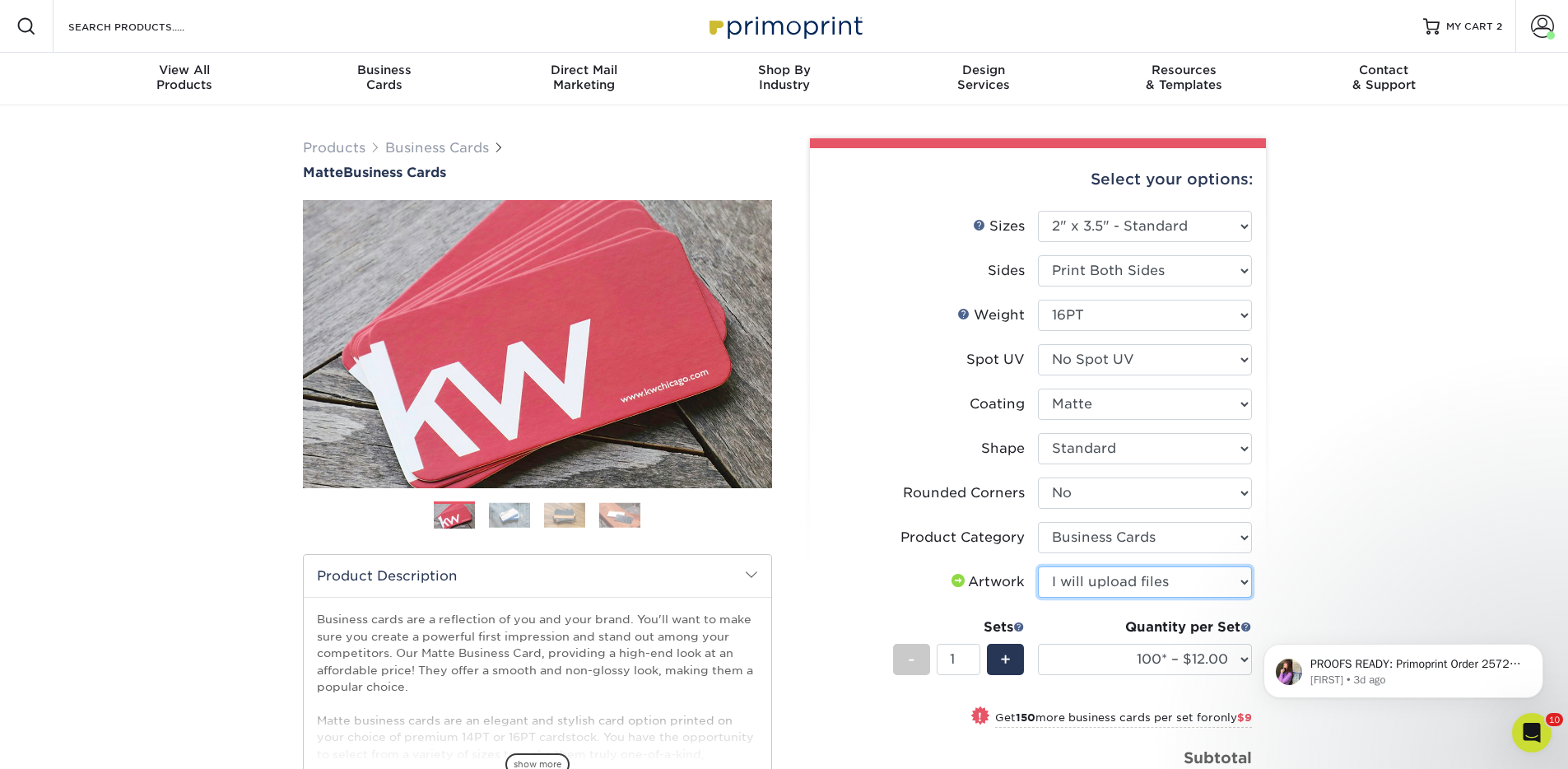 click on "Please Select I will upload files I need a design - $100" at bounding box center (1145, 582) 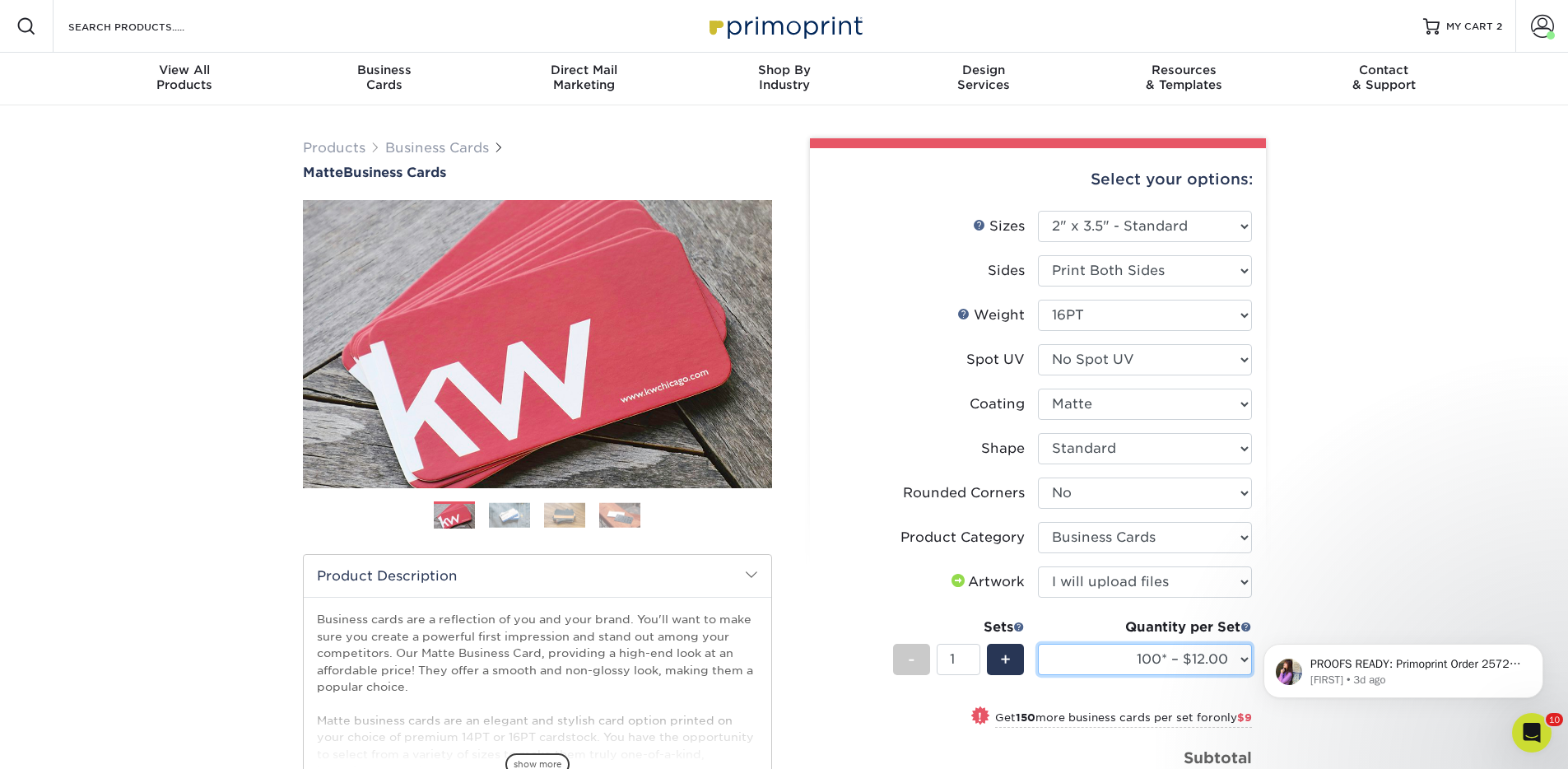 click on "100* – $12.00 250* – $21.00 500 – $42.00 1000 – $53.00 2500 – $95.00 5000 – $183.00 7500 – $269.00 10000 – $321.00 15000 – $474.00 20000 – $623.00 25000 – $771.00 30000 – $919.00 35000 – $1067.00 40000 – $1215.00 45000 – $1358.00 50000 – $1501.00 55000 – $1640.00 60000 – $1783.00 65000 – $1926.00 70000 – $2064.00 75000 – $2202.00 80000 – $2341.00 85000 – $2439.00 90000 – $2612.00 95000 – $2750.00 100000 – $2879.00" at bounding box center (1145, 659) 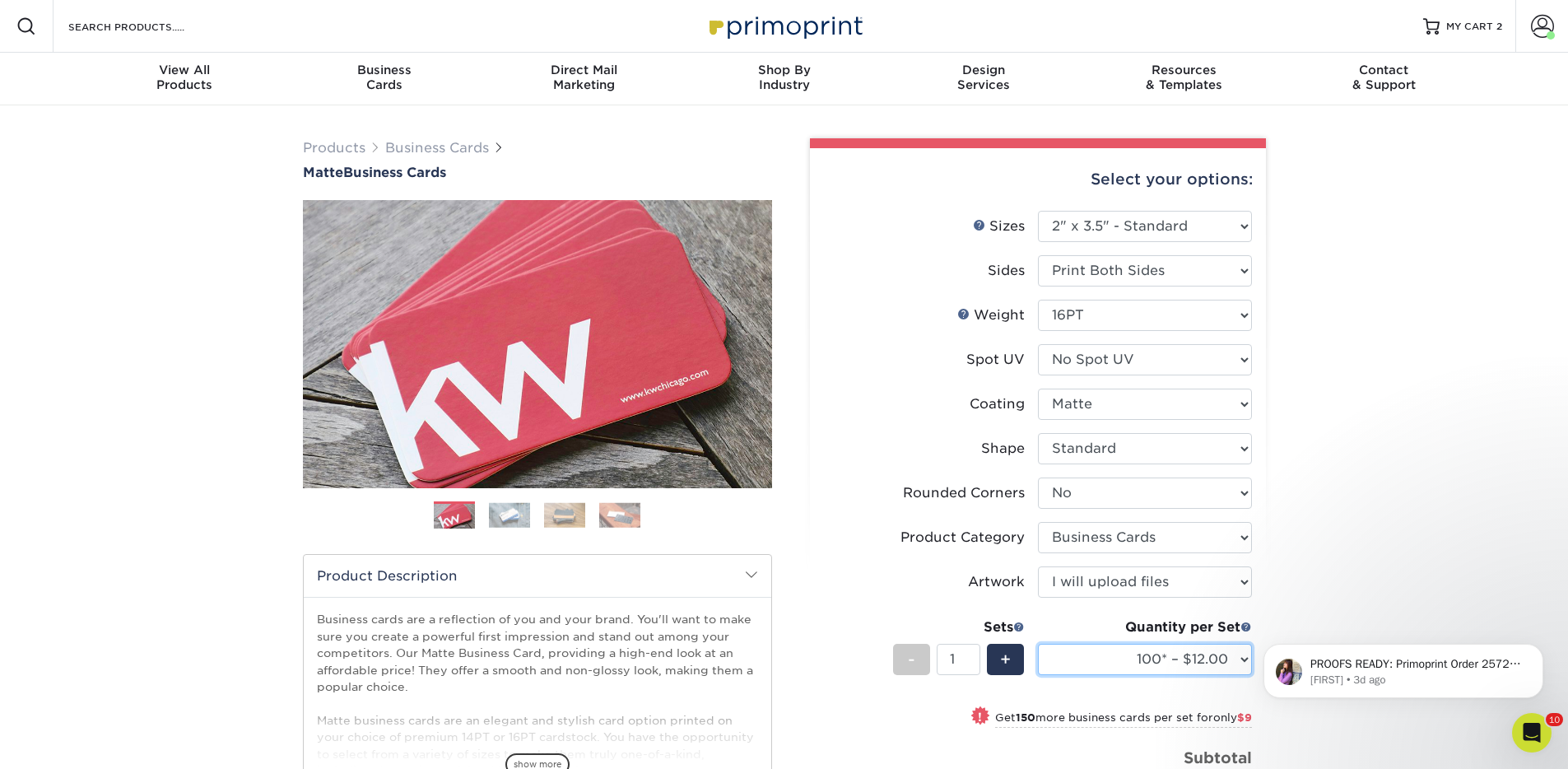 select on "250* – $21.00" 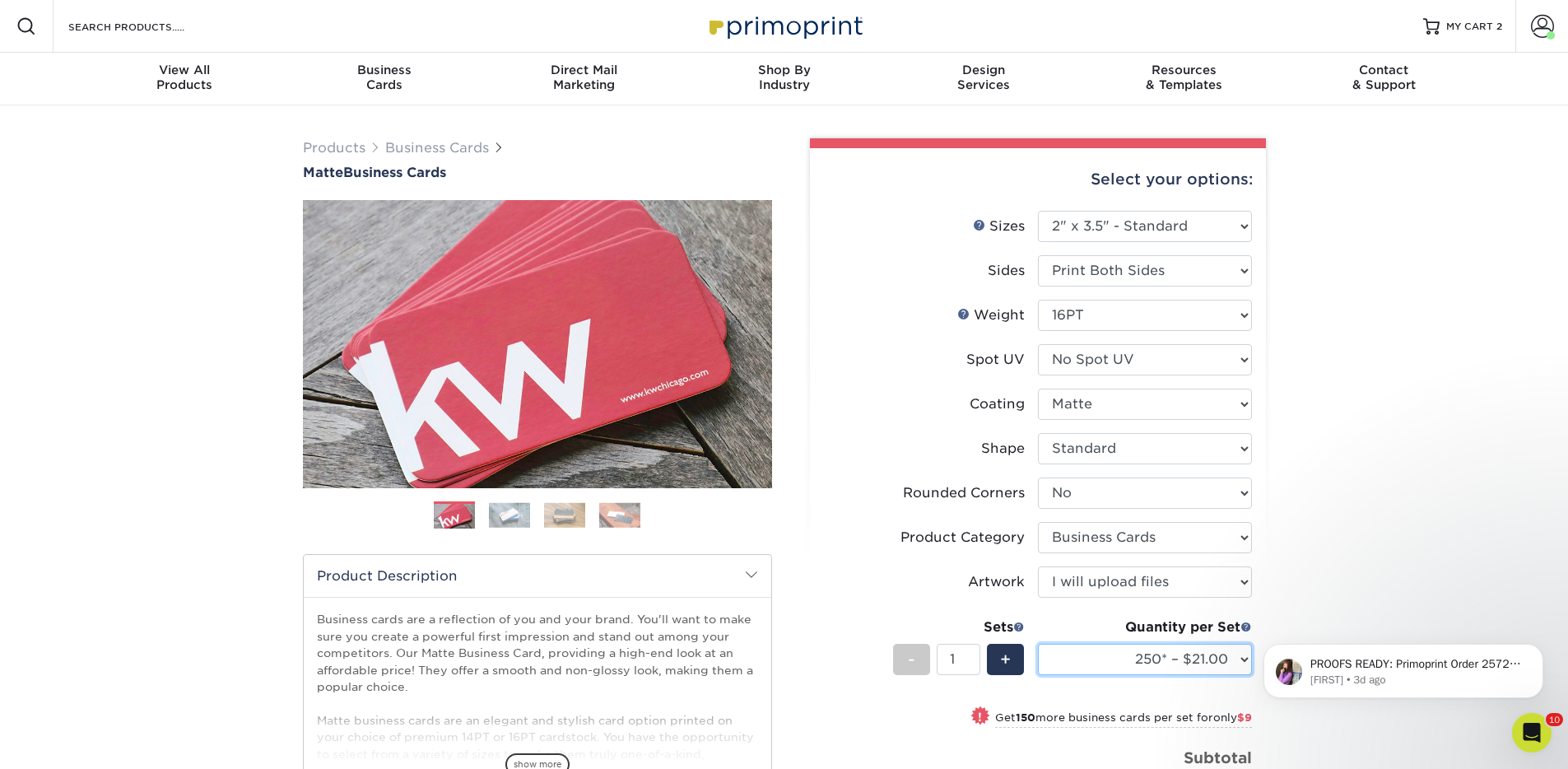 click on "100* – $12.00 250* – $21.00 500 – $42.00 1000 – $53.00 2500 – $95.00 5000 – $183.00 7500 – $269.00 10000 – $321.00 15000 – $474.00 20000 – $623.00 25000 – $771.00 30000 – $919.00 35000 – $1067.00 40000 – $1215.00 45000 – $1358.00 50000 – $1501.00 55000 – $1640.00 60000 – $1783.00 65000 – $1926.00 70000 – $2064.00 75000 – $2202.00 80000 – $2341.00 85000 – $2439.00 90000 – $2612.00 95000 – $2750.00 100000 – $2879.00" at bounding box center [1145, 659] 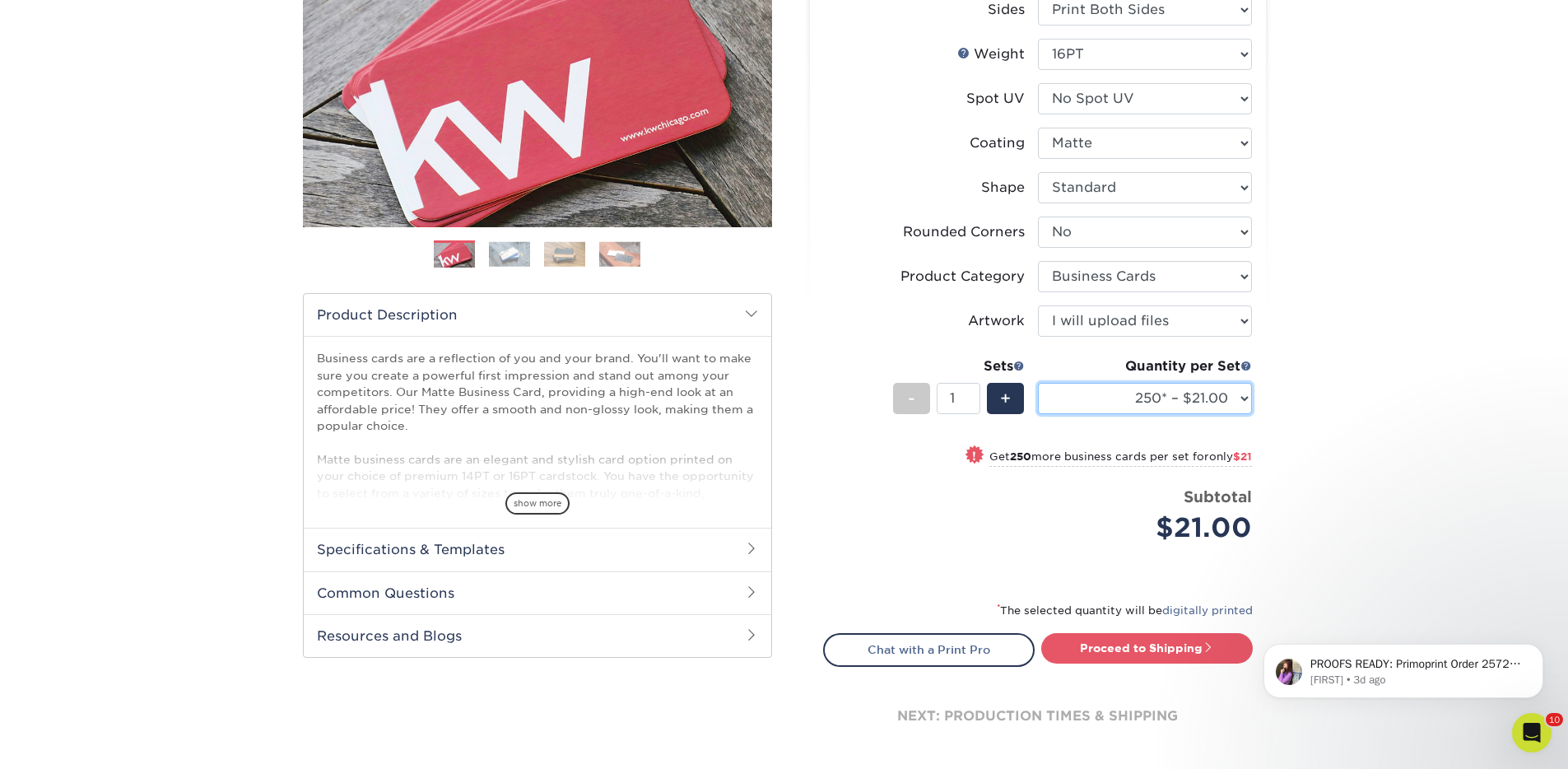 scroll, scrollTop: 265, scrollLeft: 0, axis: vertical 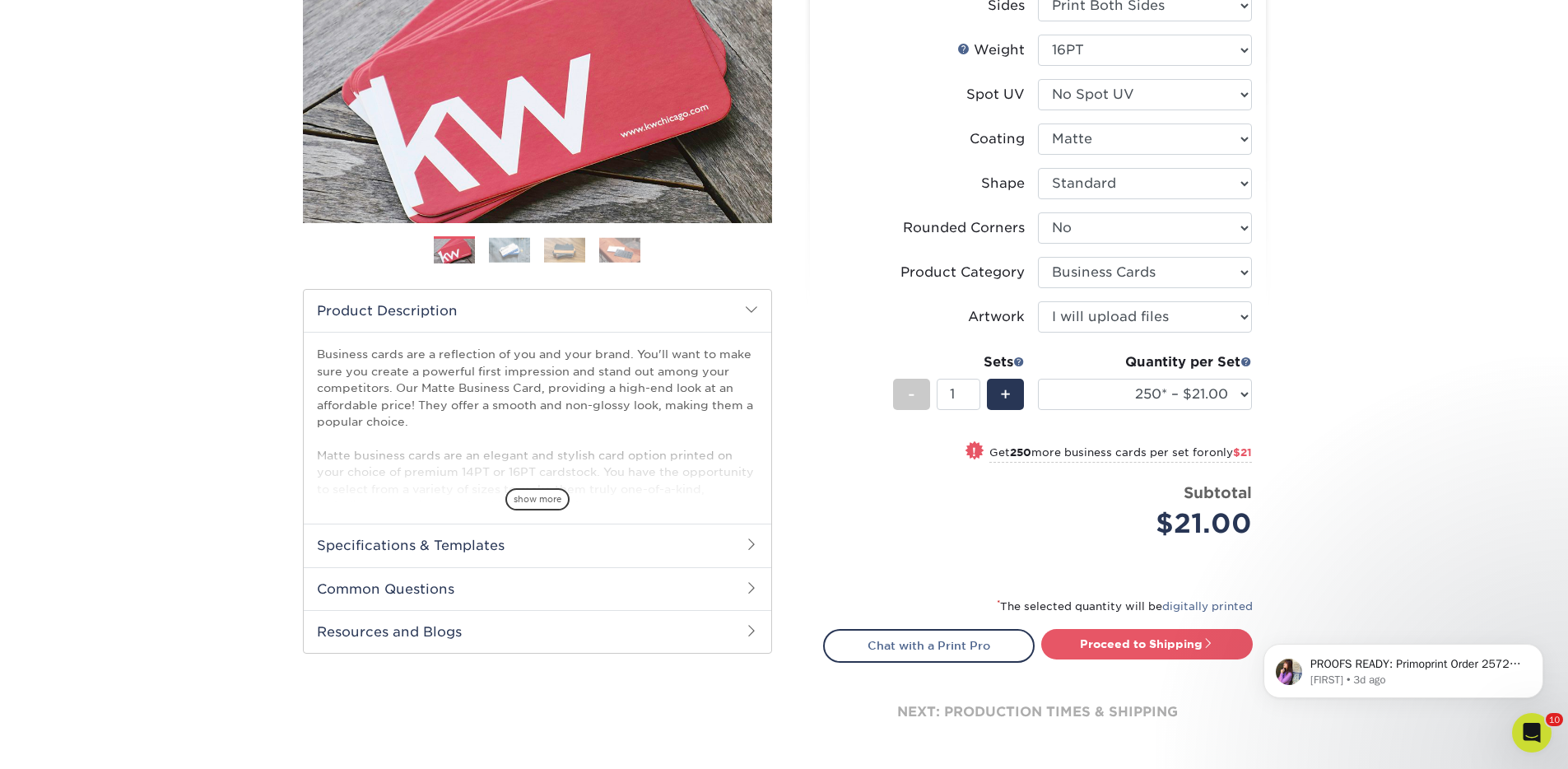 click on "Proceed to Shipping" at bounding box center (1152, 645) 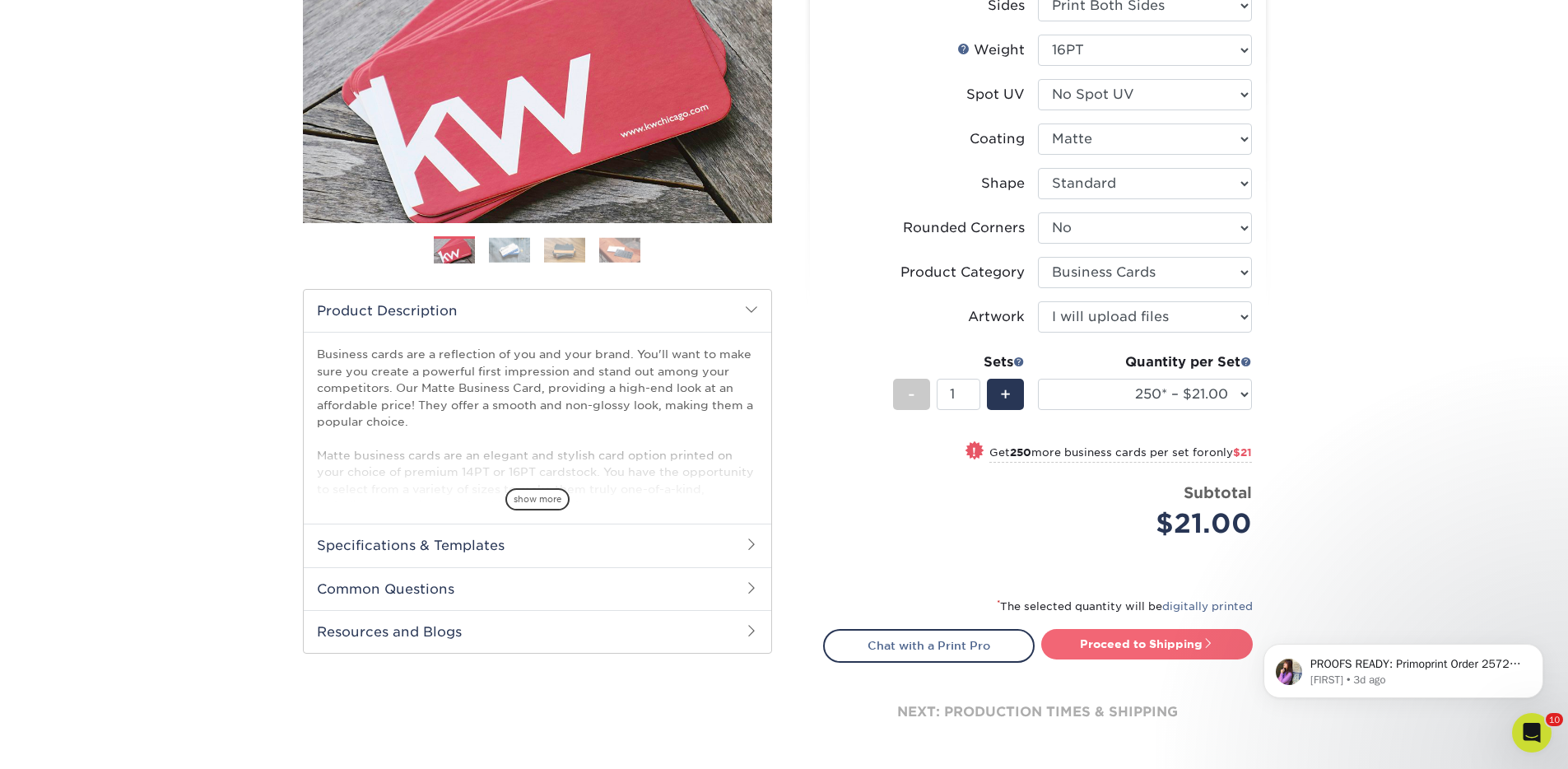 click on "Proceed to Shipping" at bounding box center (1147, 644) 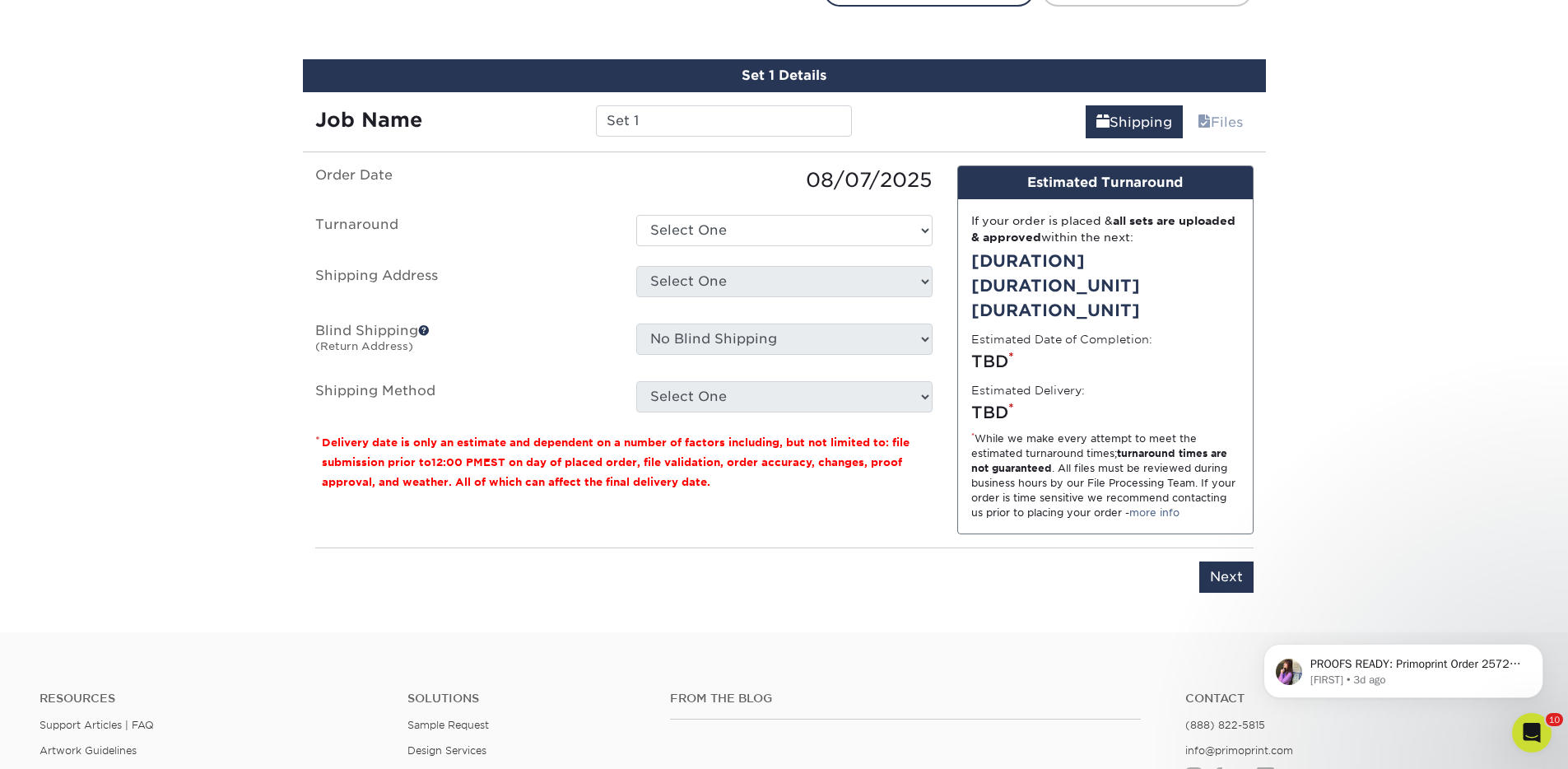scroll, scrollTop: 939, scrollLeft: 0, axis: vertical 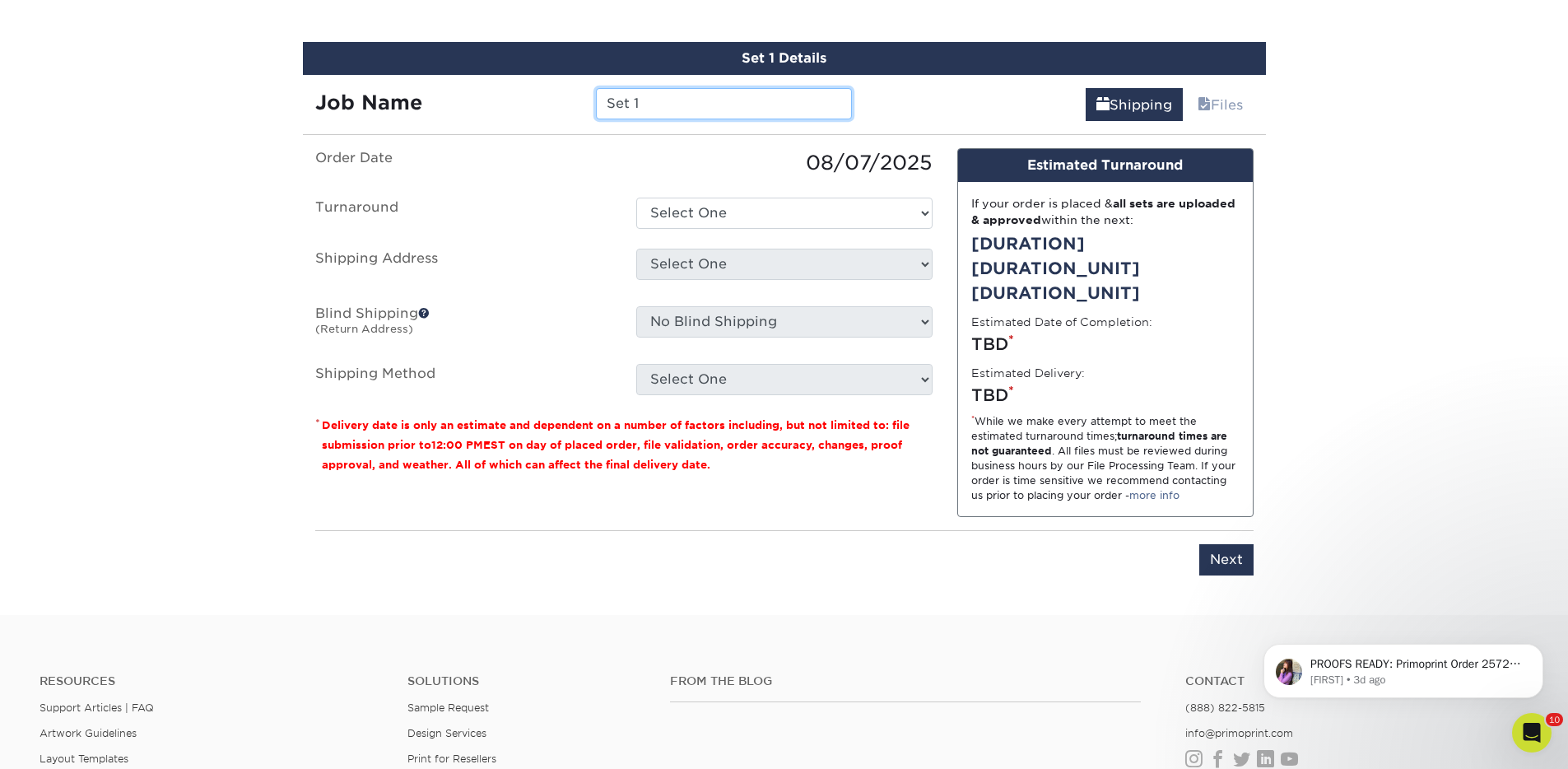 click on "Set 1" at bounding box center (724, 104) 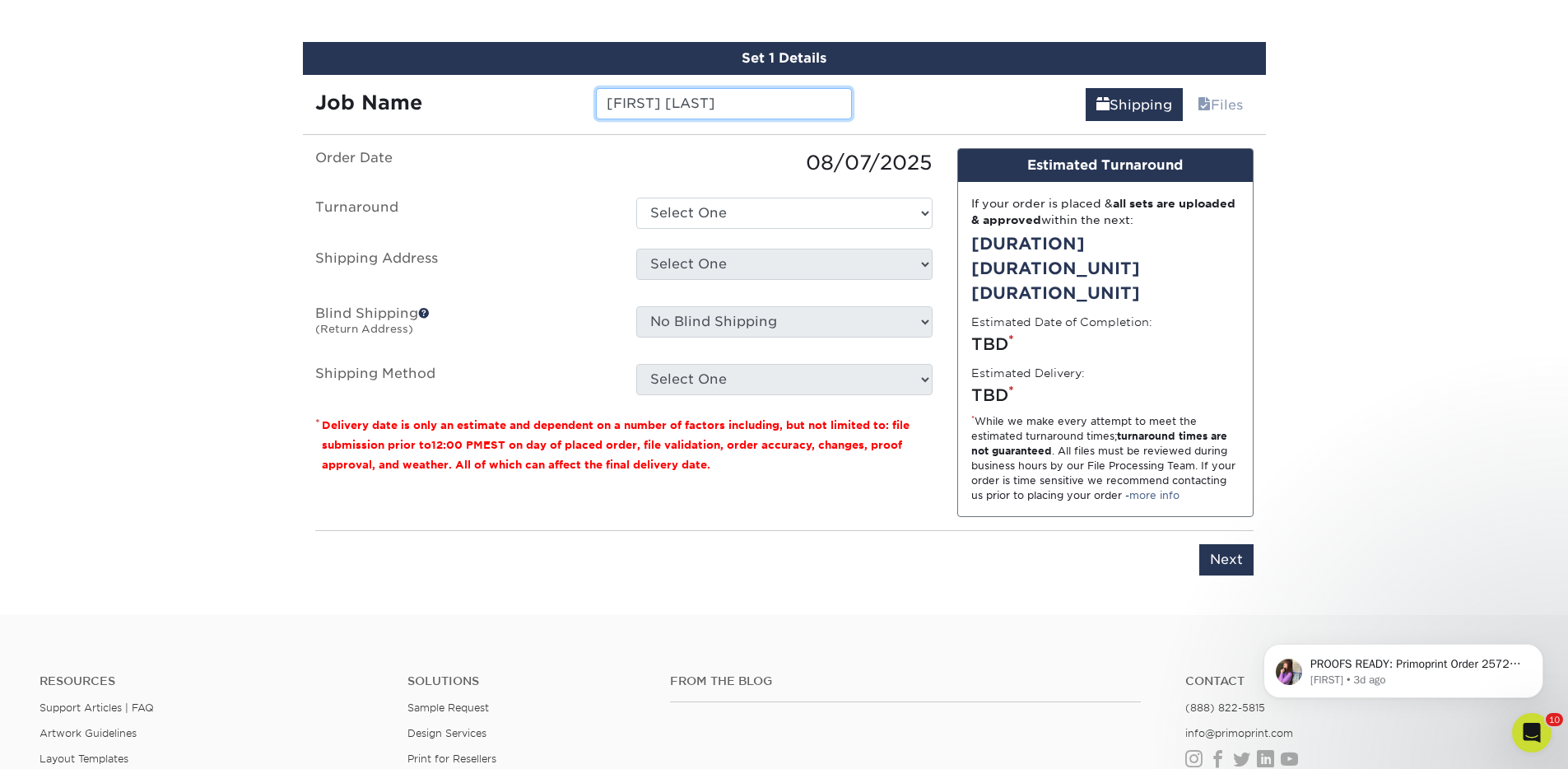 type on "[FIRST] [LAST]" 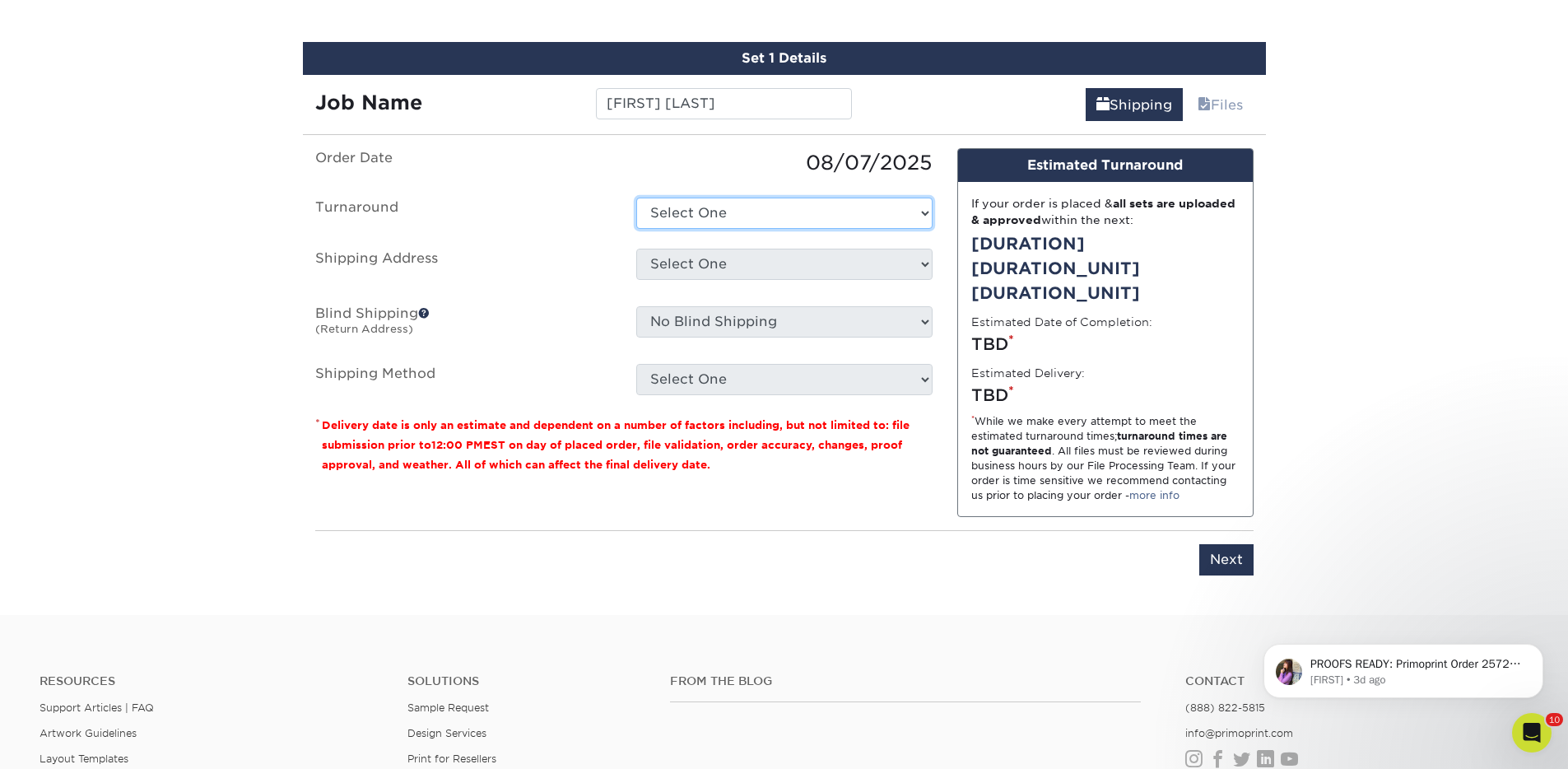 click on "Select One 2-4 Business Days 2 Day Next Business Day" at bounding box center (784, 213) 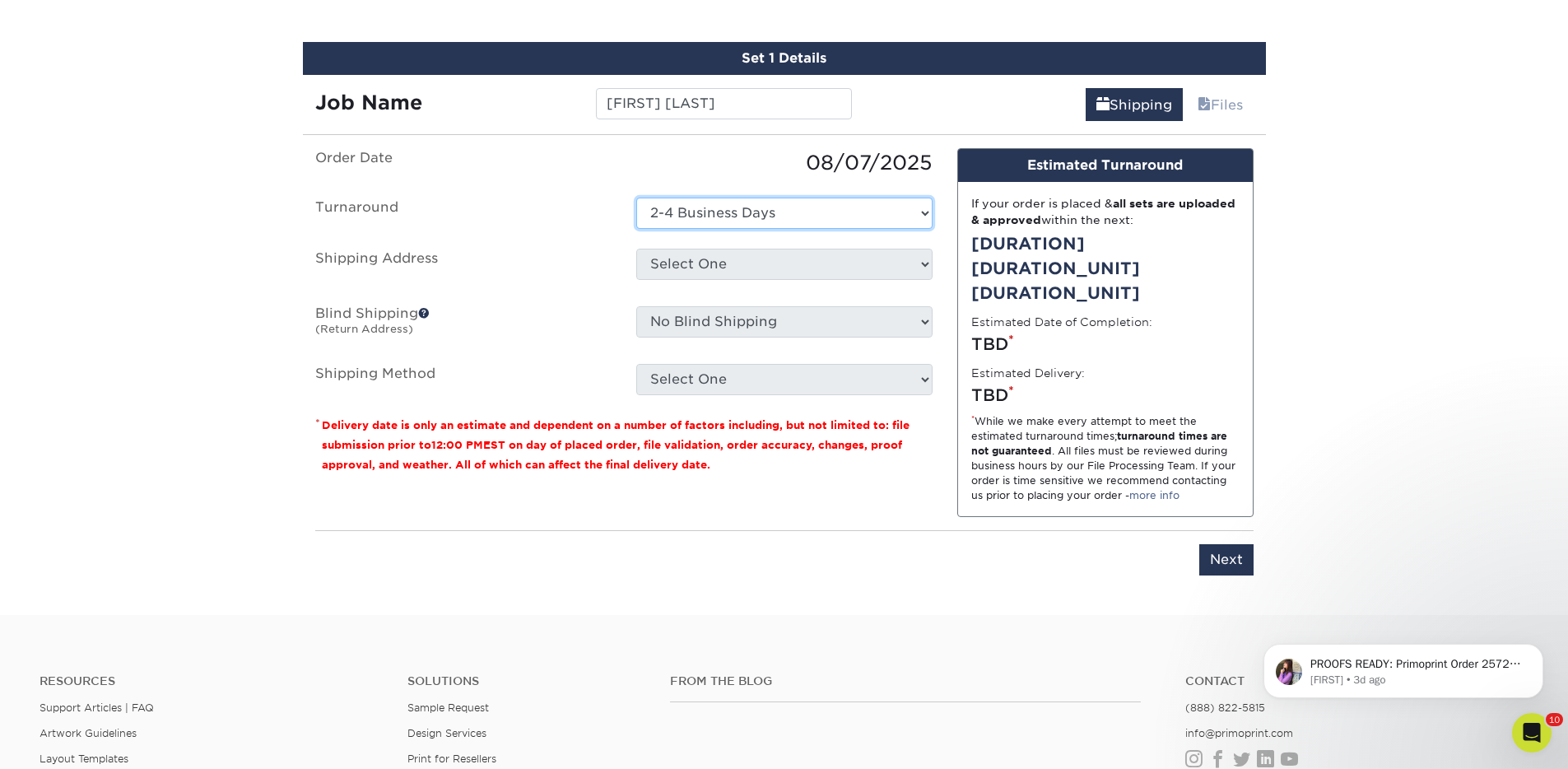 click on "Select One 2-4 Business Days 2 Day Next Business Day" at bounding box center [784, 213] 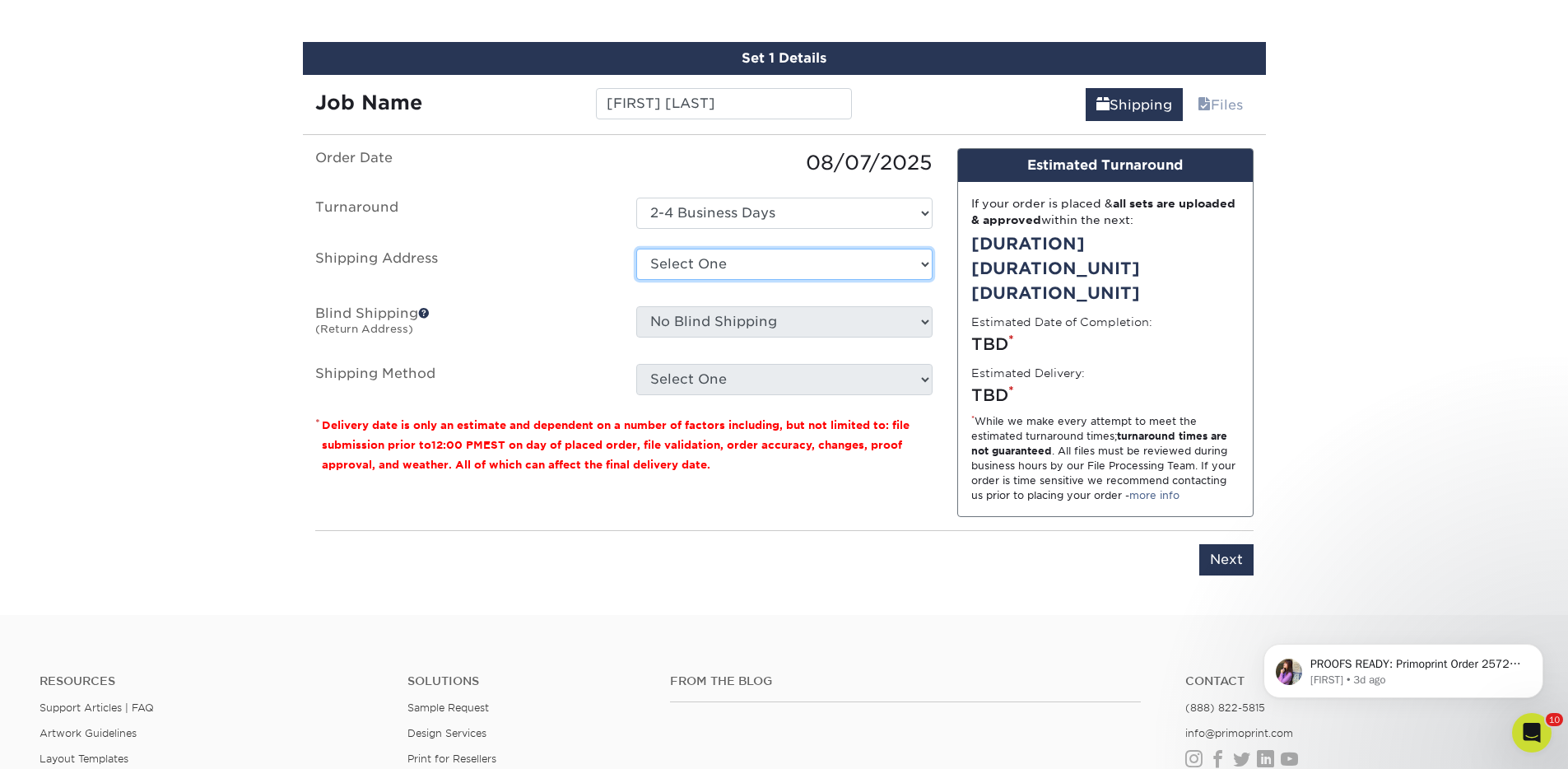 click on "Select One
The Federalist Society
+ Add New Address" at bounding box center (784, 264) 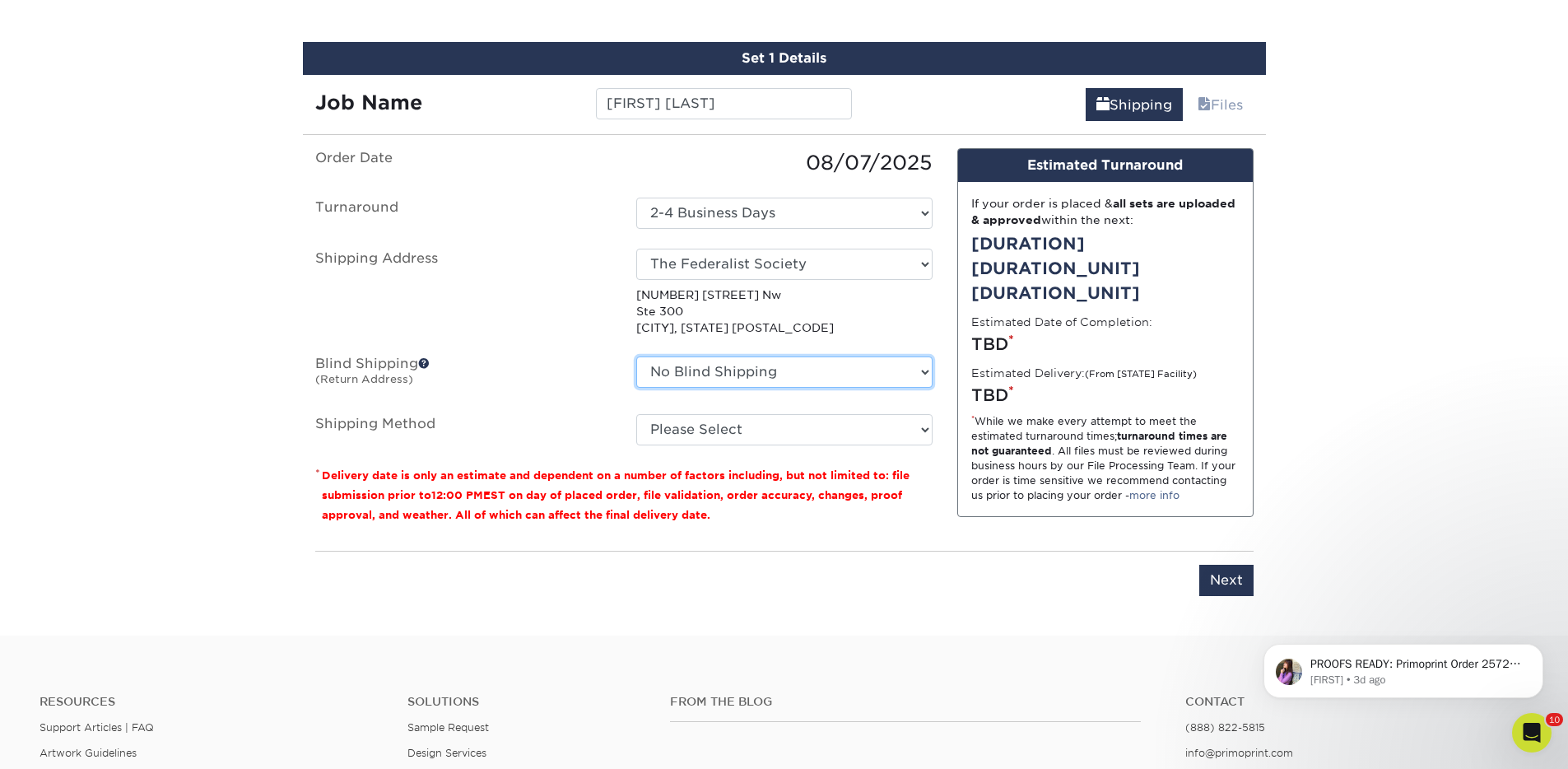 click on "No Blind Shipping
The Federalist Society
+ Add New Address" at bounding box center [784, 372] 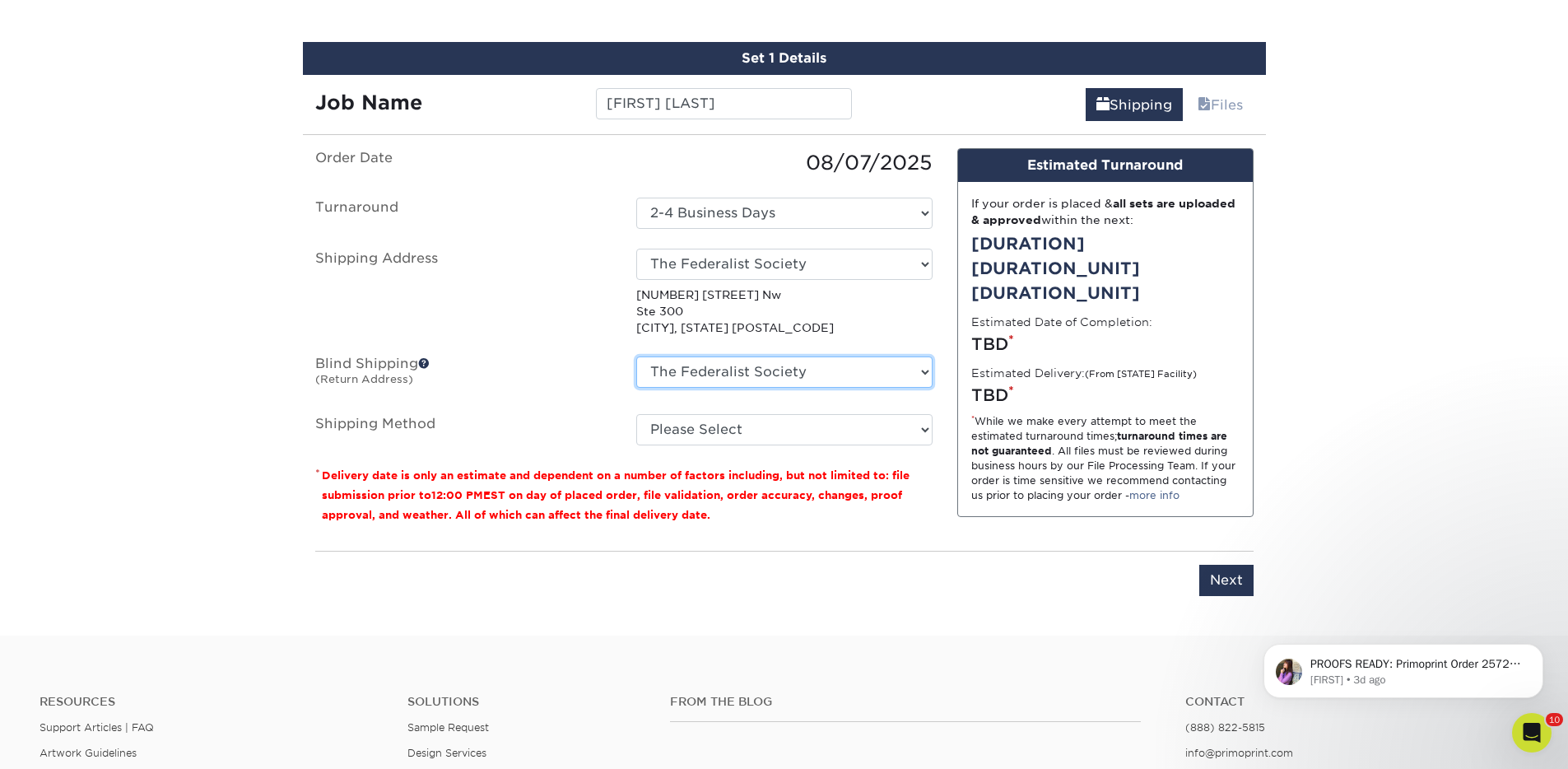 click on "No Blind Shipping
The Federalist Society
+ Add New Address" at bounding box center (784, 372) 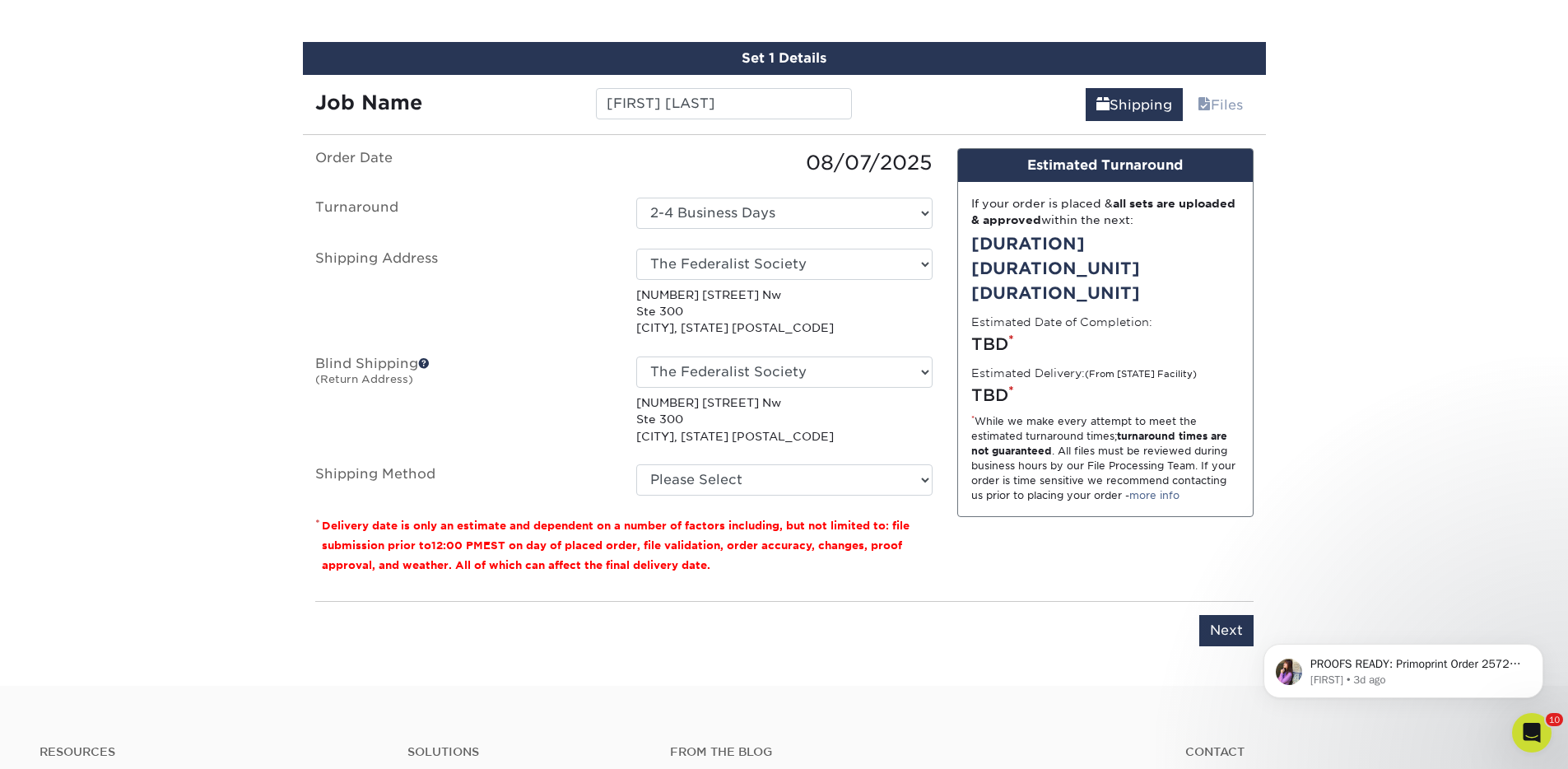 click on "Order Date
[DATE]
Turnaround
Select One 2-4 Business Days 2 Day Next Business Day
Shipping Address
Select One
The Federalist Society
+ Add New Address
[NUMBER] [STREET]Nw  Ste 300  [CITY], [STATE] [POSTAL_CODE]
Blind Shipping  (Return Address)
No Blind Shipping
The Federalist Society
+ Add New Address
[NUMBER] [STREET]Nw  Ste 300  [CITY], [STATE] [POSTAL_CODE]
Shipping Method" at bounding box center [624, 322] 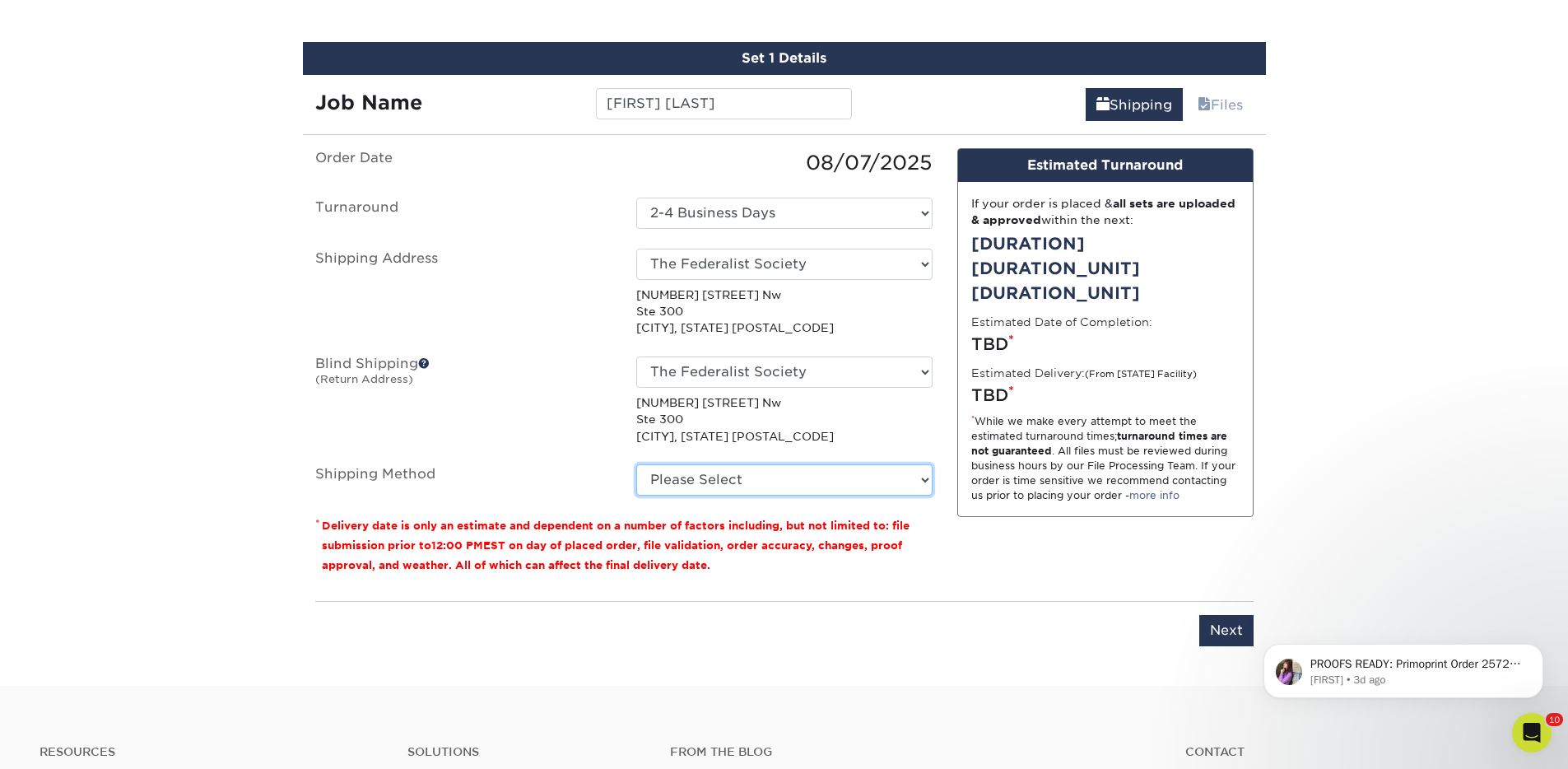 click on "Please Select Ground Shipping (+$7.84) 3 Day Shipping Service (+$15.39) 2 Day Air Shipping (+$15.86) Next Day Shipping by 5pm (+$18.33) Next Day Shipping by 12 noon (+$19.43) Next Day Air Early A.M. (+$117.91)" at bounding box center [784, 480] 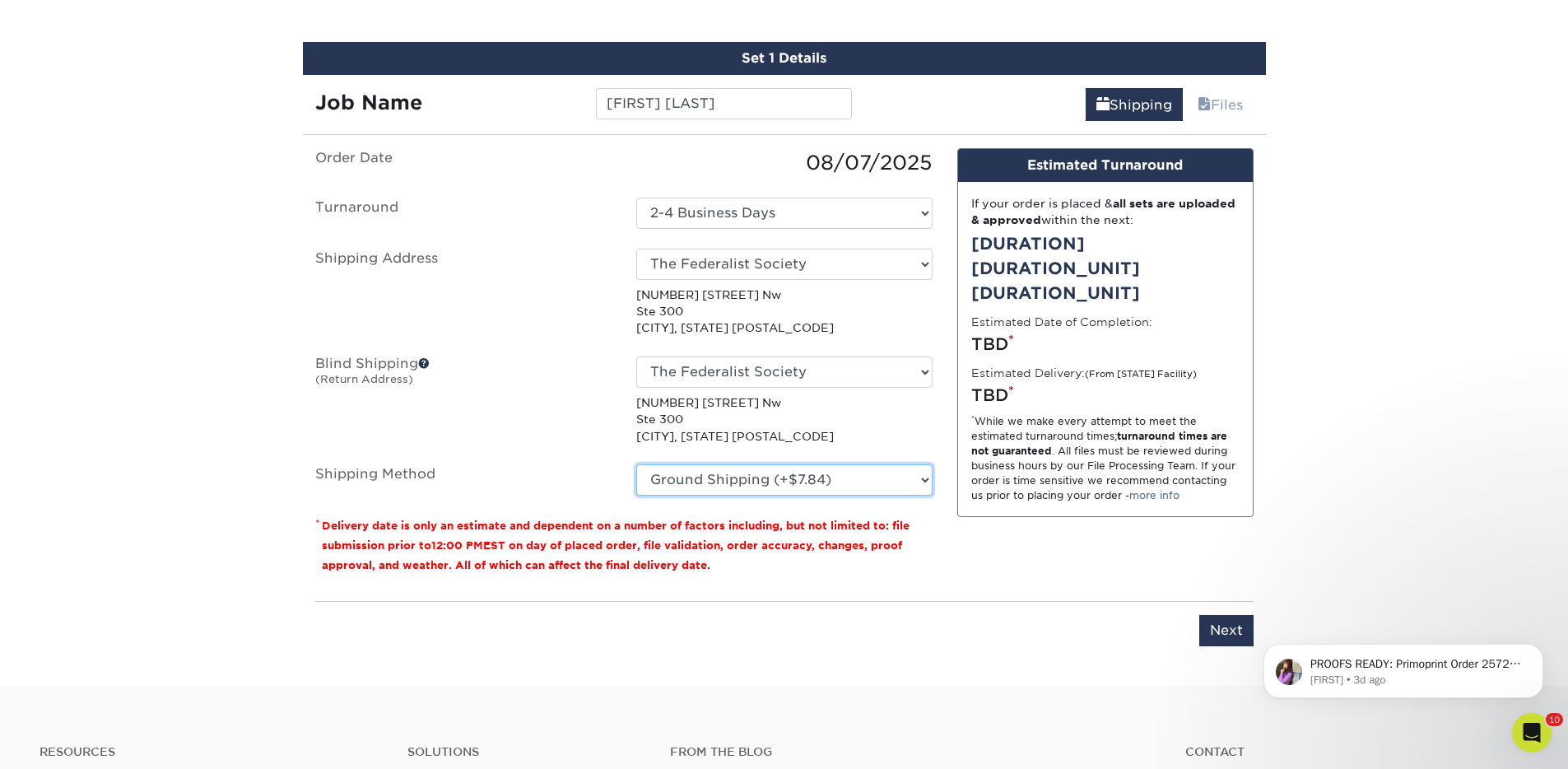 click on "Please Select Ground Shipping (+$7.84) 3 Day Shipping Service (+$15.39) 2 Day Air Shipping (+$15.86) Next Day Shipping by 5pm (+$18.33) Next Day Shipping by 12 noon (+$19.43) Next Day Air Early A.M. (+$117.91)" at bounding box center (784, 480) 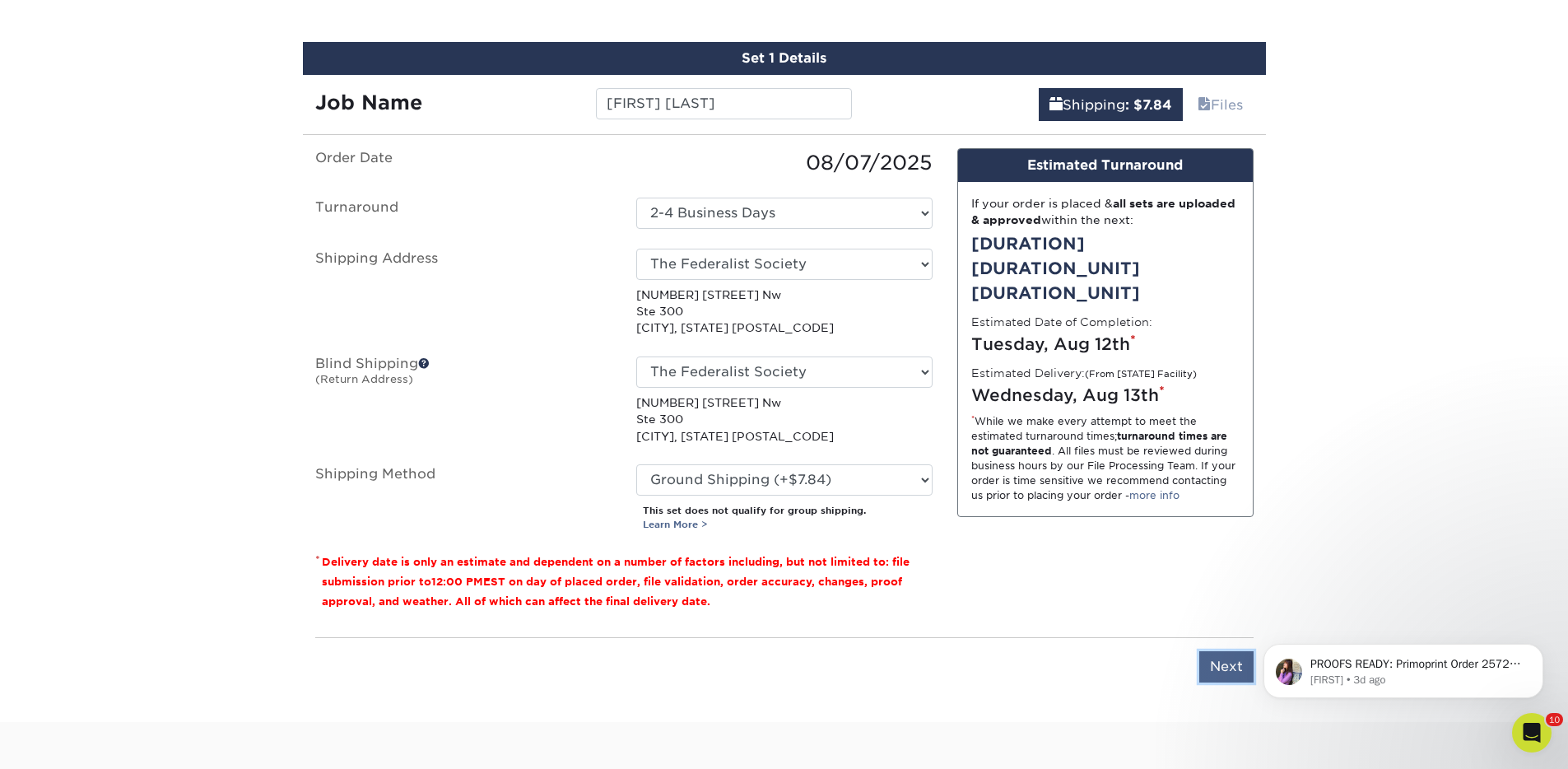click on "Next" at bounding box center (1226, 667) 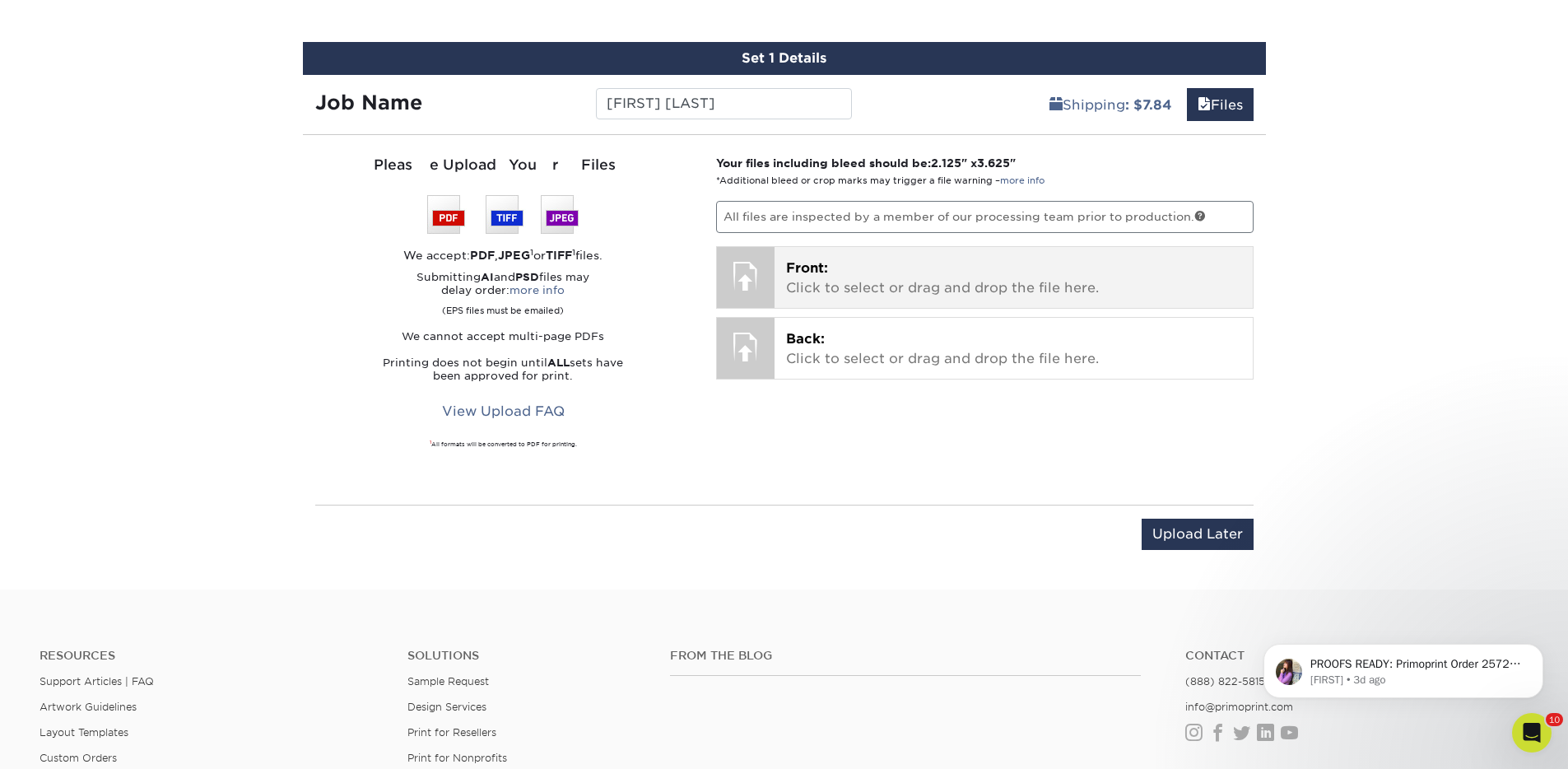 click on "Front:" at bounding box center [807, 268] 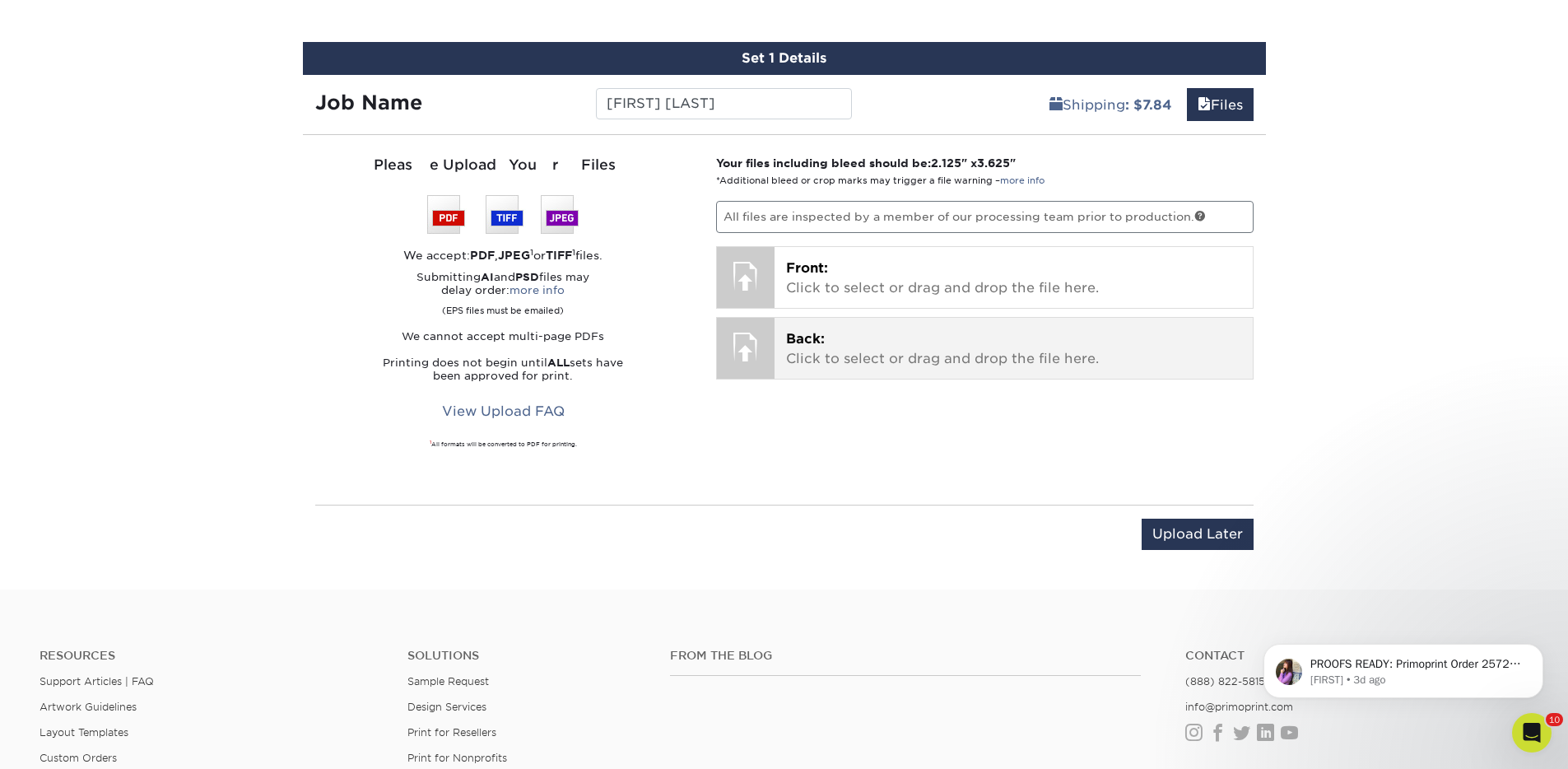 click on "Back: Click to select or drag and drop the file here." at bounding box center (1013, 349) 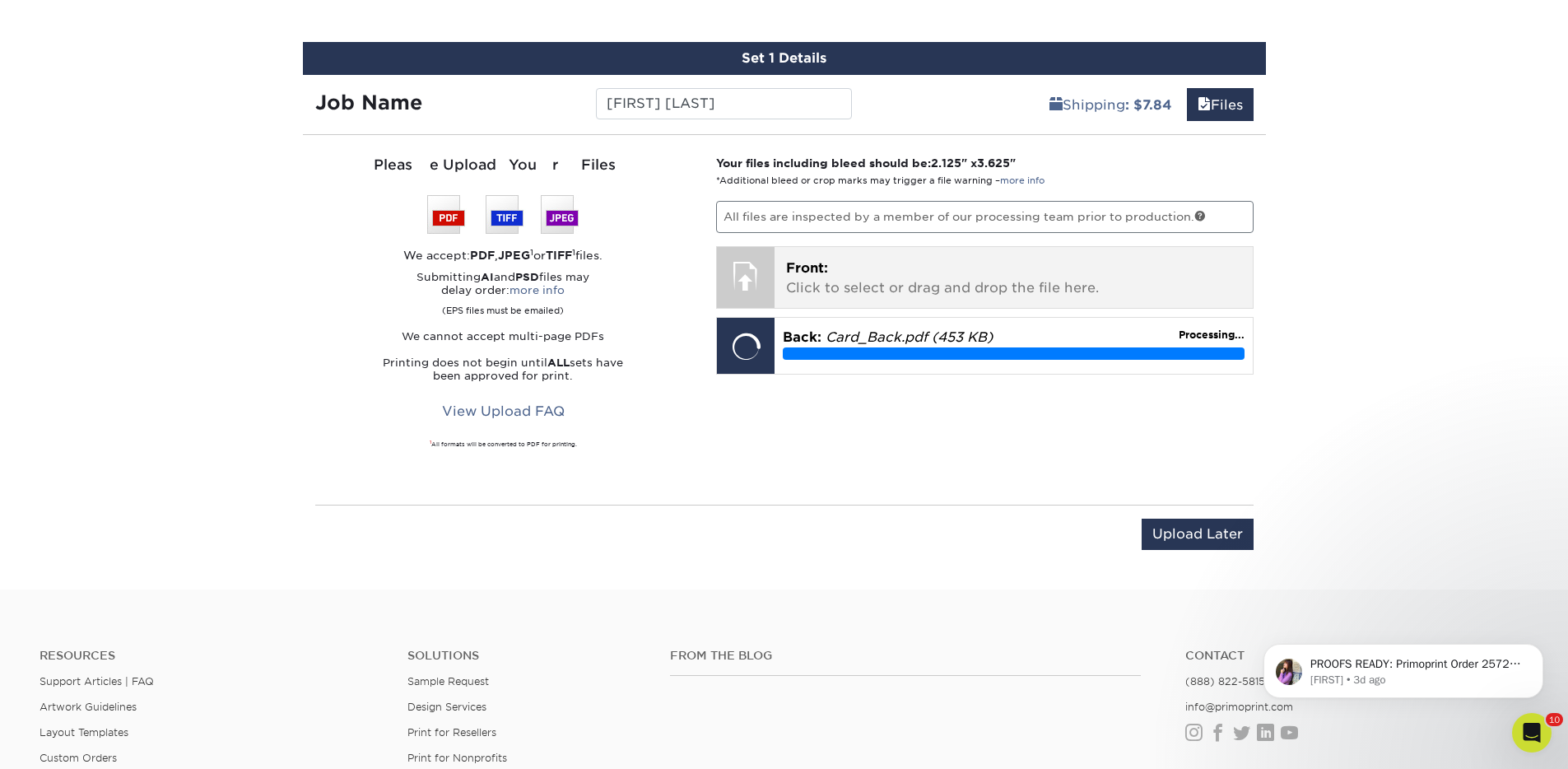 click on "Front: Click to select or drag and drop the file here." at bounding box center (1013, 278) 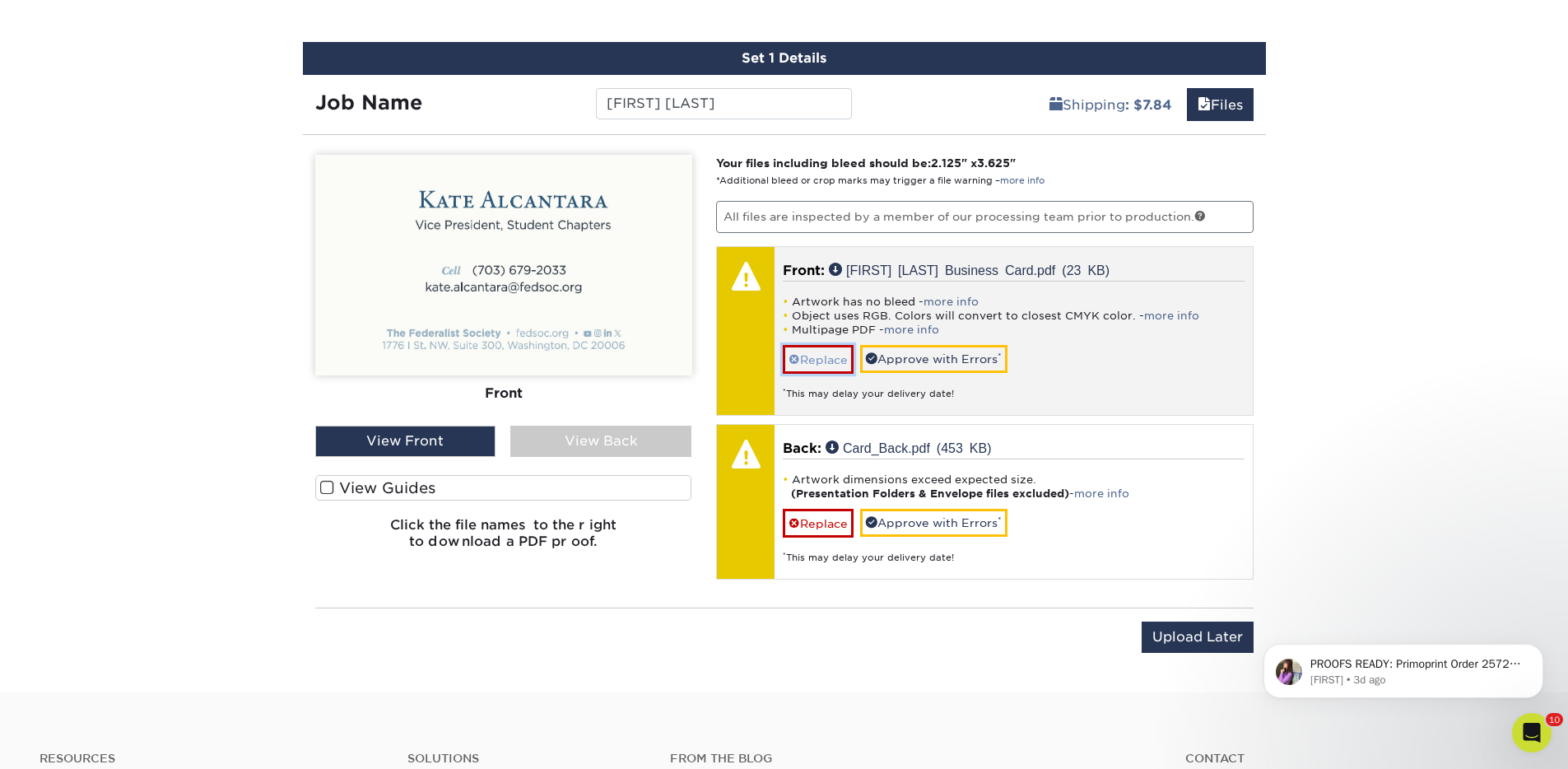 click on "Replace" at bounding box center [818, 359] 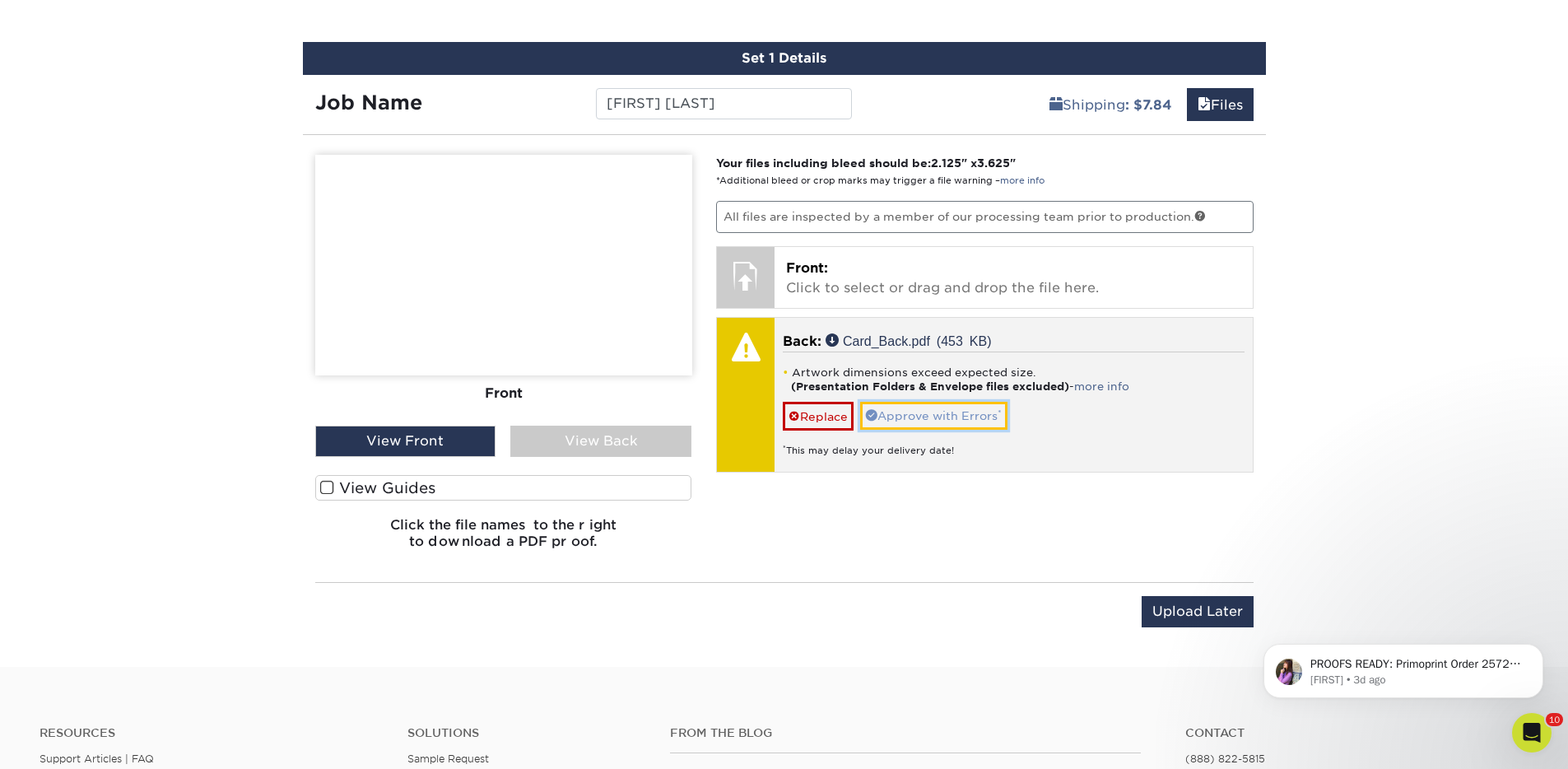 click on "Approve with Errors *" at bounding box center [933, 416] 